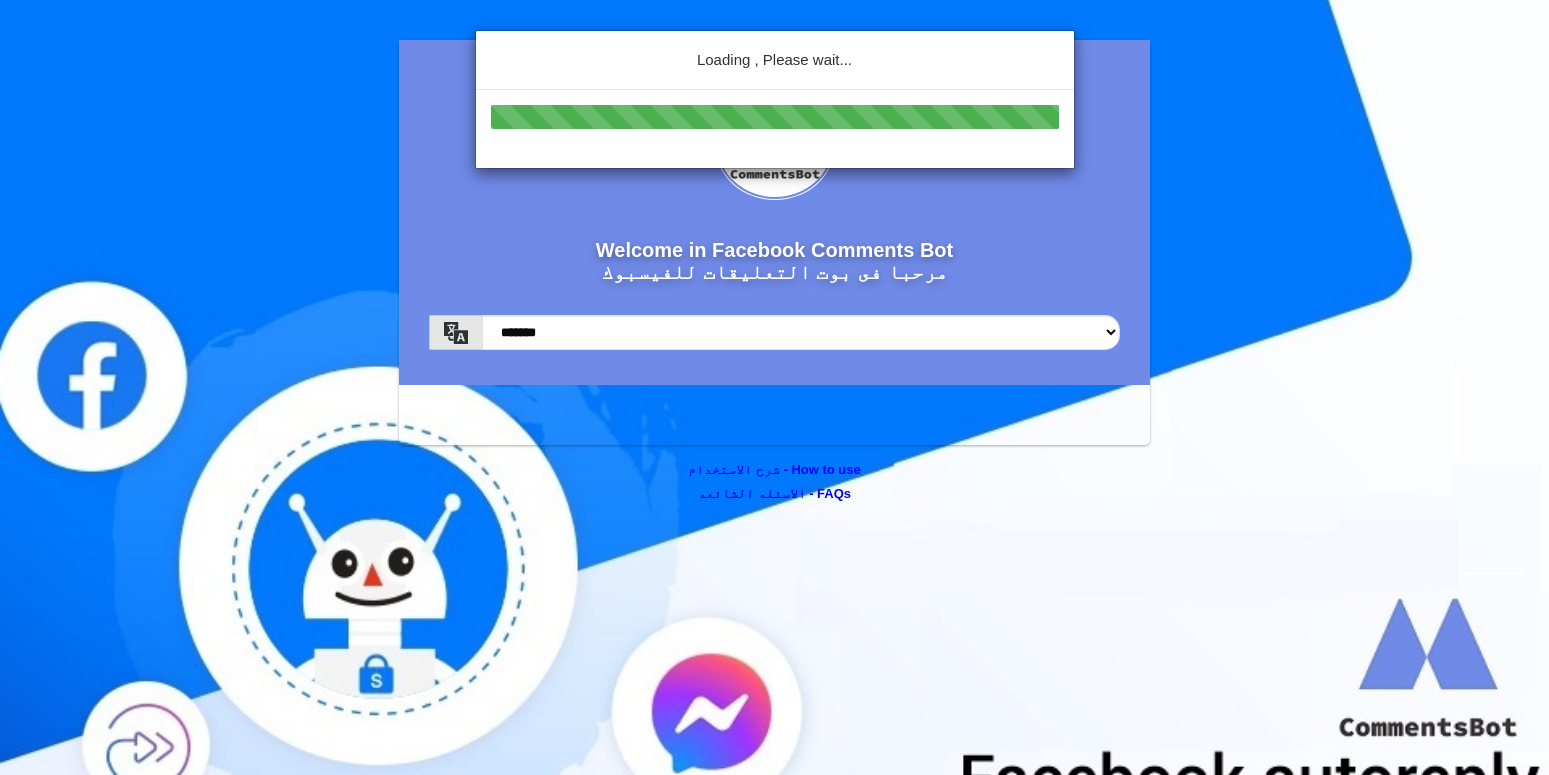 scroll, scrollTop: 0, scrollLeft: 0, axis: both 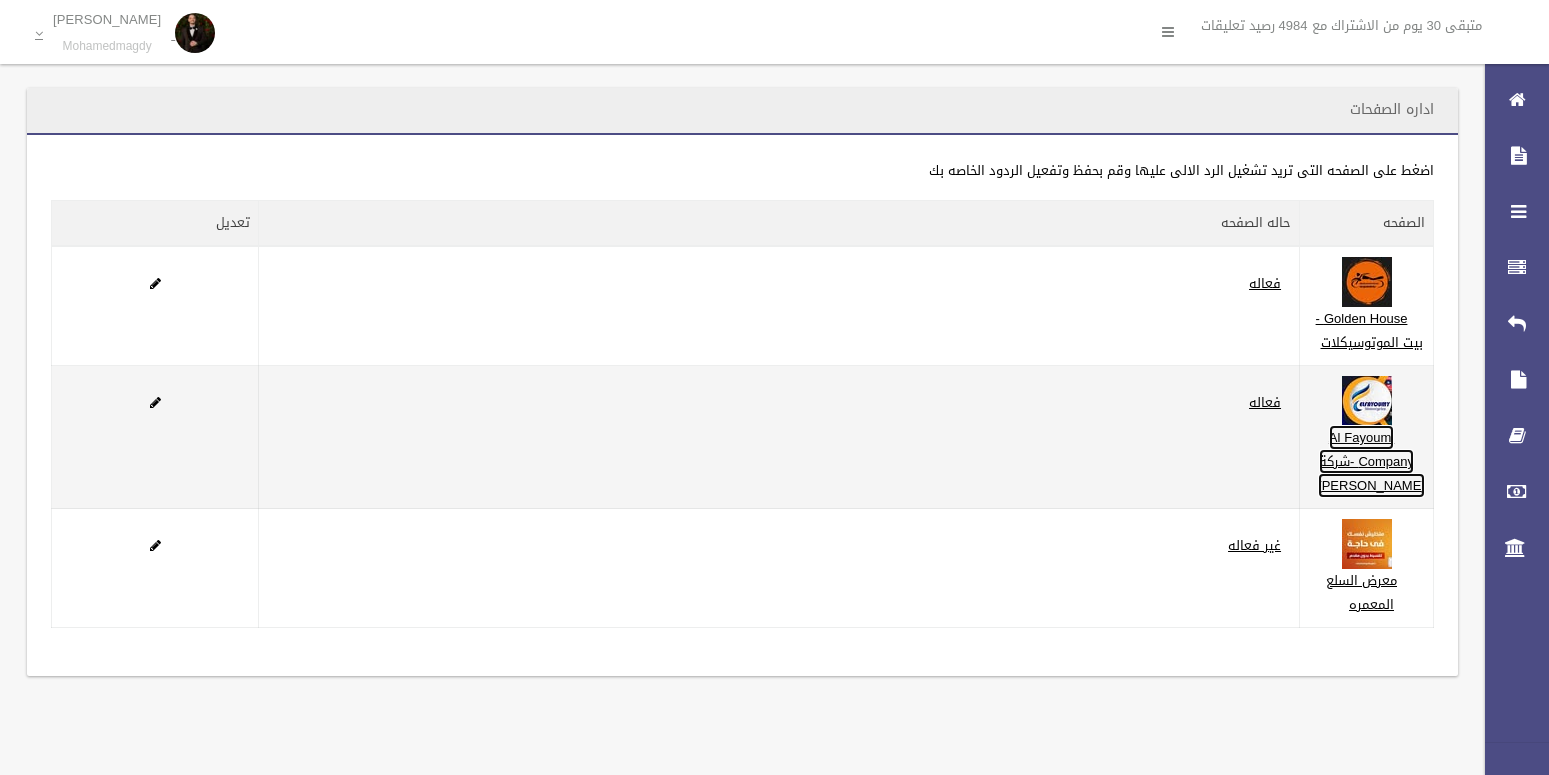 click on "Al Fayoumi Company -شركة [PERSON_NAME]" at bounding box center [1371, 461] 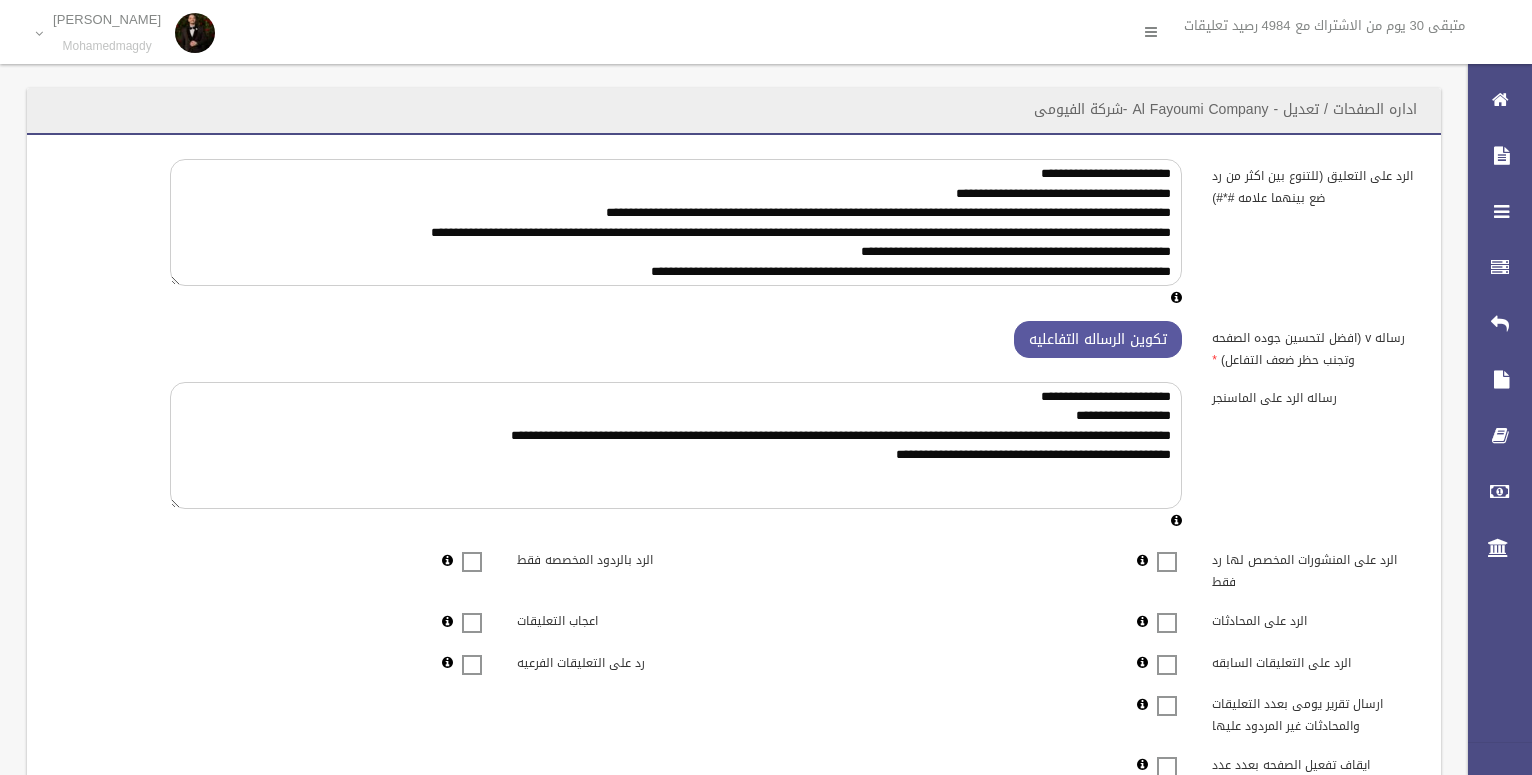 scroll, scrollTop: 0, scrollLeft: 0, axis: both 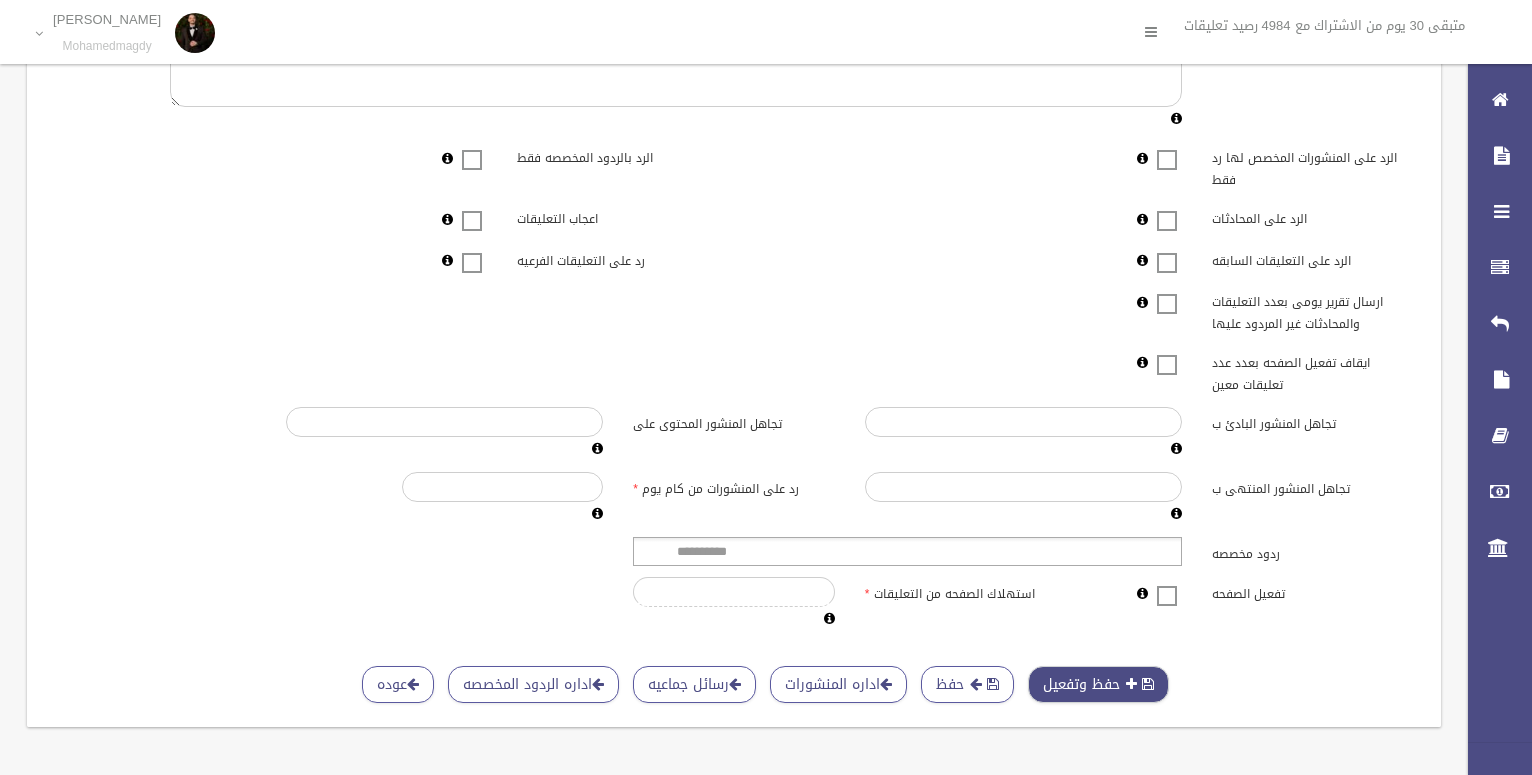 click on "حفظ وتفعيل" at bounding box center (1098, 684) 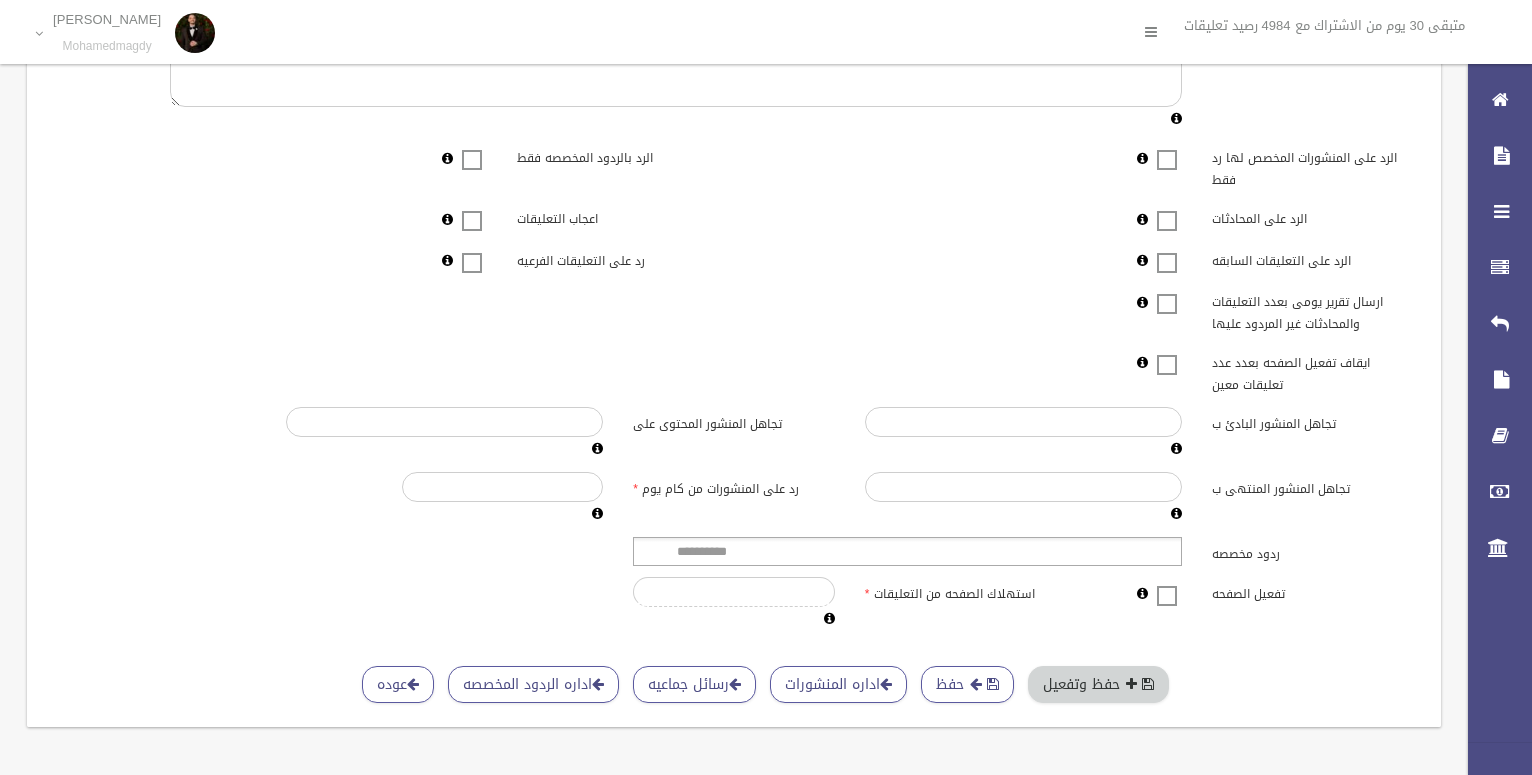 scroll, scrollTop: 0, scrollLeft: 0, axis: both 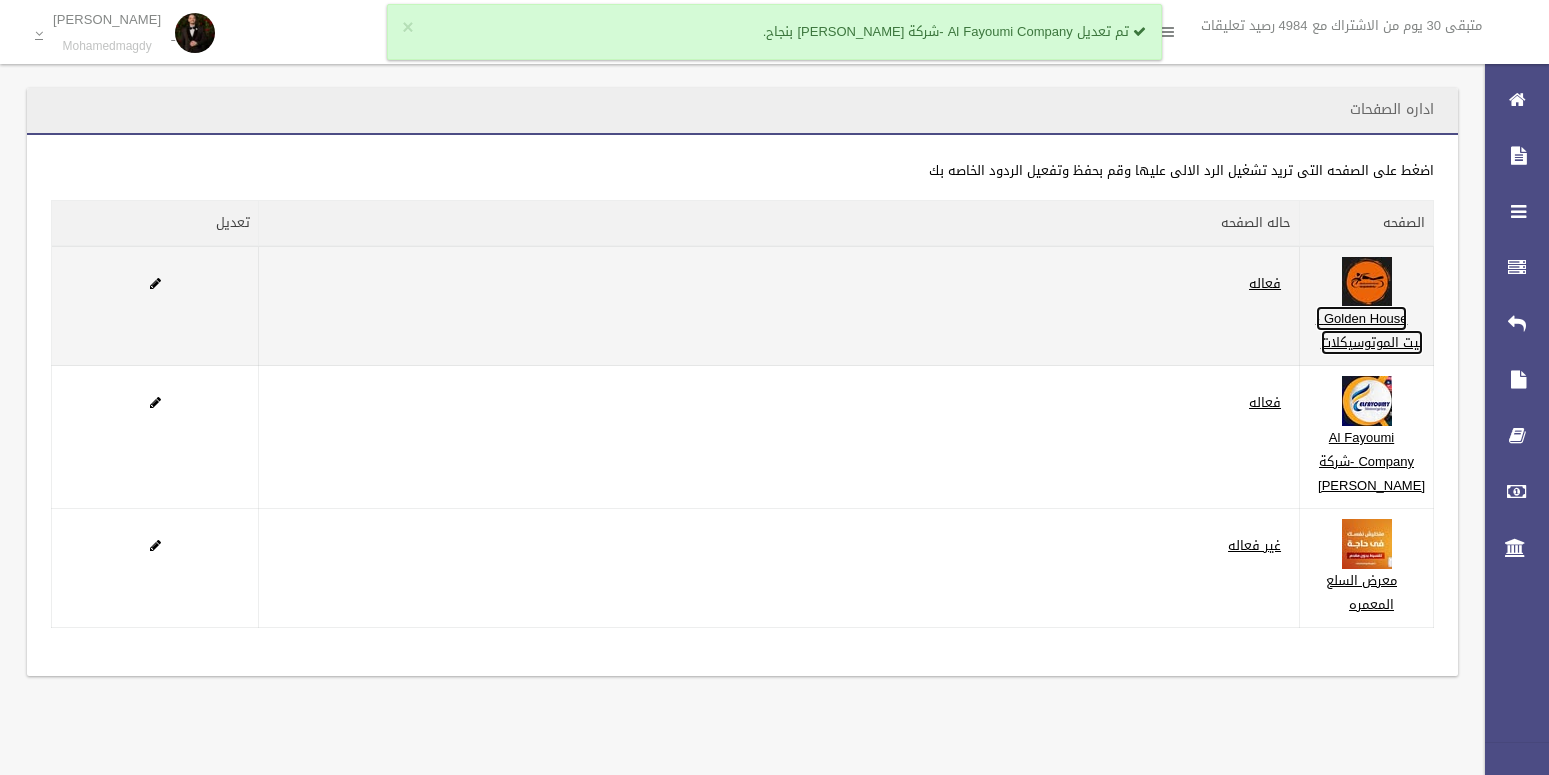 click on "Golden House - بيت الموتوسيكلات" at bounding box center [1369, 330] 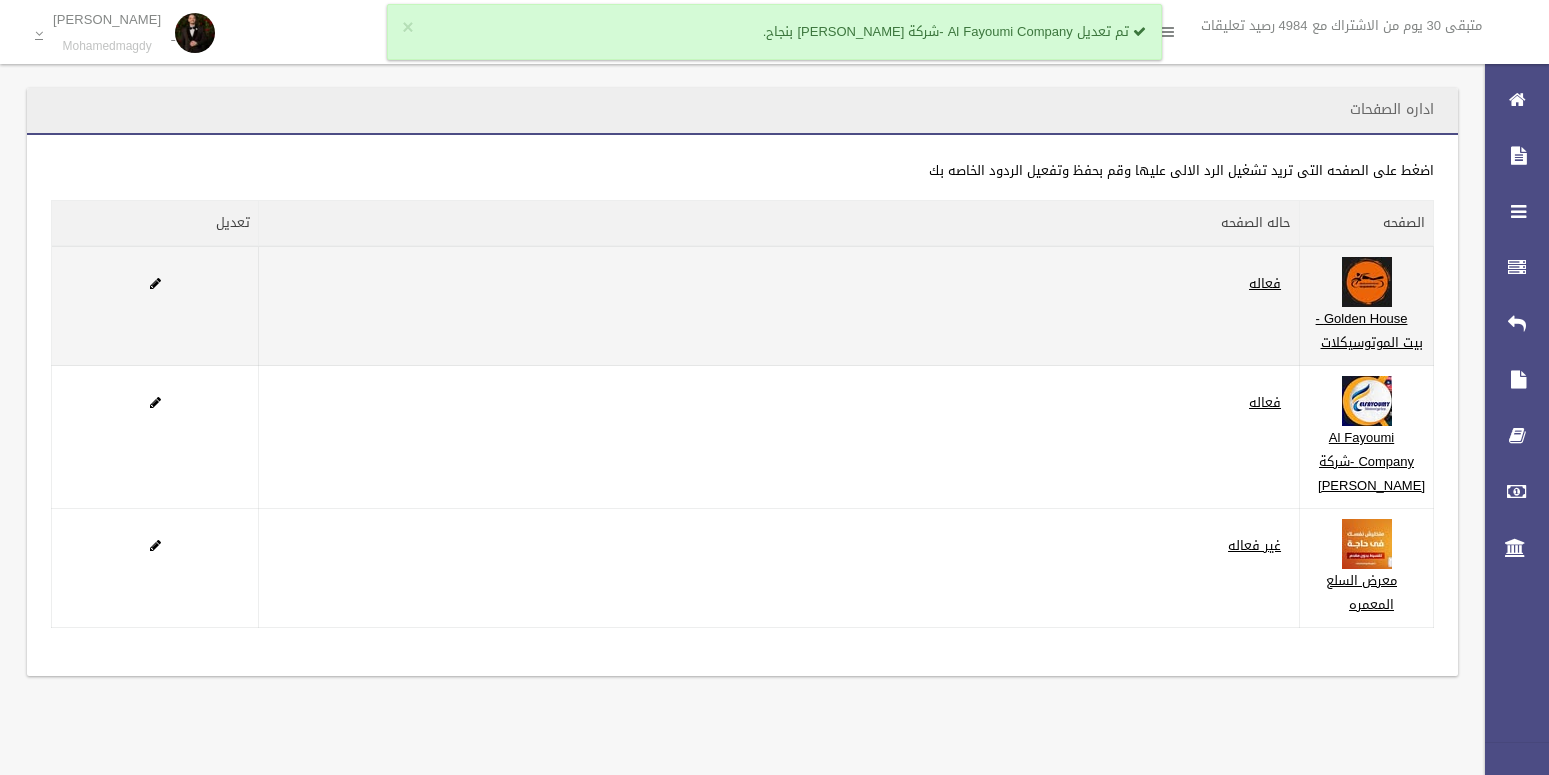click on "Golden House - بيت الموتوسيكلات" at bounding box center [1367, 306] 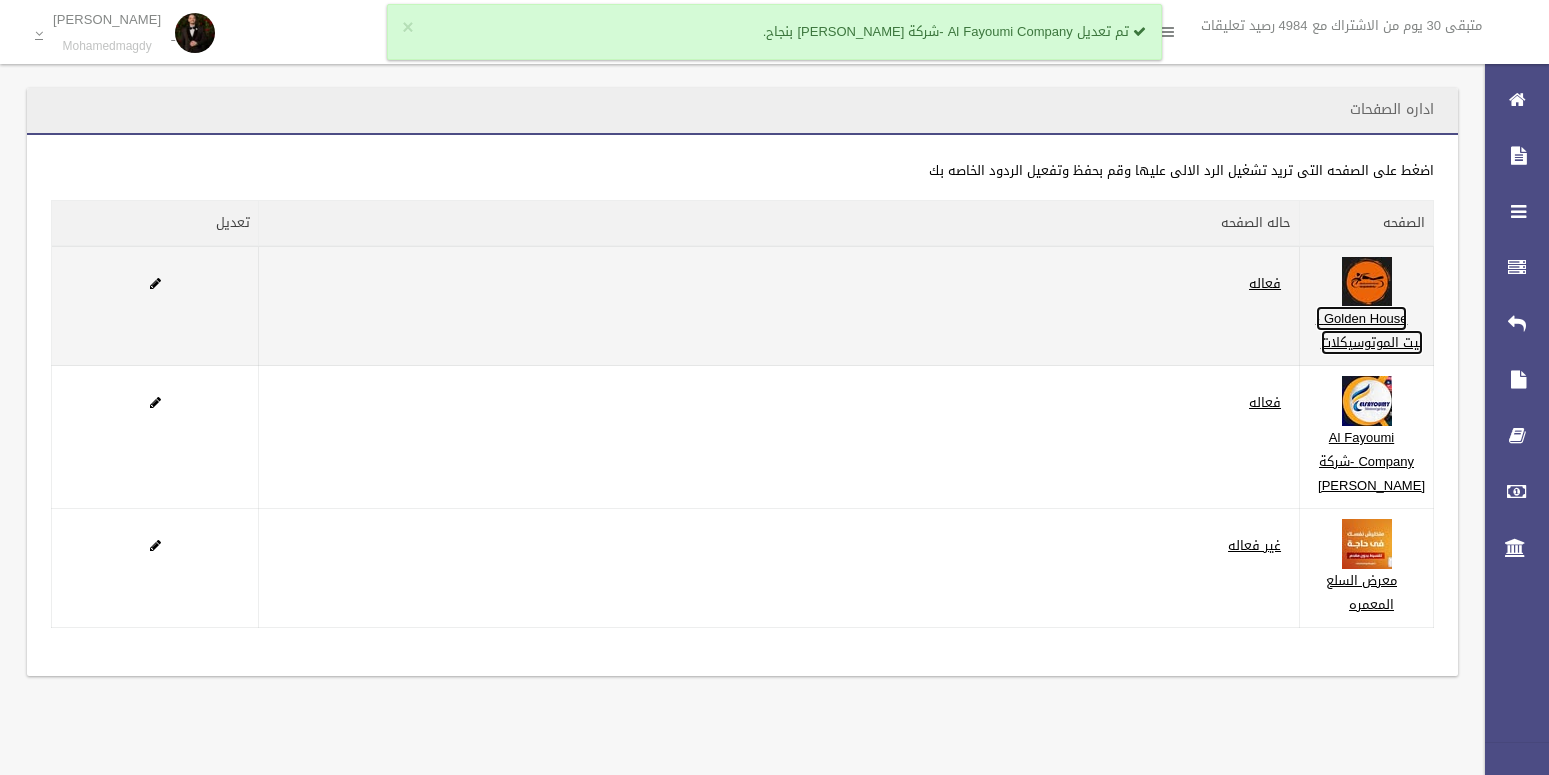 click on "Golden House - بيت الموتوسيكلات" at bounding box center [1369, 330] 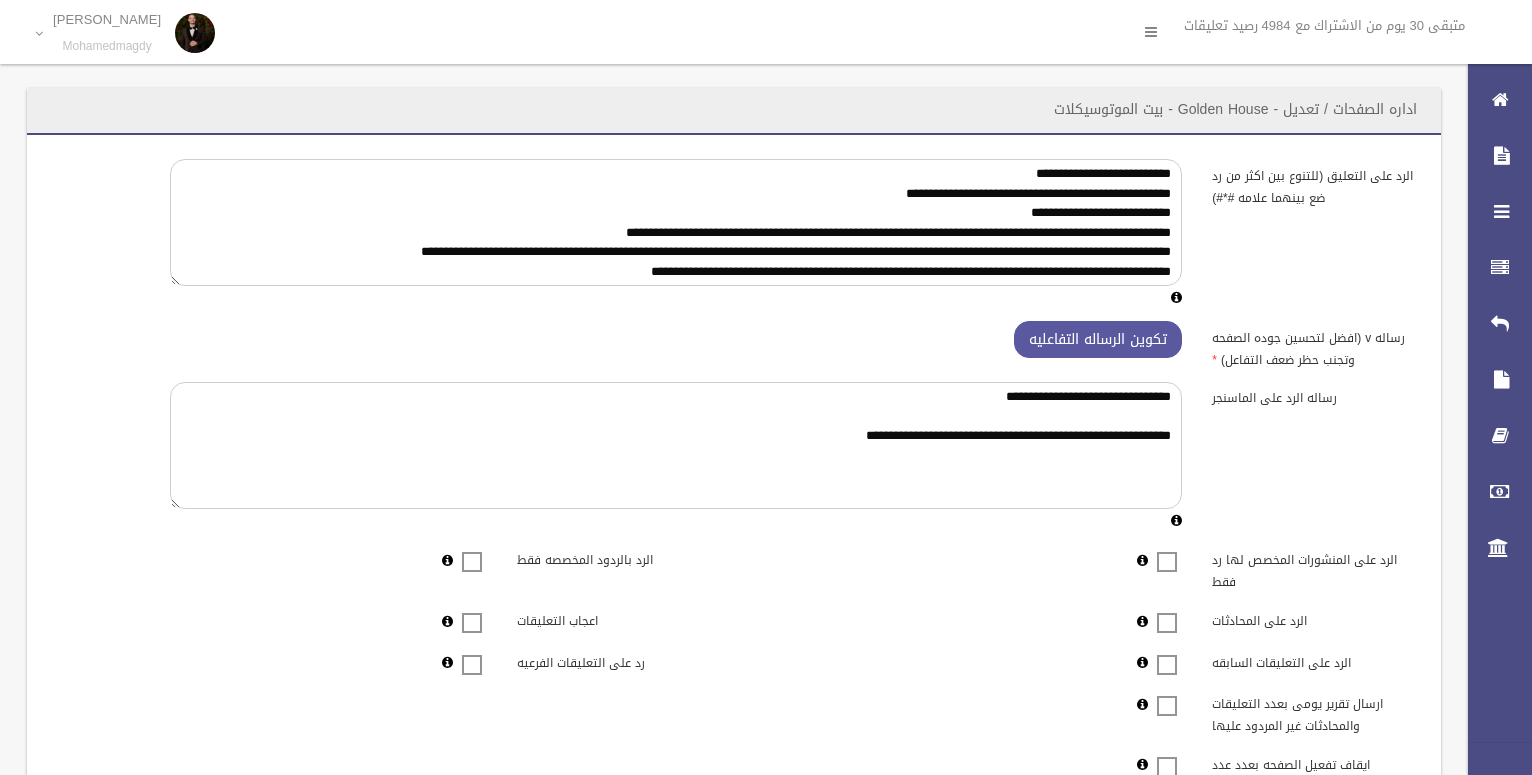 scroll, scrollTop: 0, scrollLeft: 0, axis: both 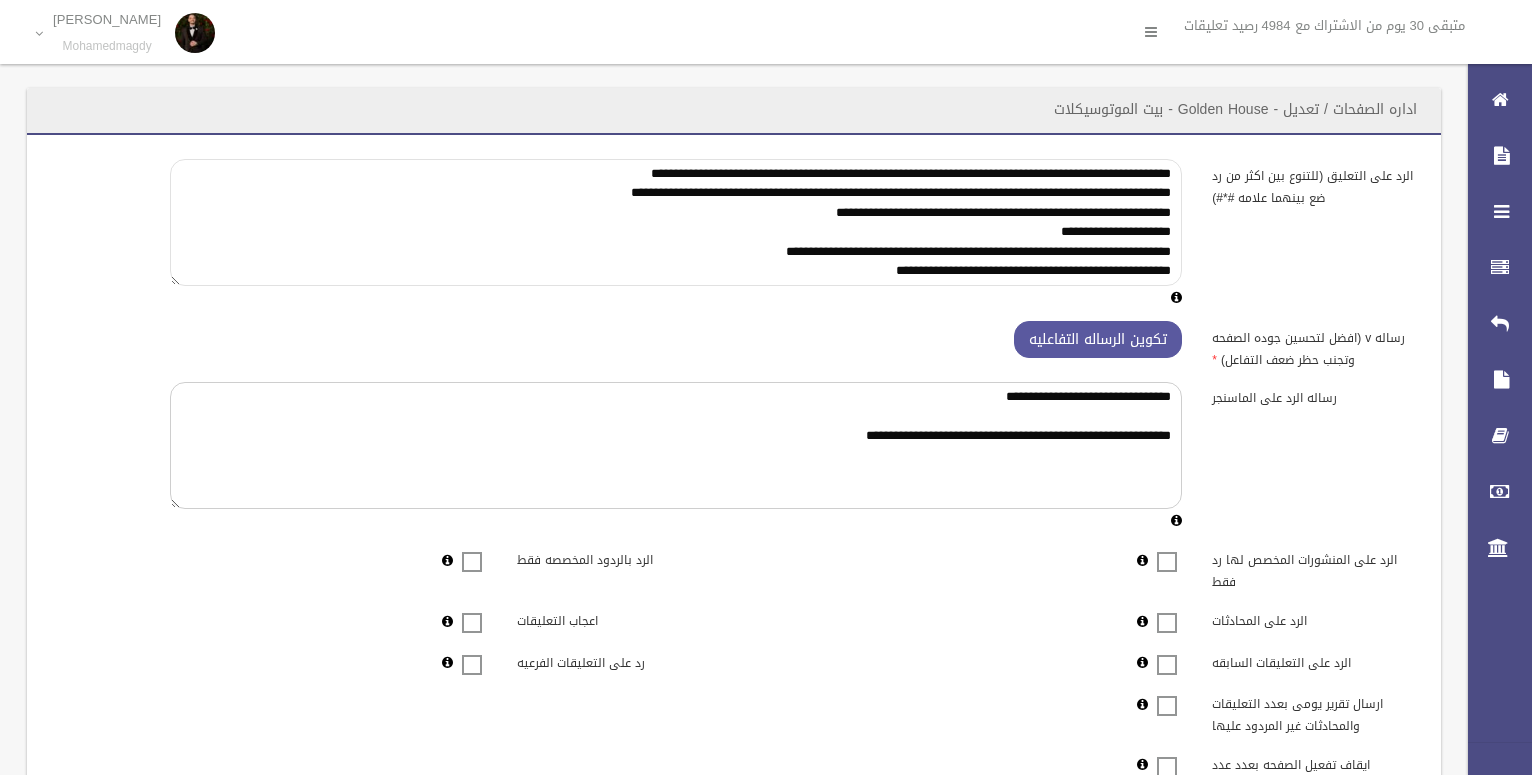 drag, startPoint x: 1170, startPoint y: 253, endPoint x: 825, endPoint y: 274, distance: 345.63855 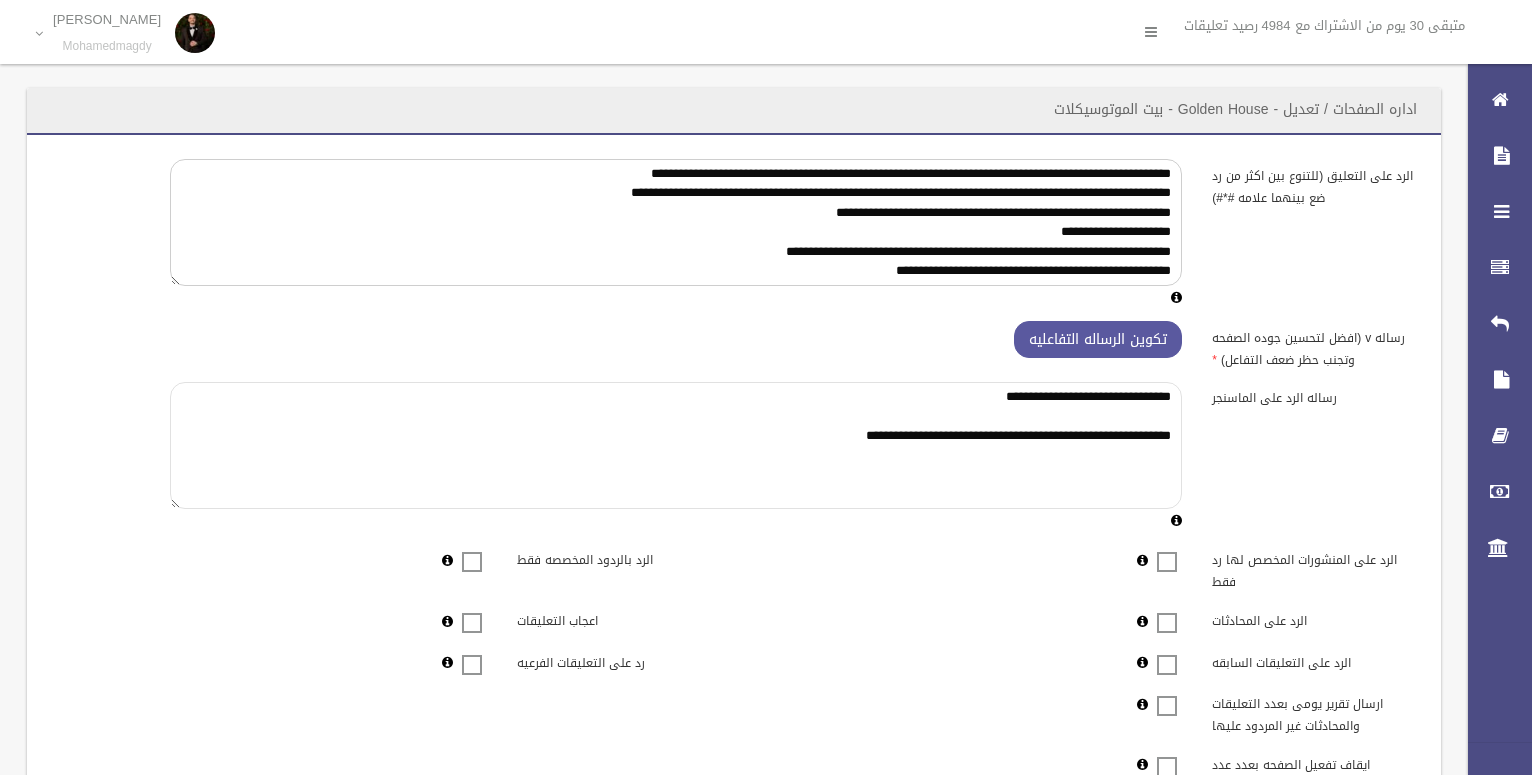 click on "**********" at bounding box center (676, 445) 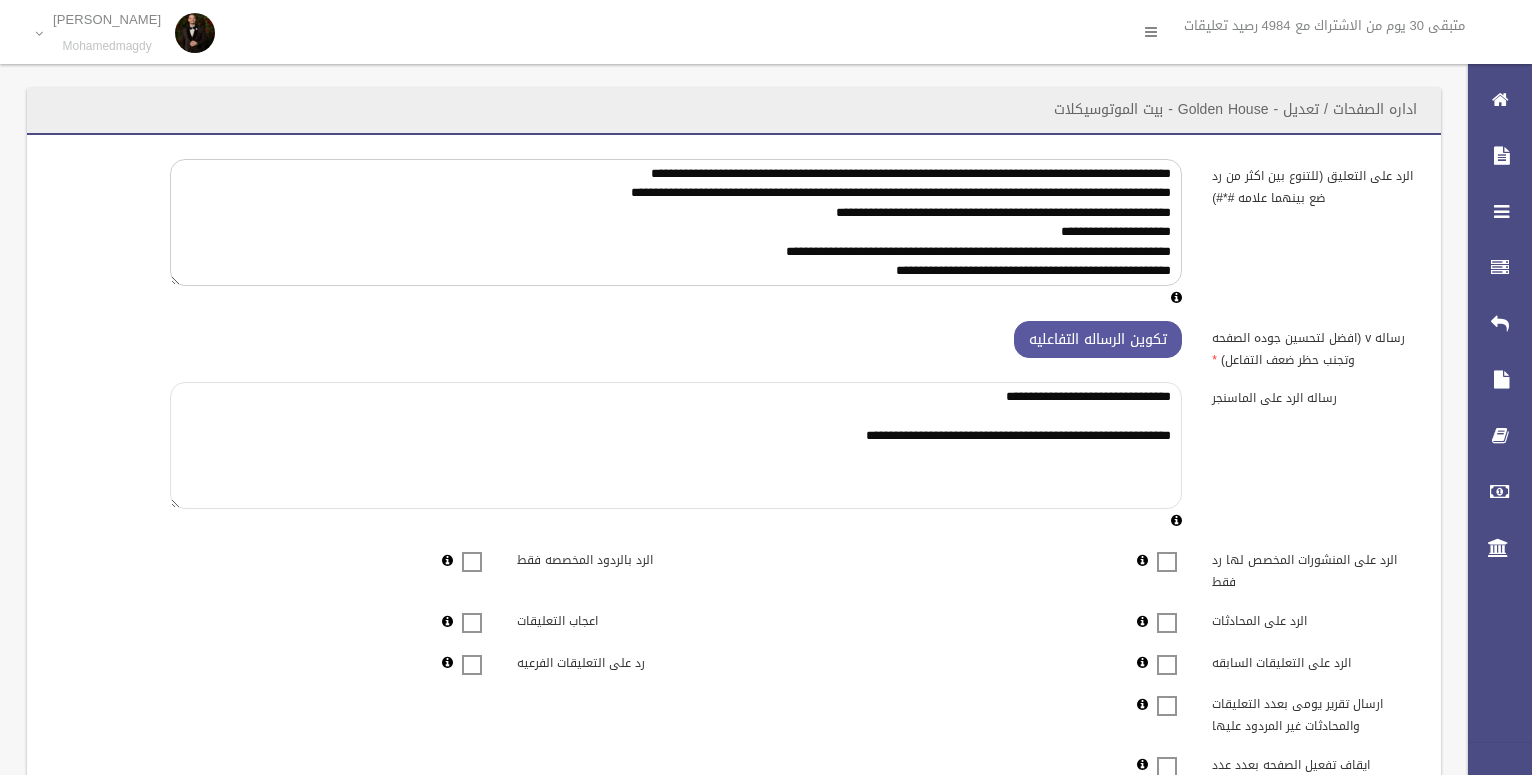 paste on "**********" 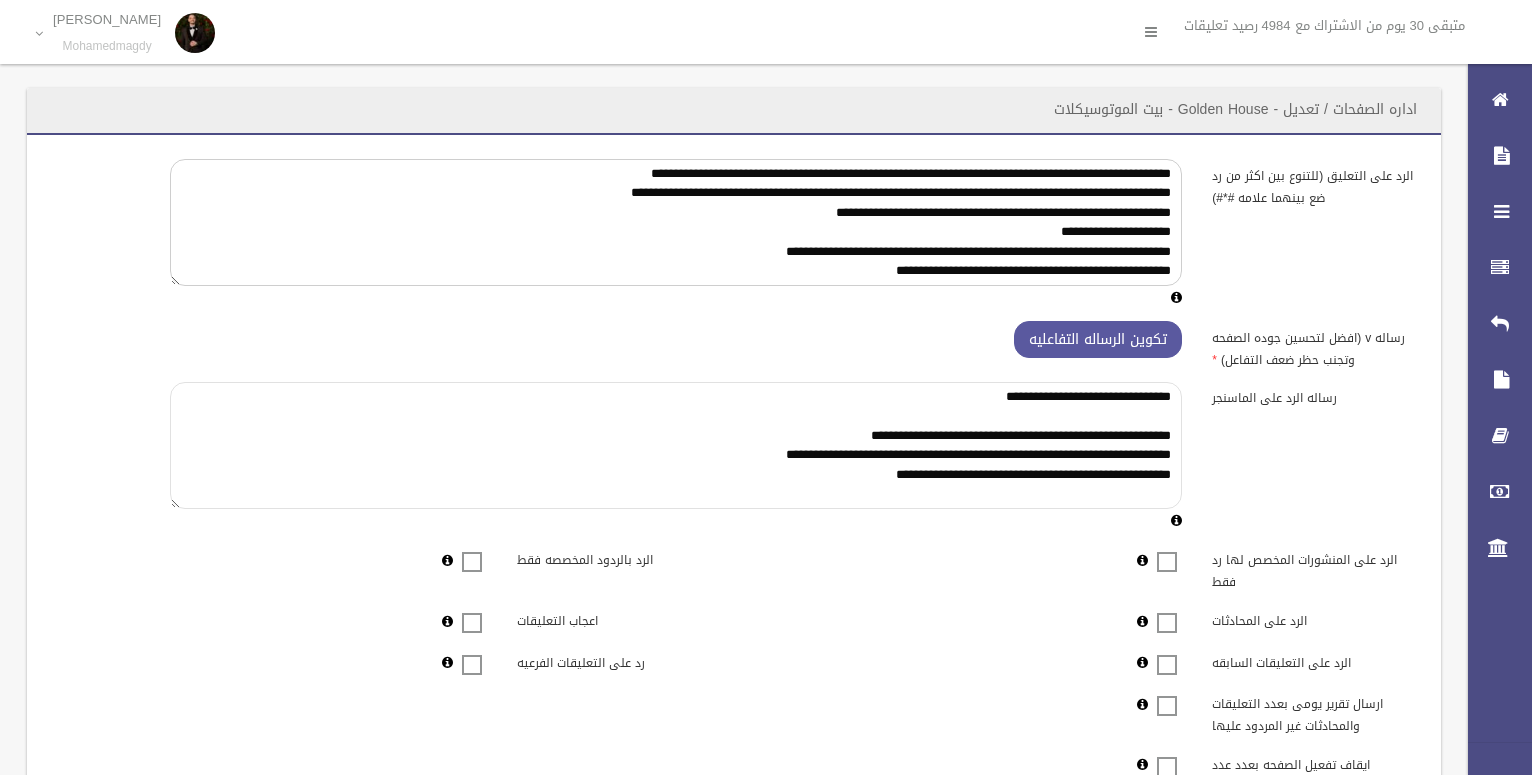 click on "**********" at bounding box center (676, 445) 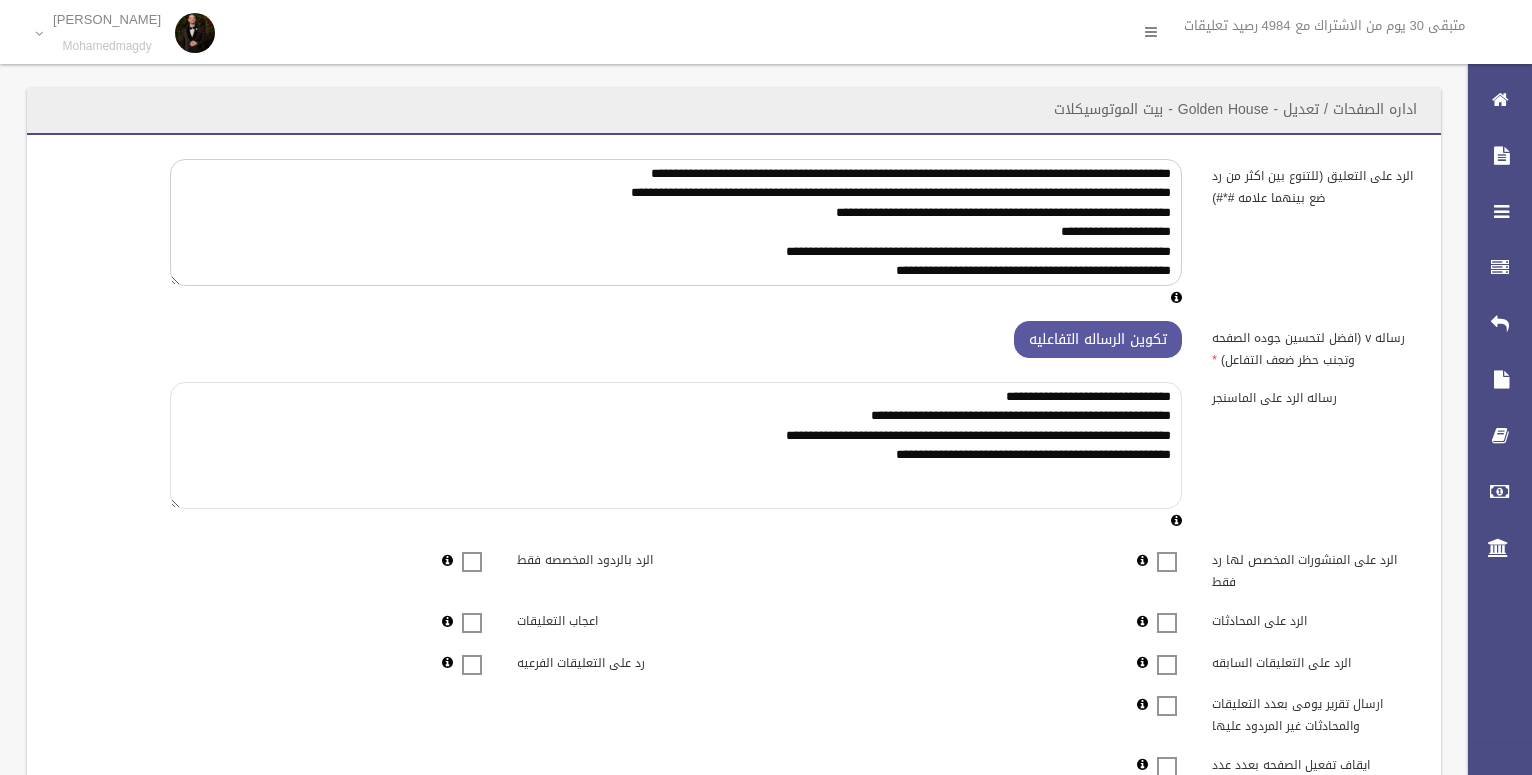click on "**********" at bounding box center [676, 445] 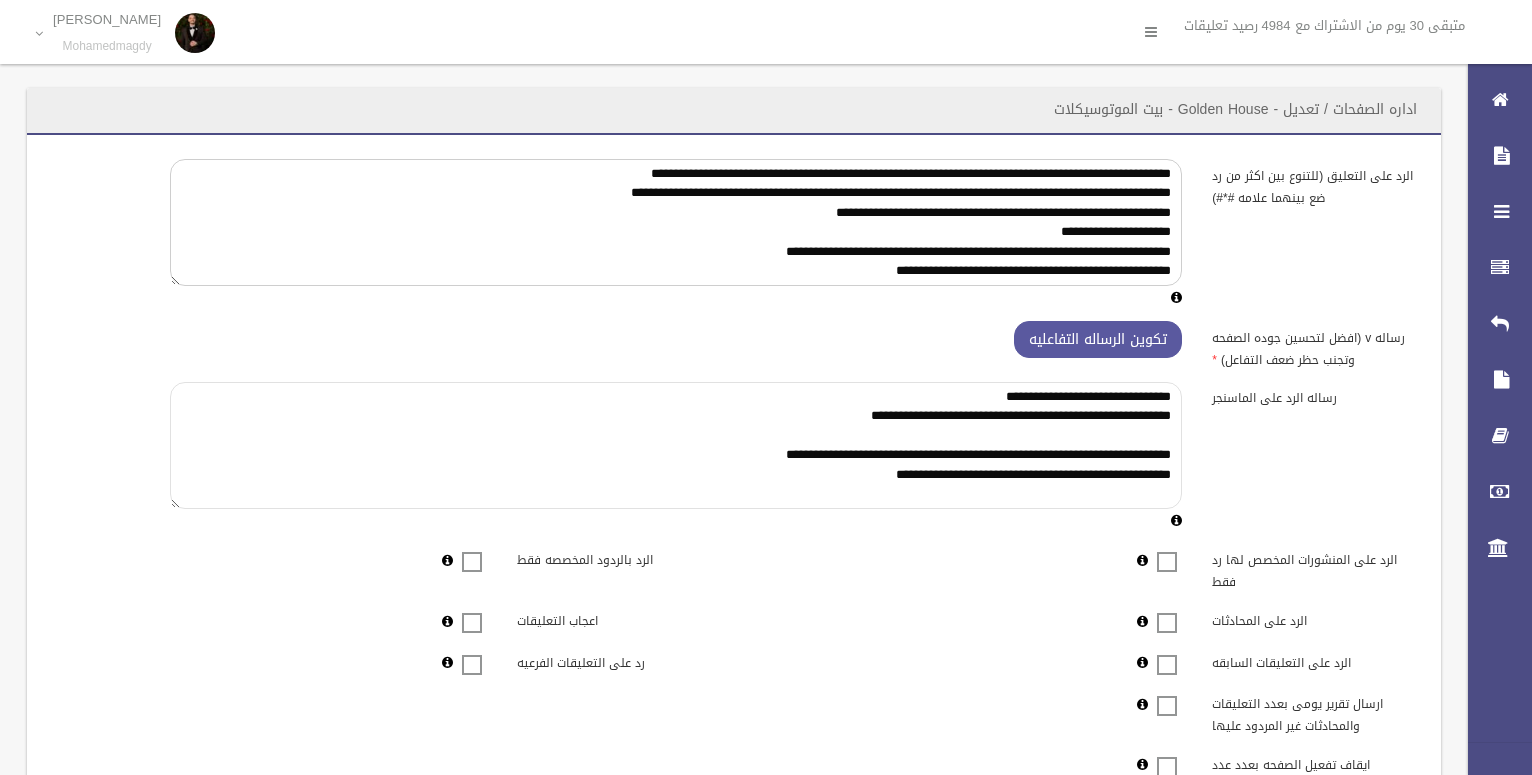 click on "**********" at bounding box center [676, 445] 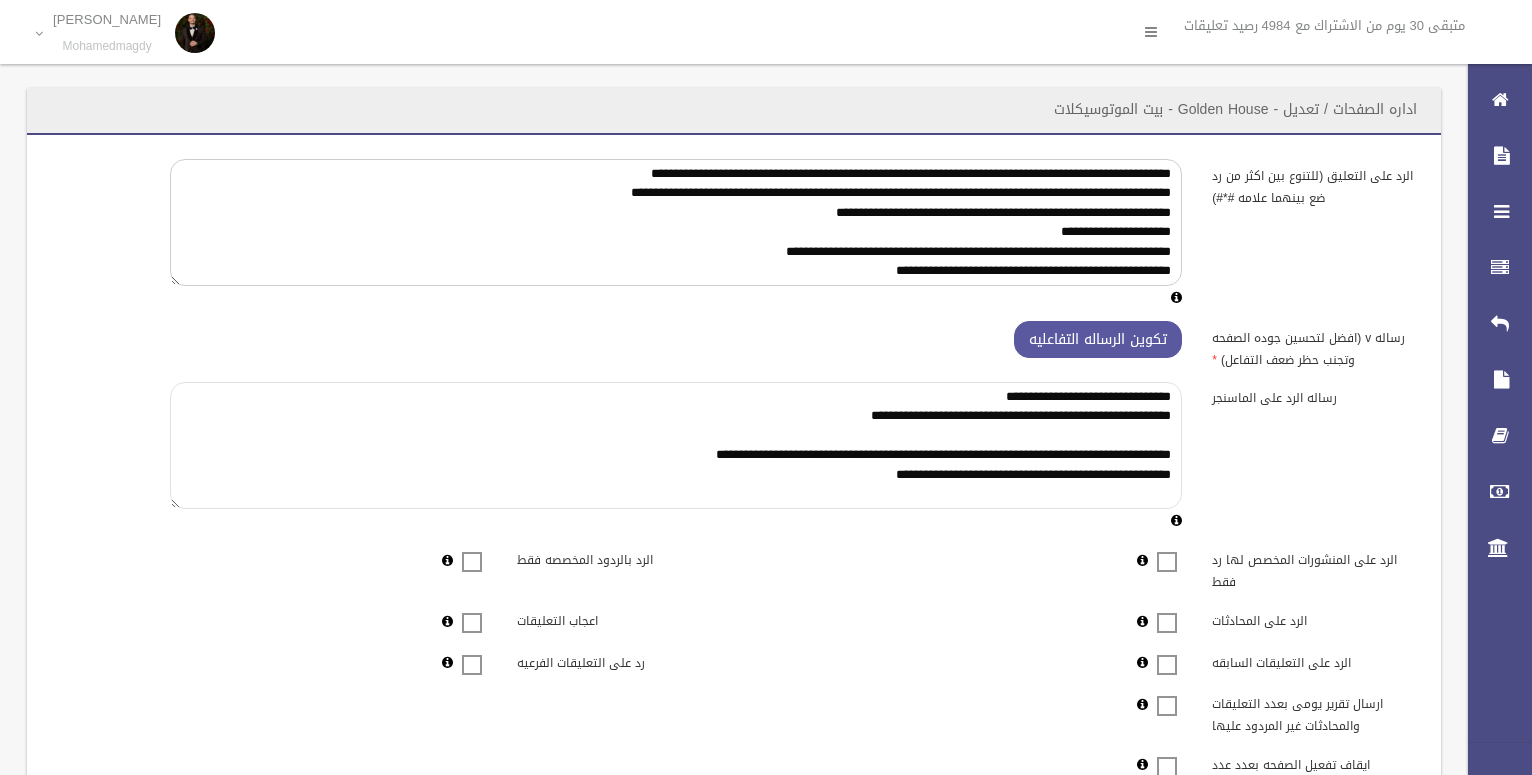 click on "**********" at bounding box center (676, 445) 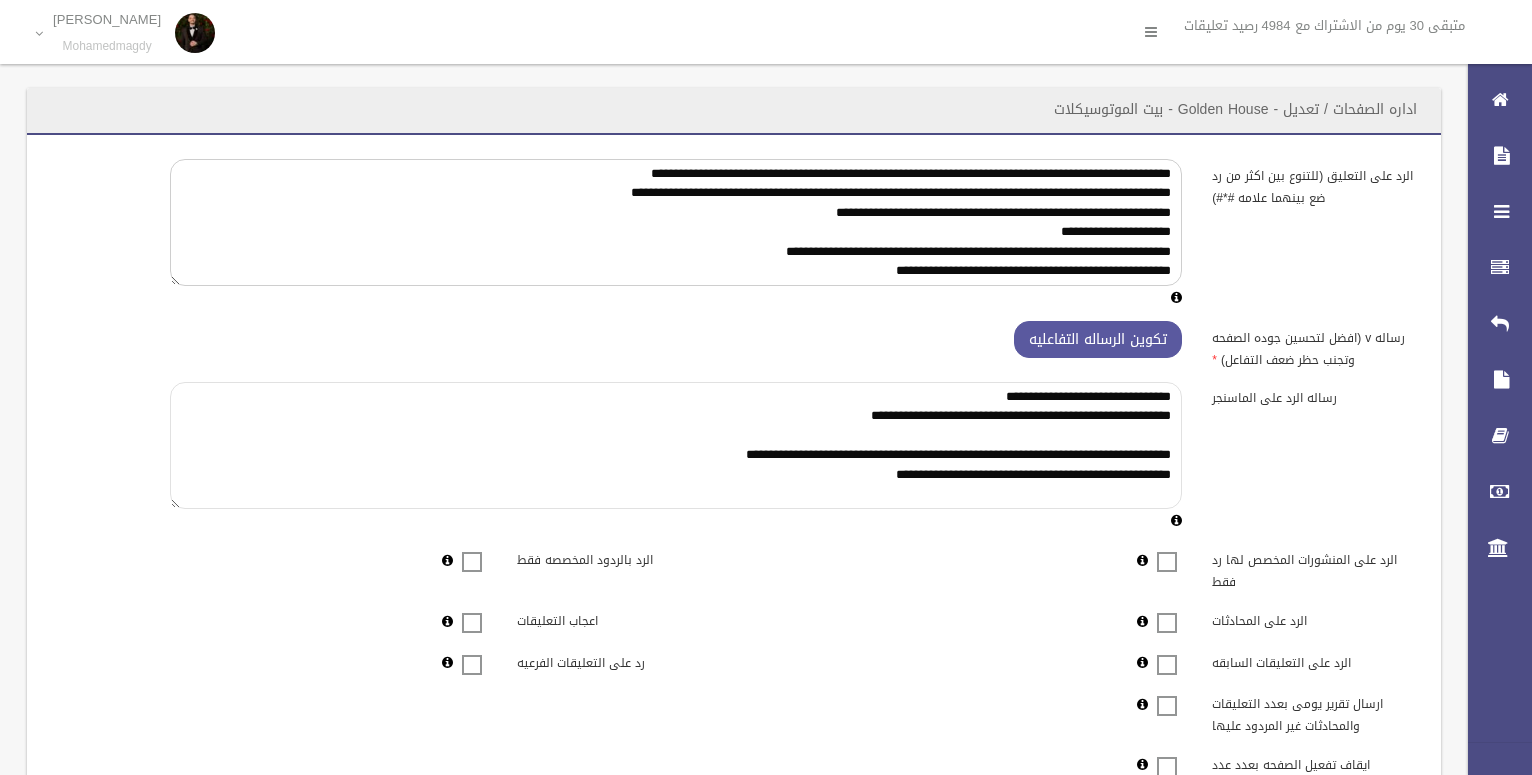click on "**********" at bounding box center [676, 445] 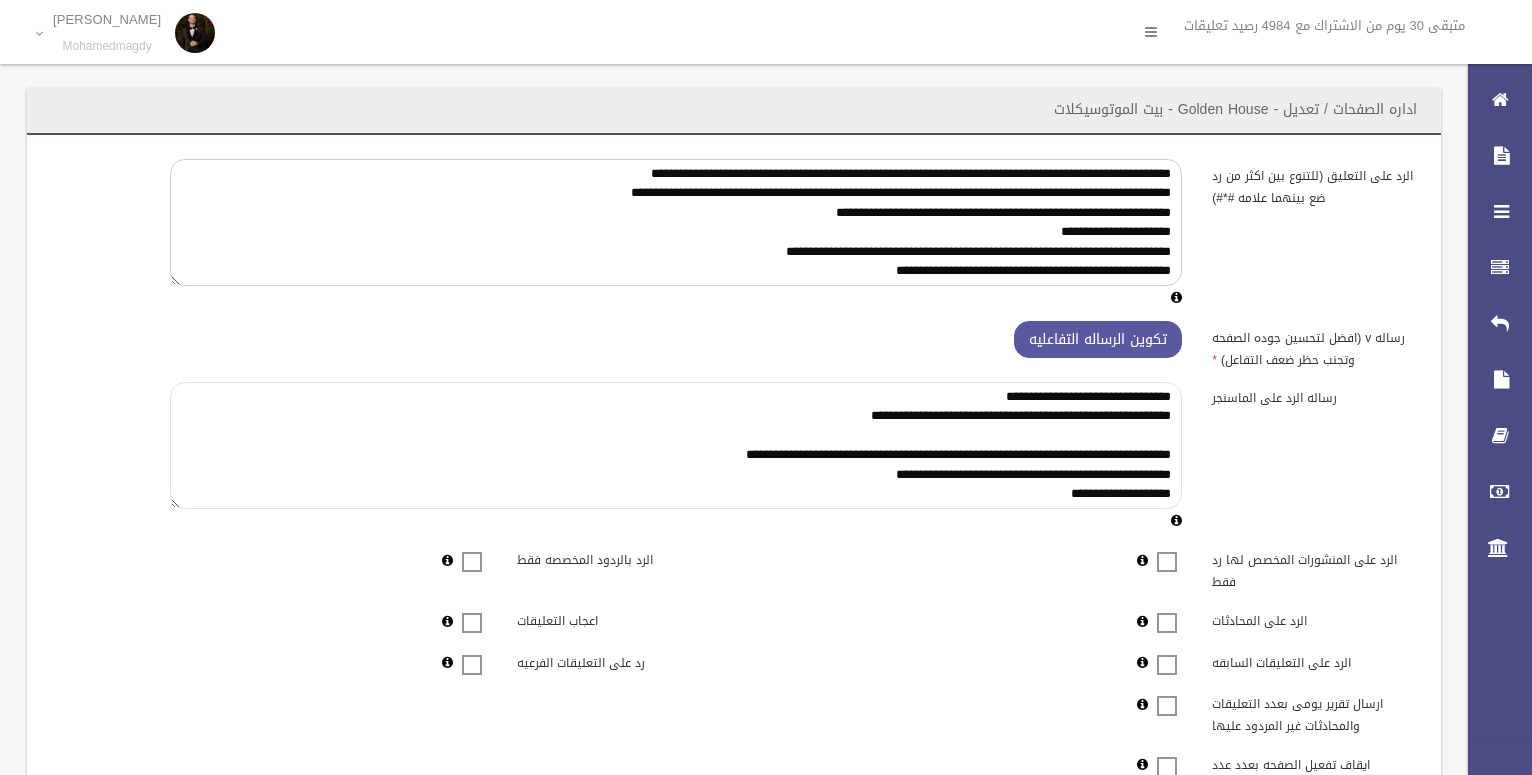 click on "**********" at bounding box center [676, 445] 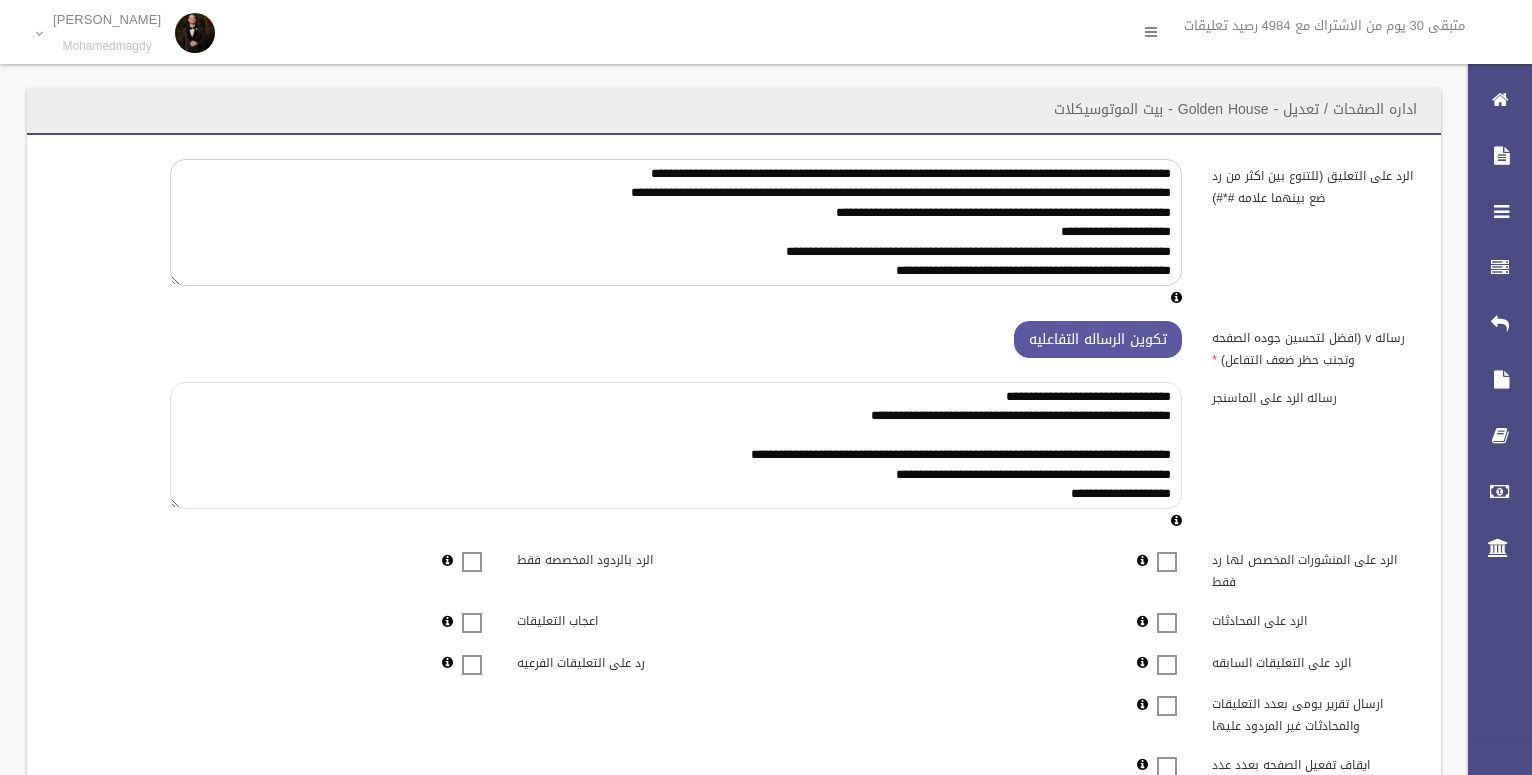 click on "**********" at bounding box center [676, 445] 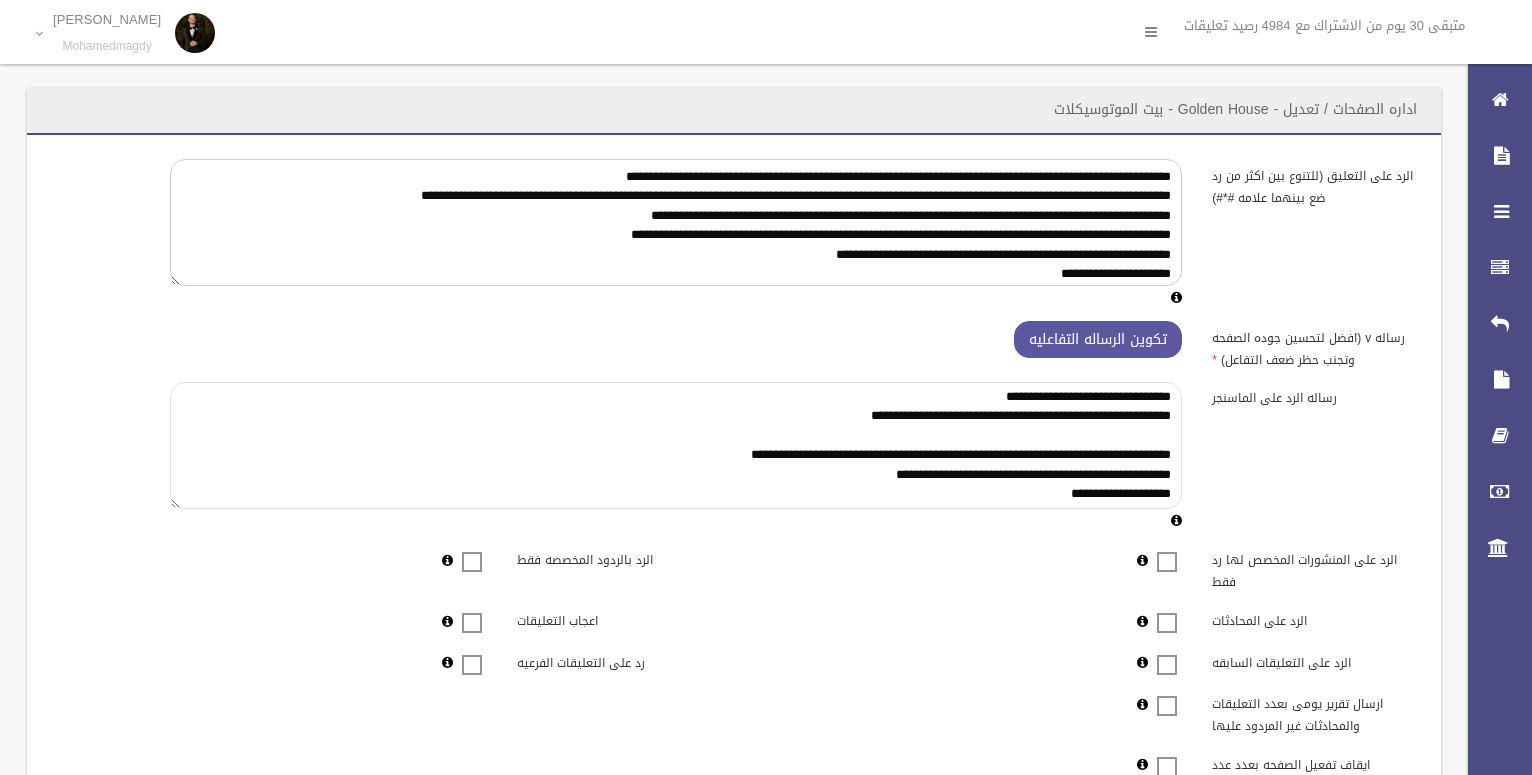 scroll, scrollTop: 98, scrollLeft: 0, axis: vertical 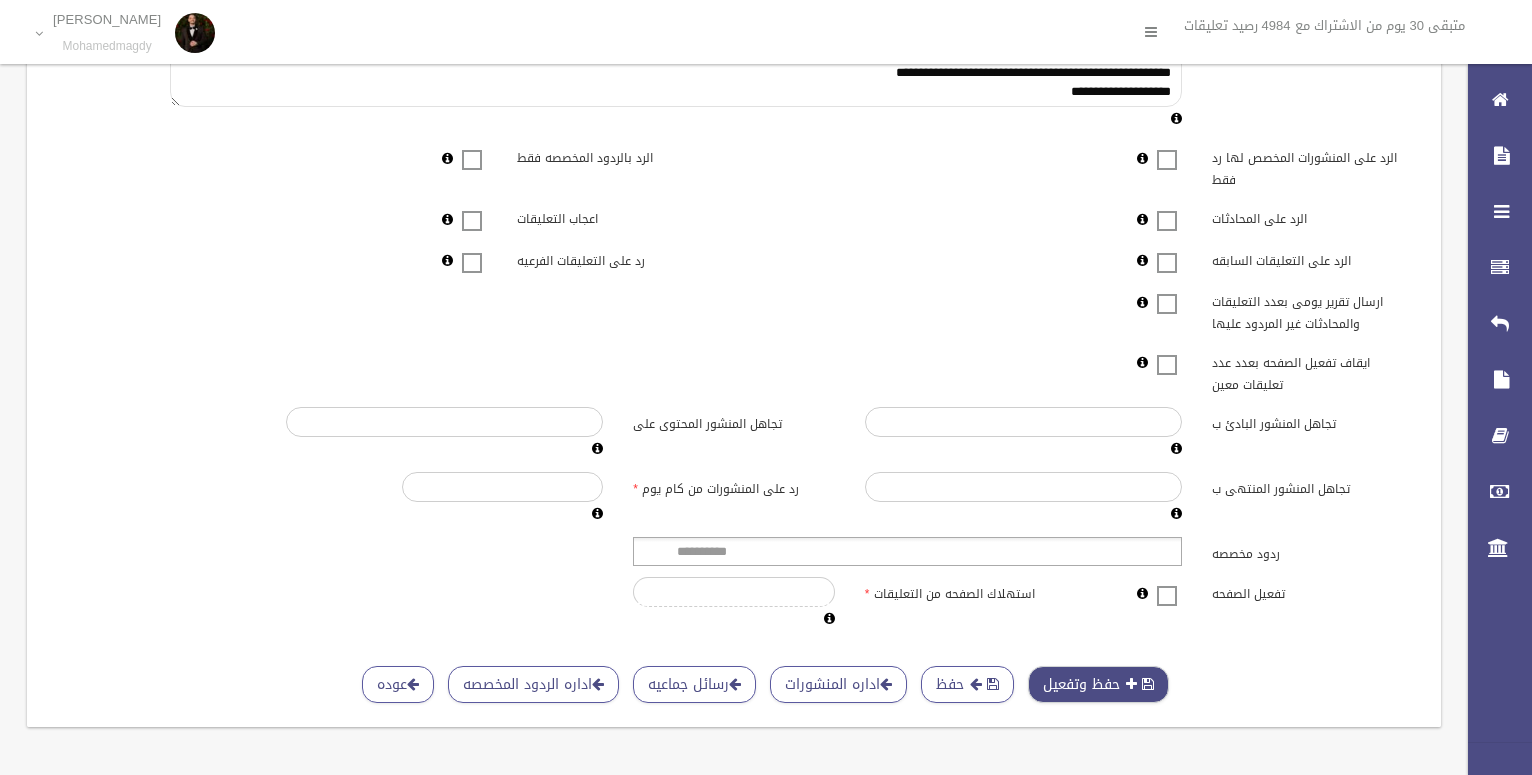 type on "**********" 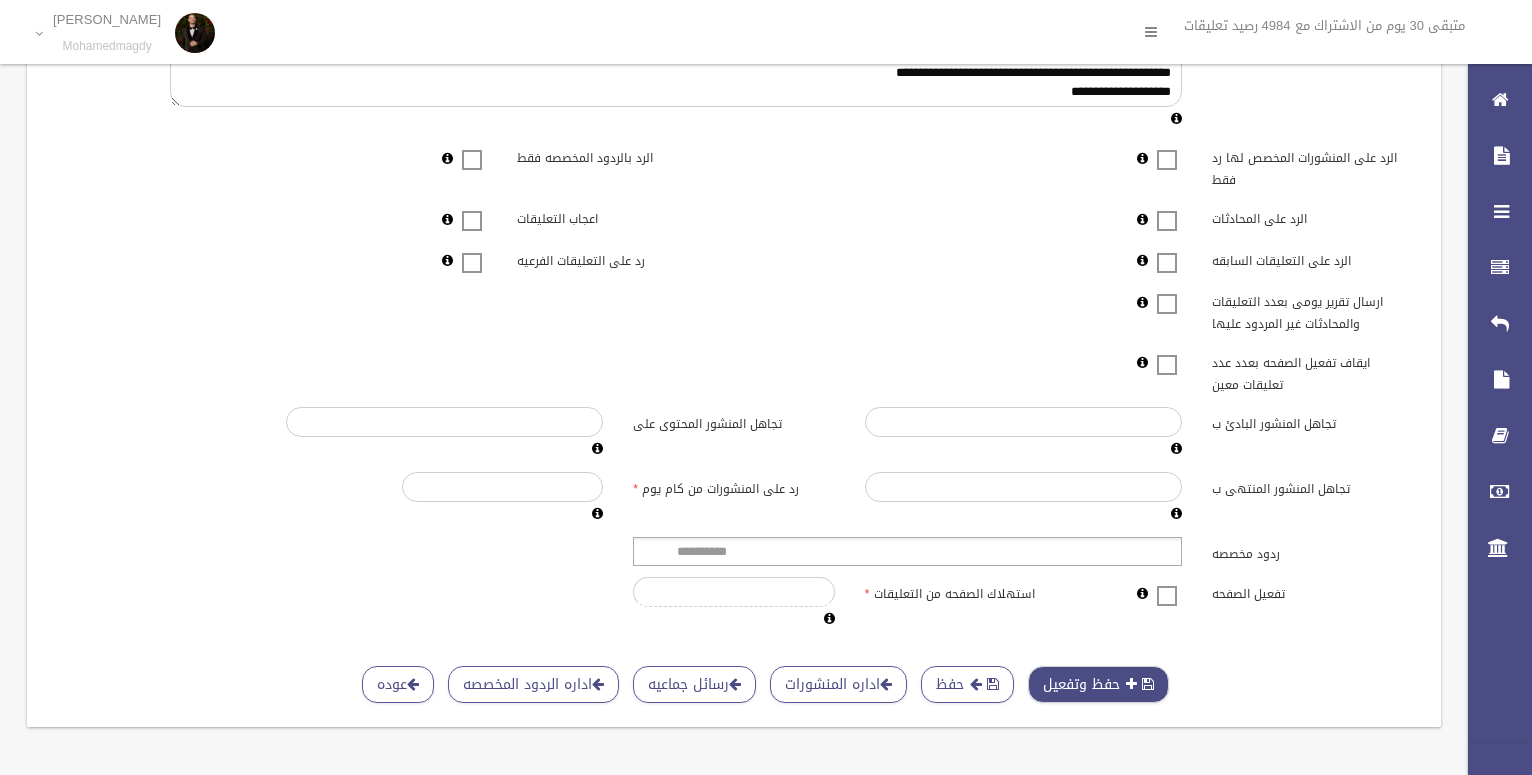 click on "حفظ وتفعيل" at bounding box center [1098, 684] 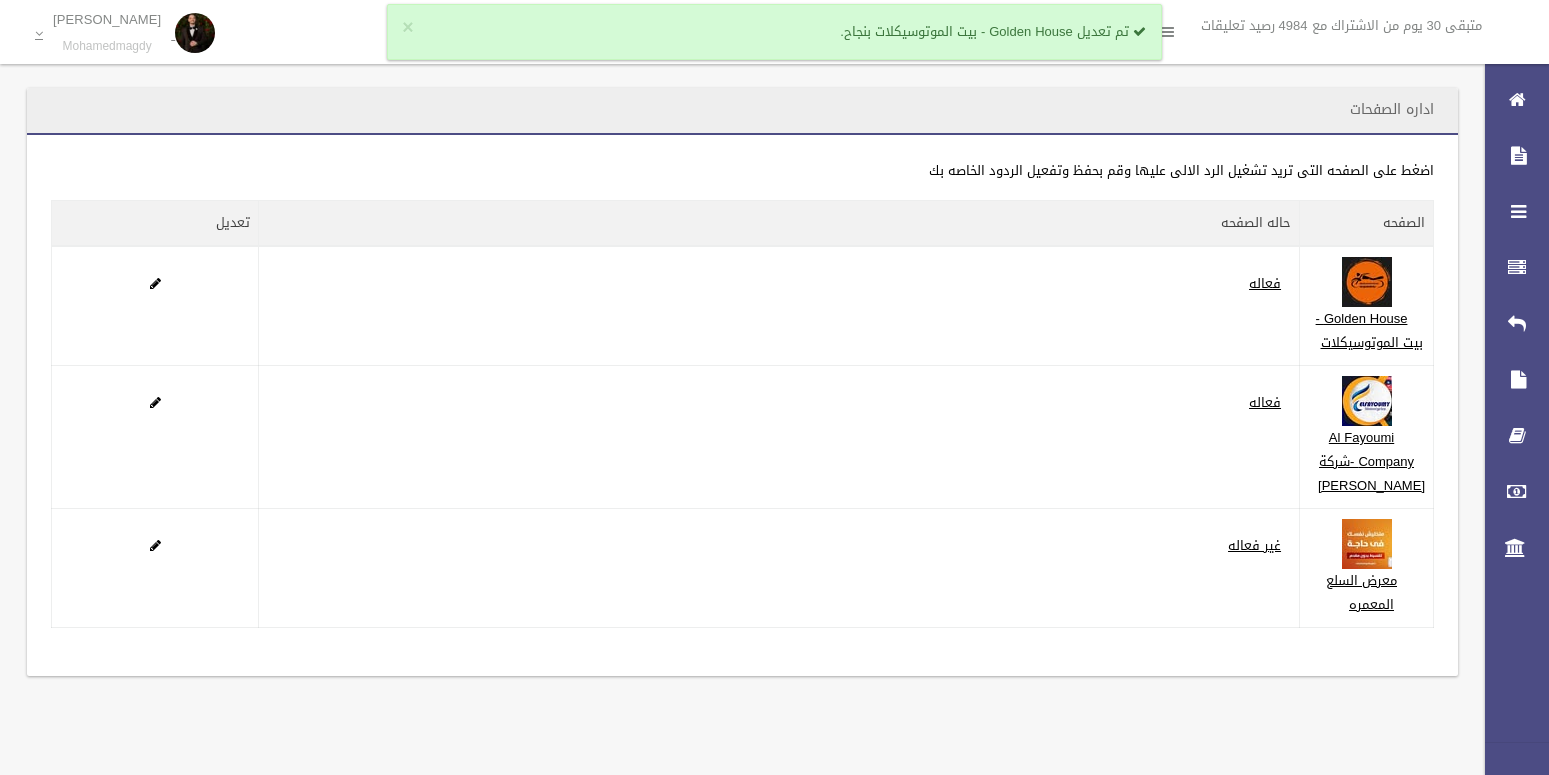 scroll, scrollTop: 0, scrollLeft: 0, axis: both 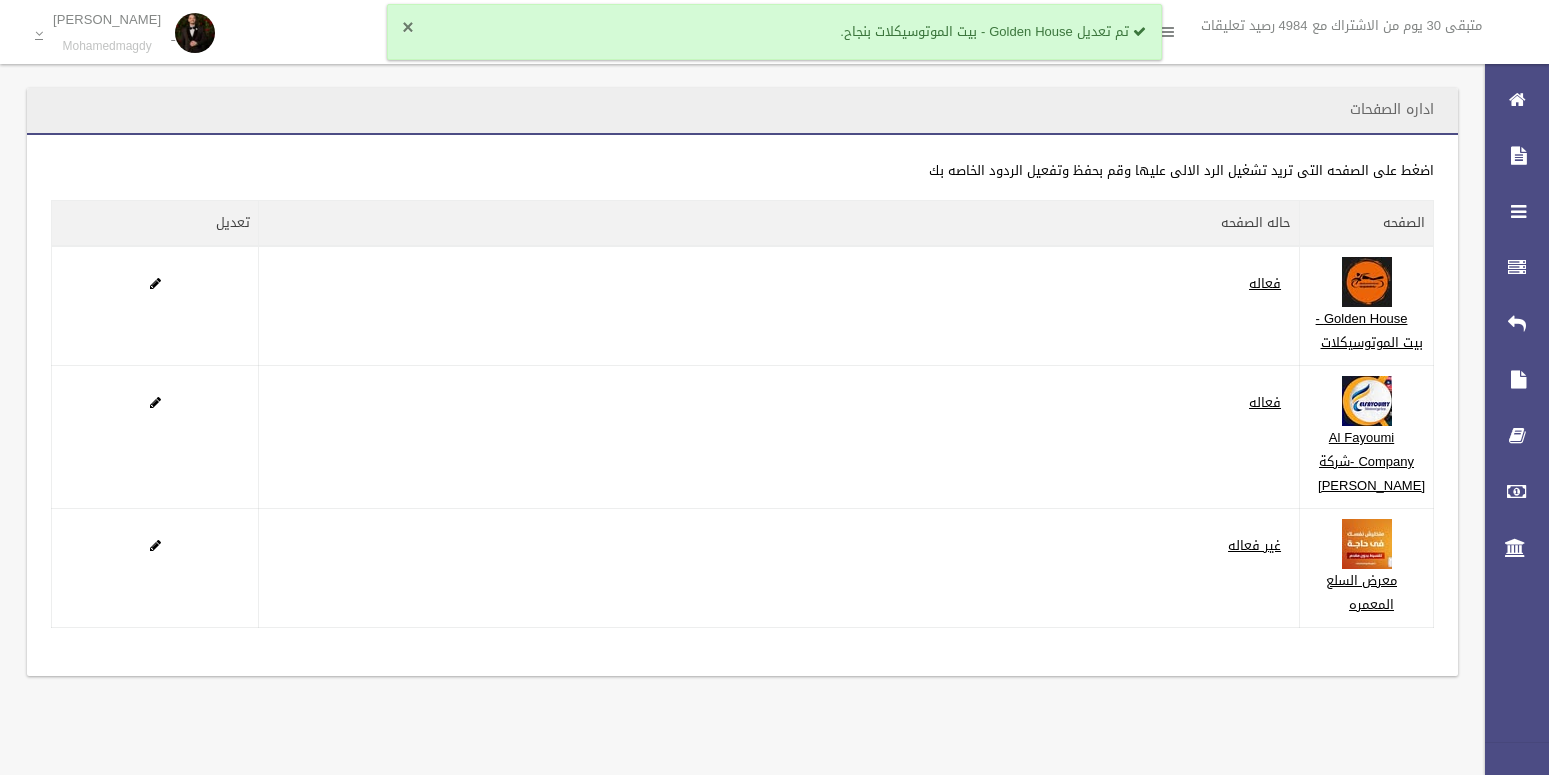 click on "×" at bounding box center (407, 28) 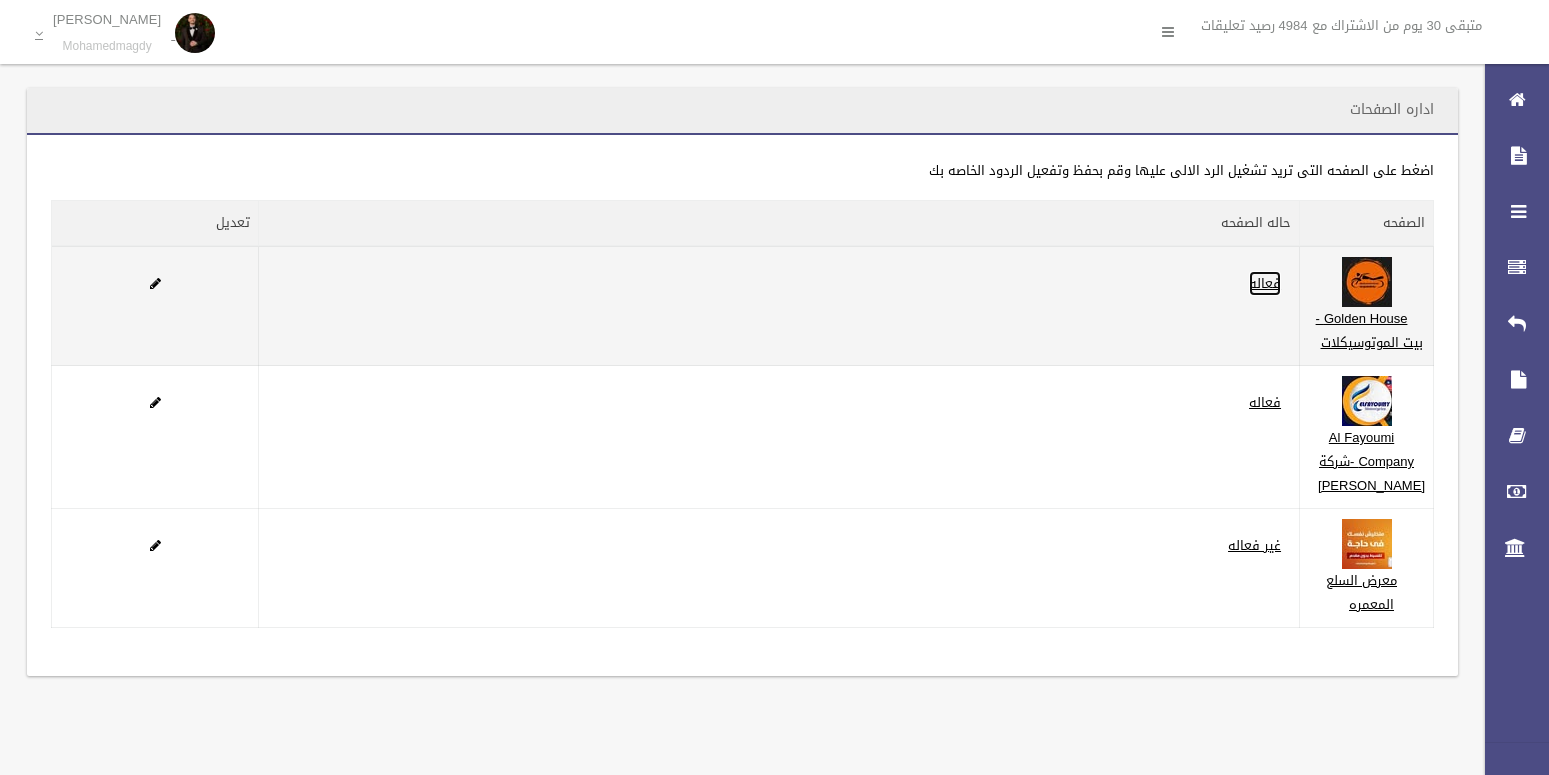 click on "فعاله" at bounding box center (1265, 283) 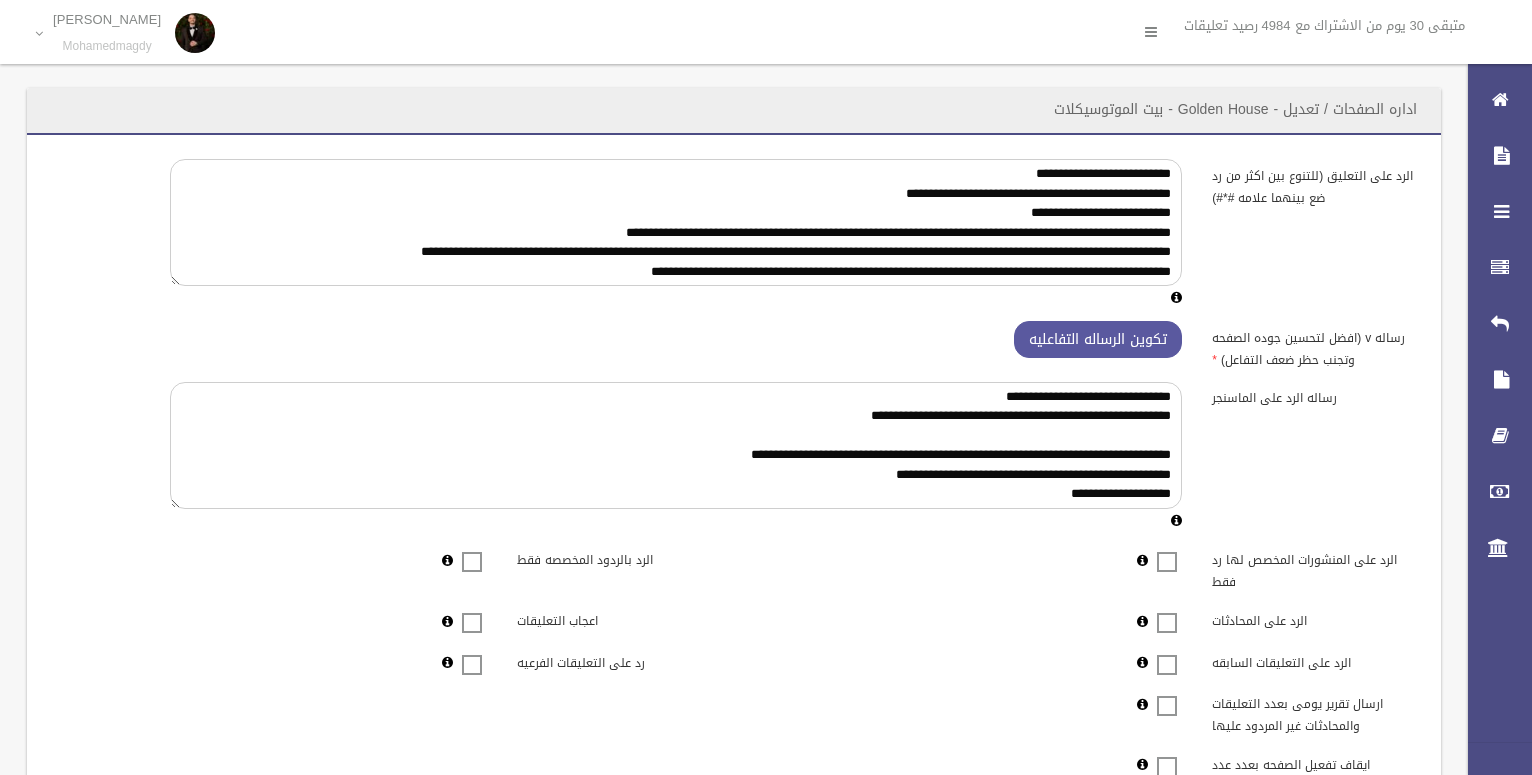 scroll, scrollTop: 0, scrollLeft: 0, axis: both 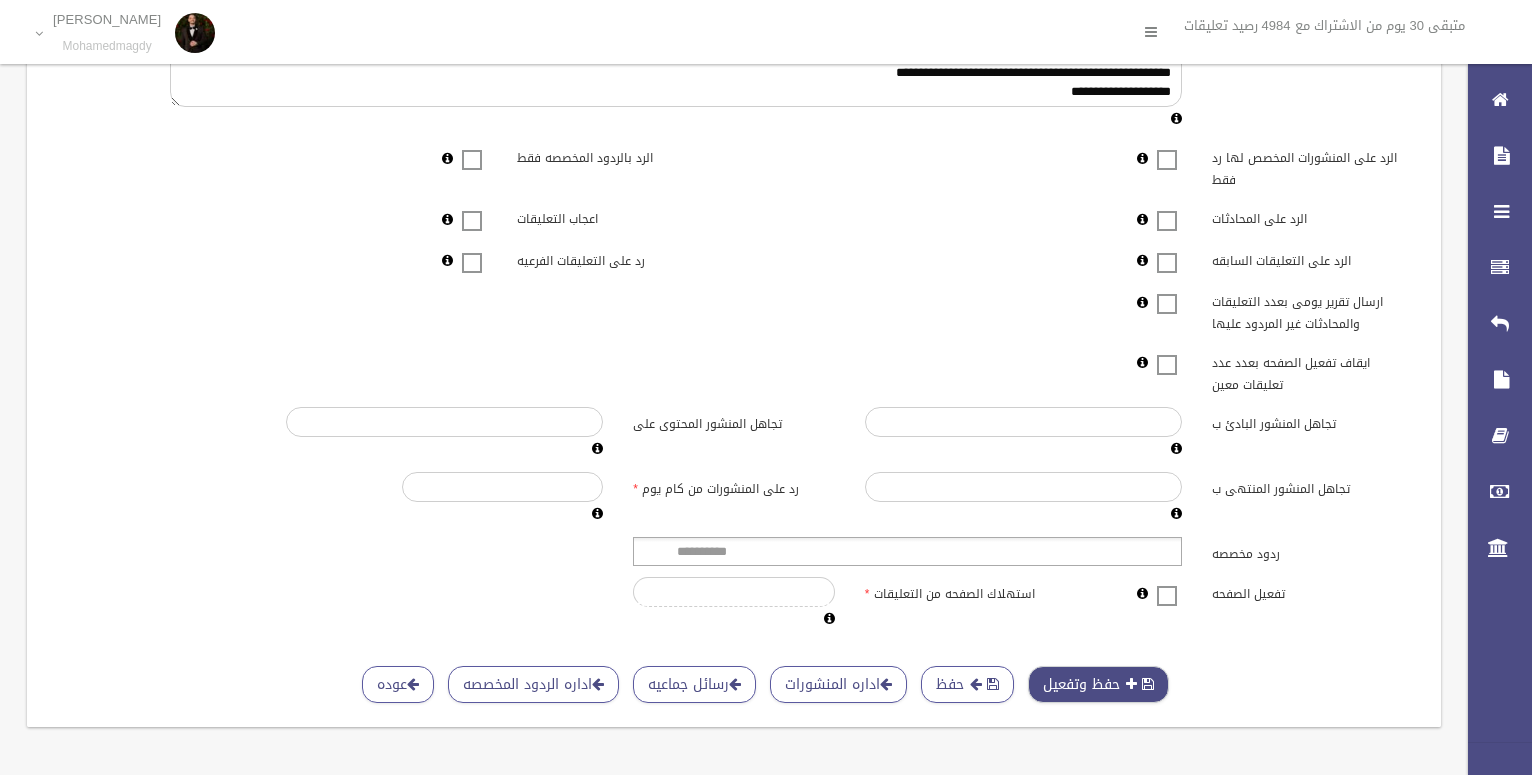 click on "حفظ وتفعيل" at bounding box center [1098, 684] 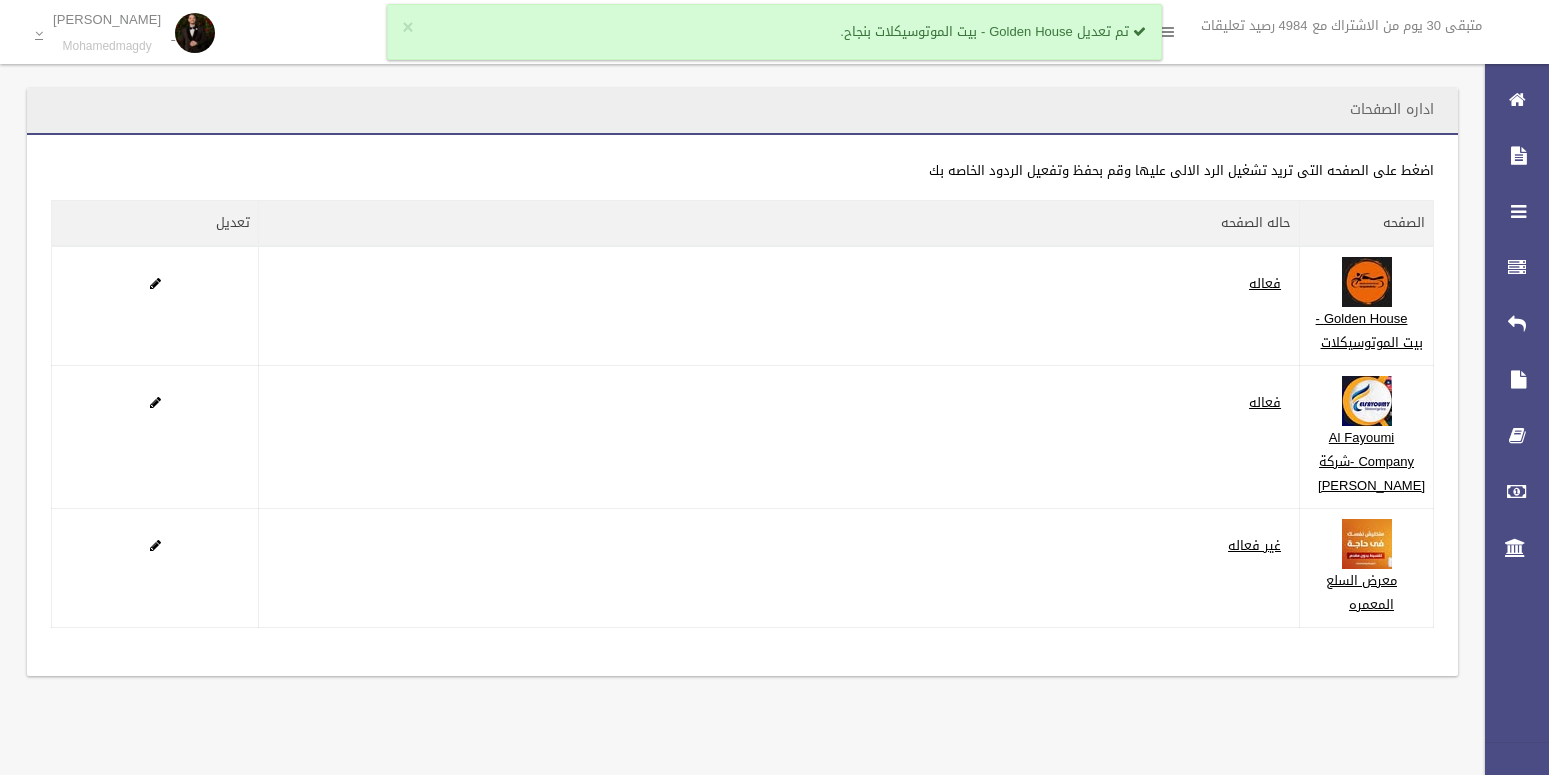 scroll, scrollTop: 0, scrollLeft: 0, axis: both 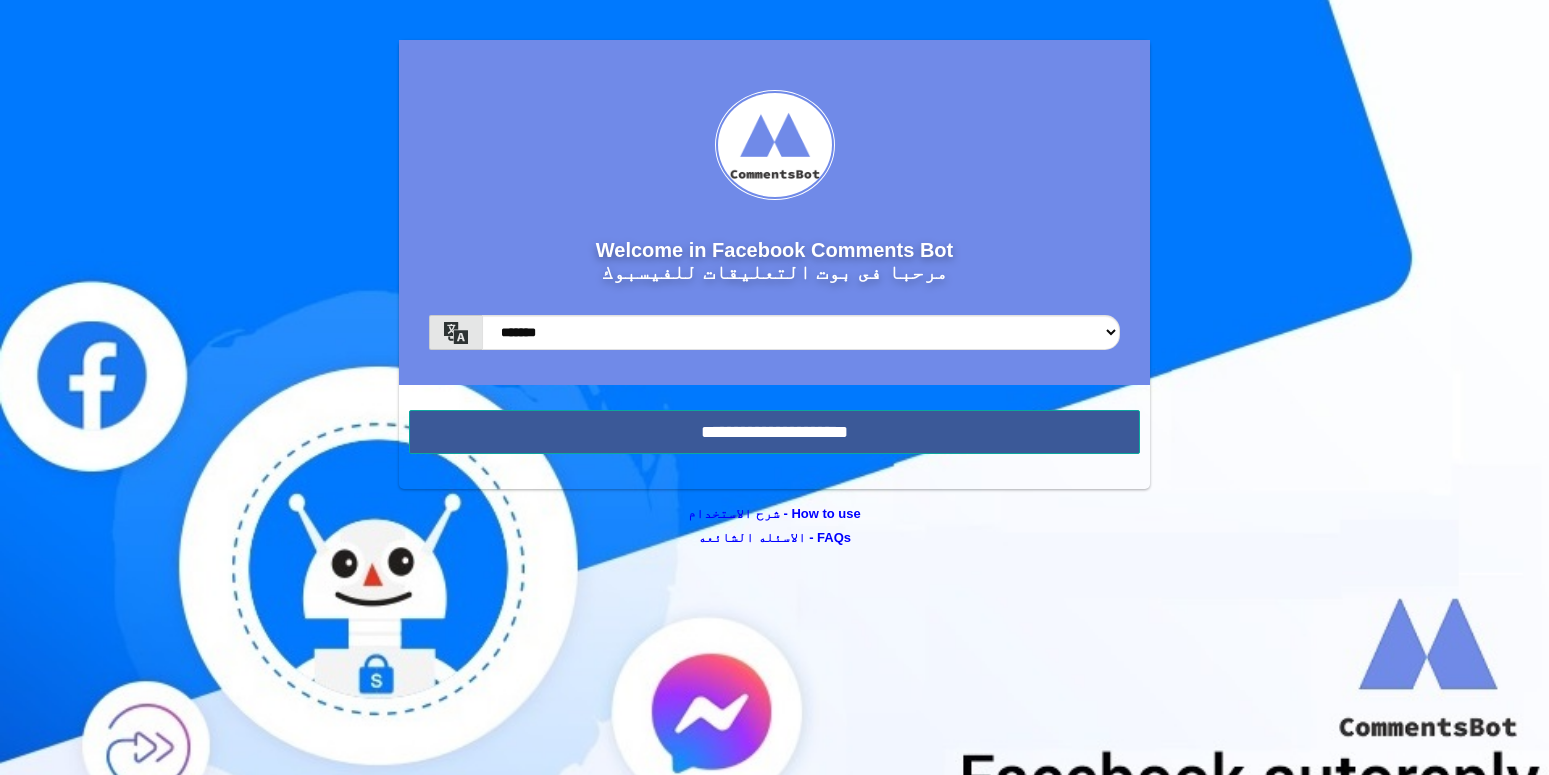 click on "Welcome in Facebook Comments Bot
مرحبا فى بوت التعليقات للفيسبوك
*******
*******
*****" at bounding box center [774, 264] 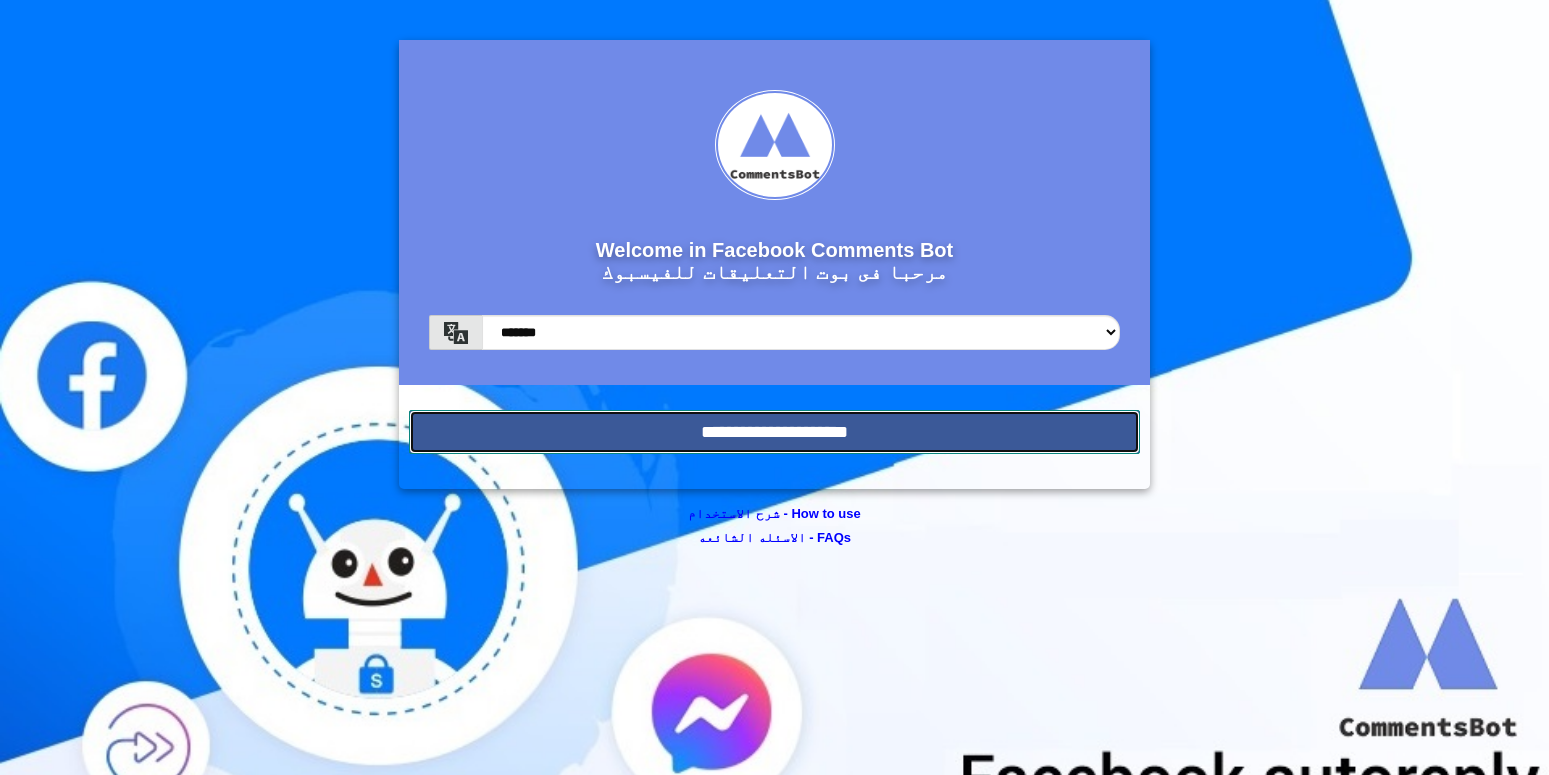 click on "**********" at bounding box center [774, 432] 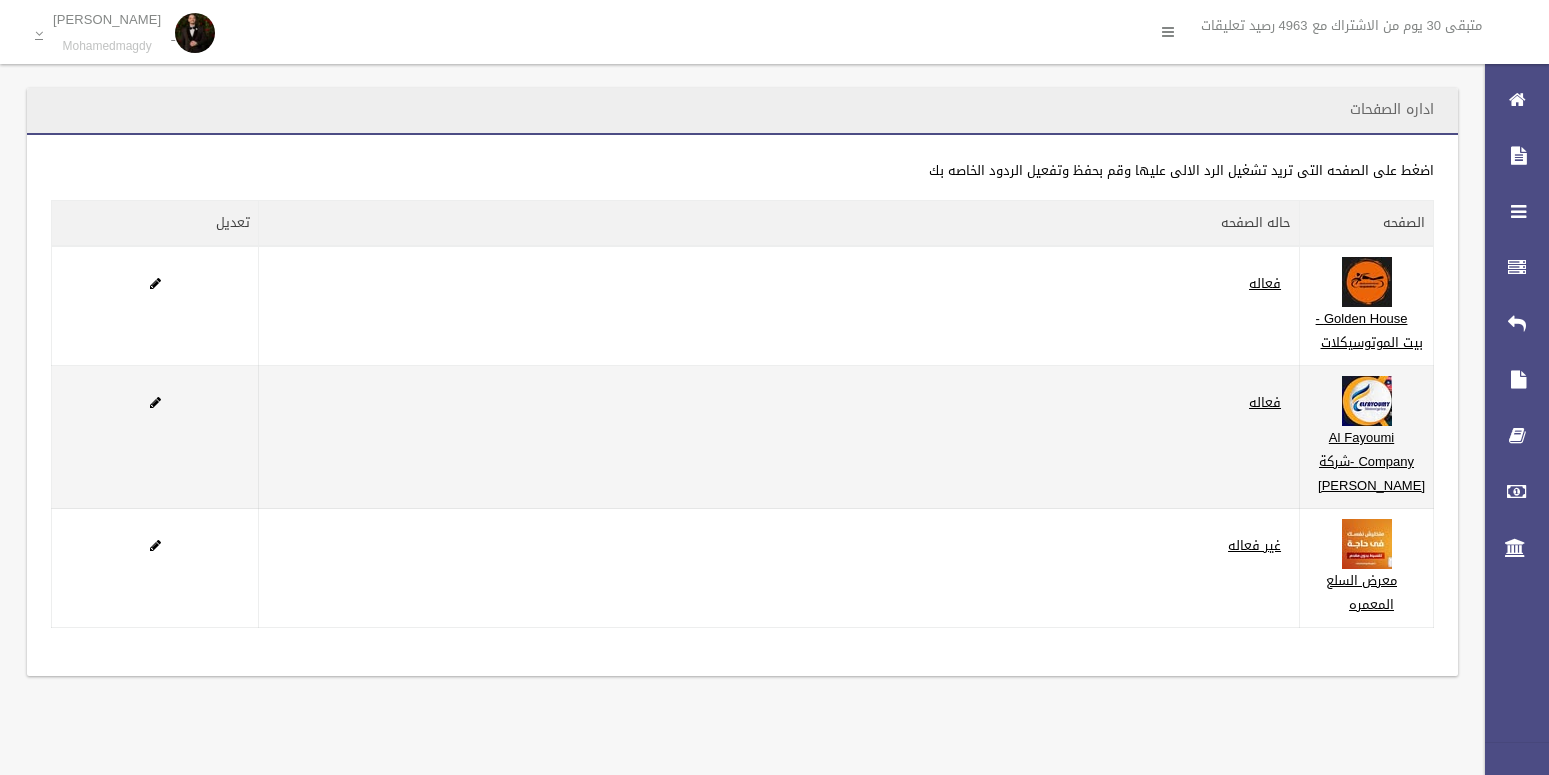 scroll, scrollTop: 0, scrollLeft: 0, axis: both 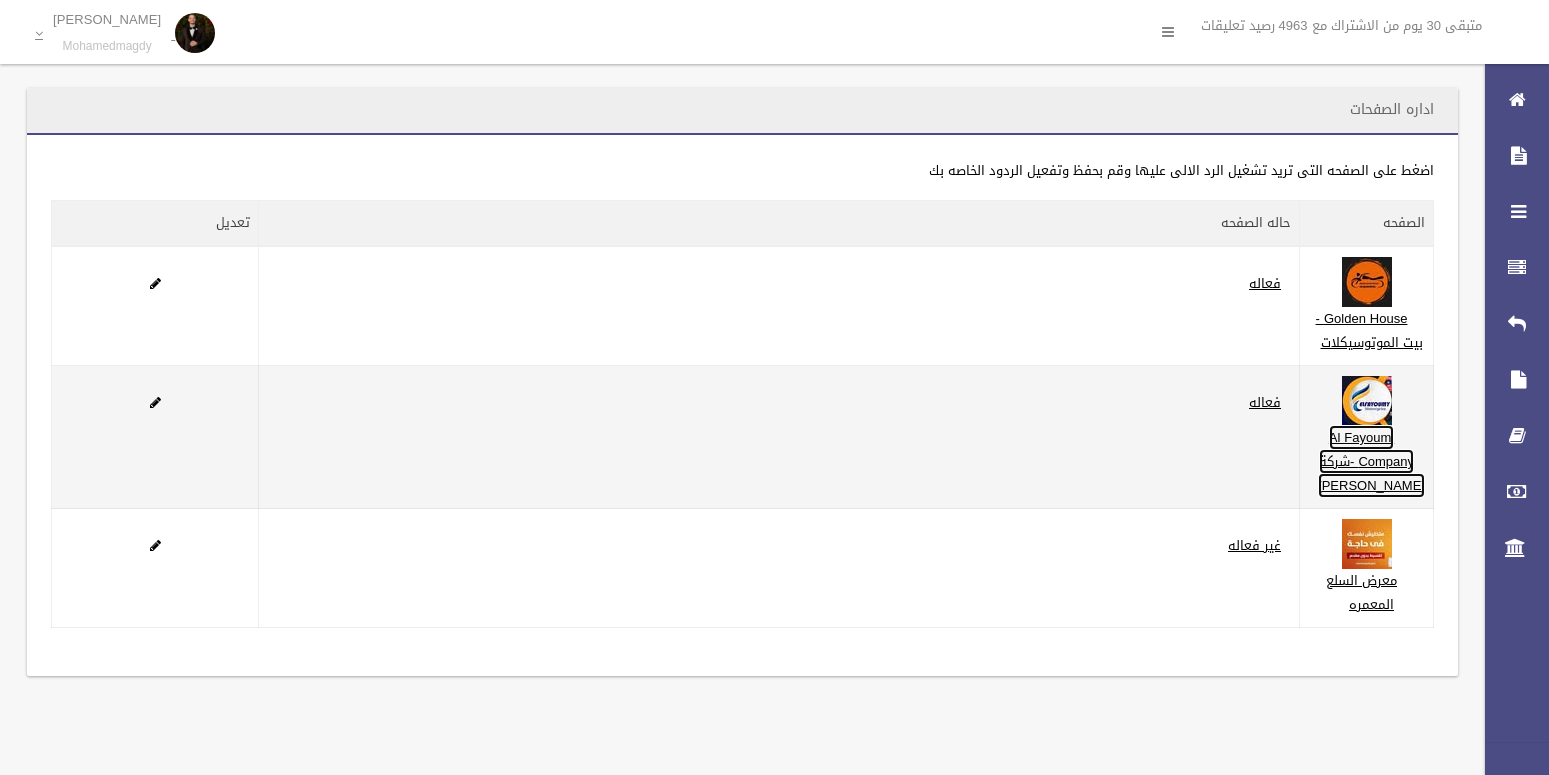 click on "Al Fayoumi Company -شركة [PERSON_NAME]" at bounding box center [1371, 461] 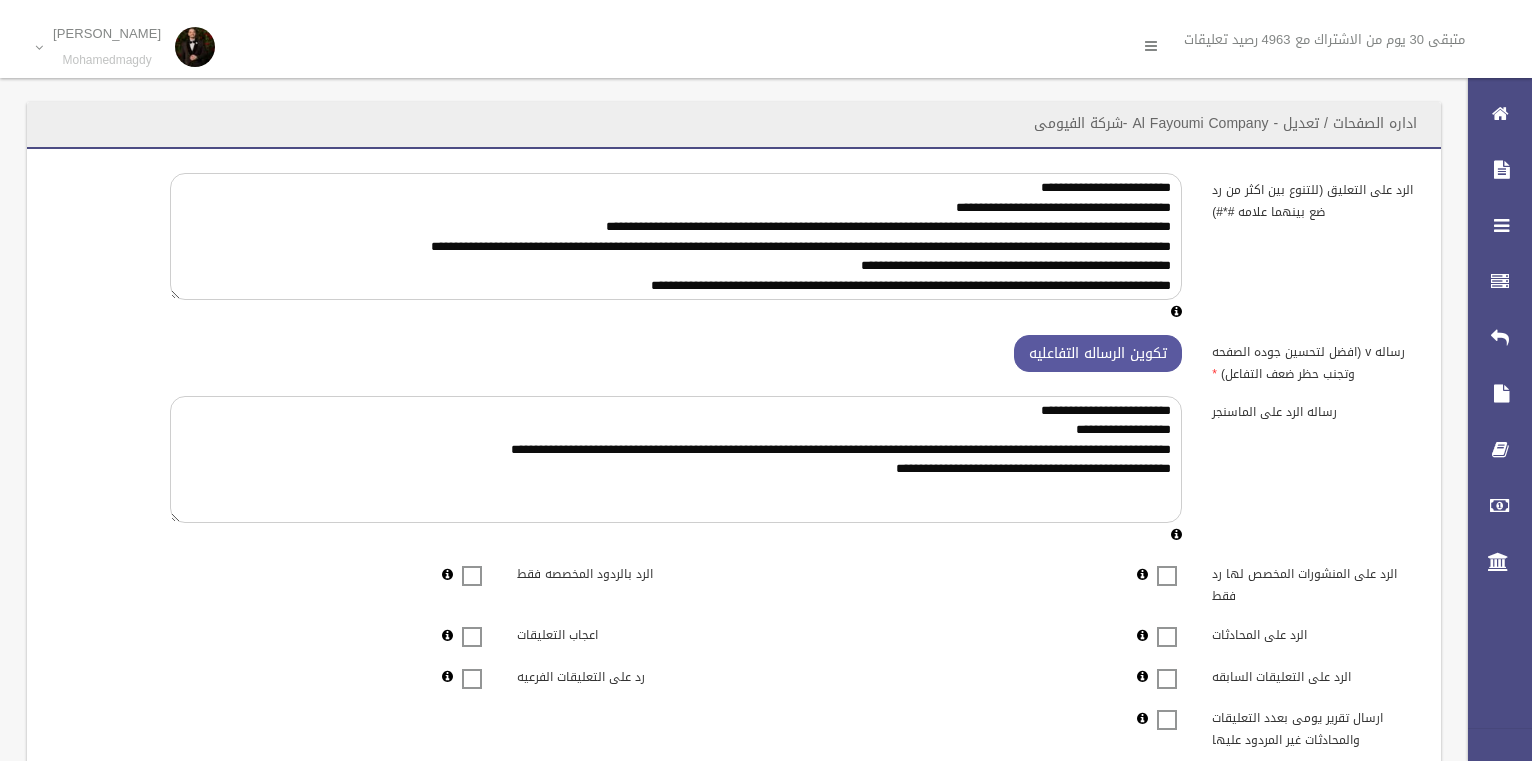 scroll, scrollTop: 0, scrollLeft: 0, axis: both 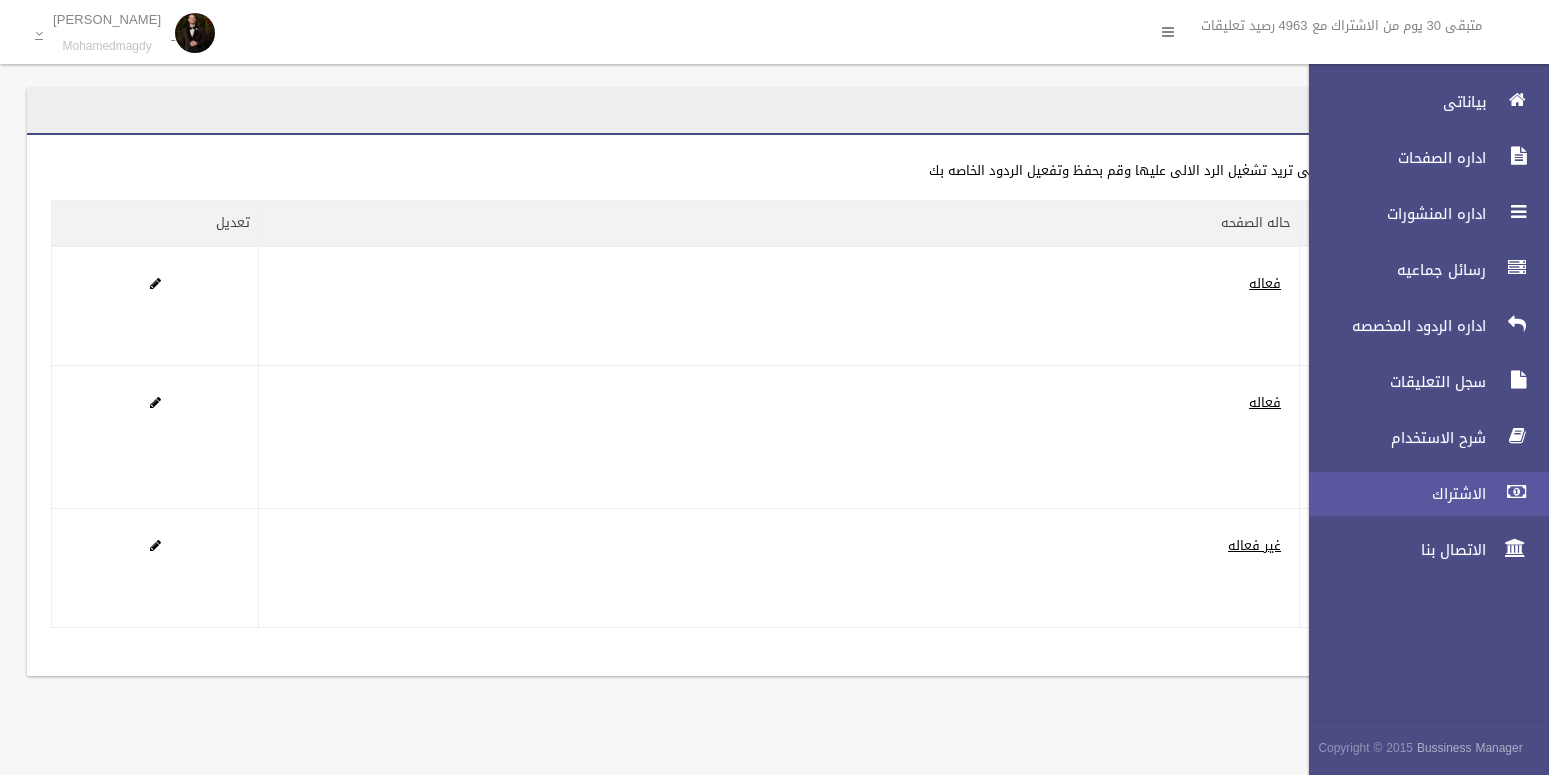 click on "الاشتراك" at bounding box center (1392, 494) 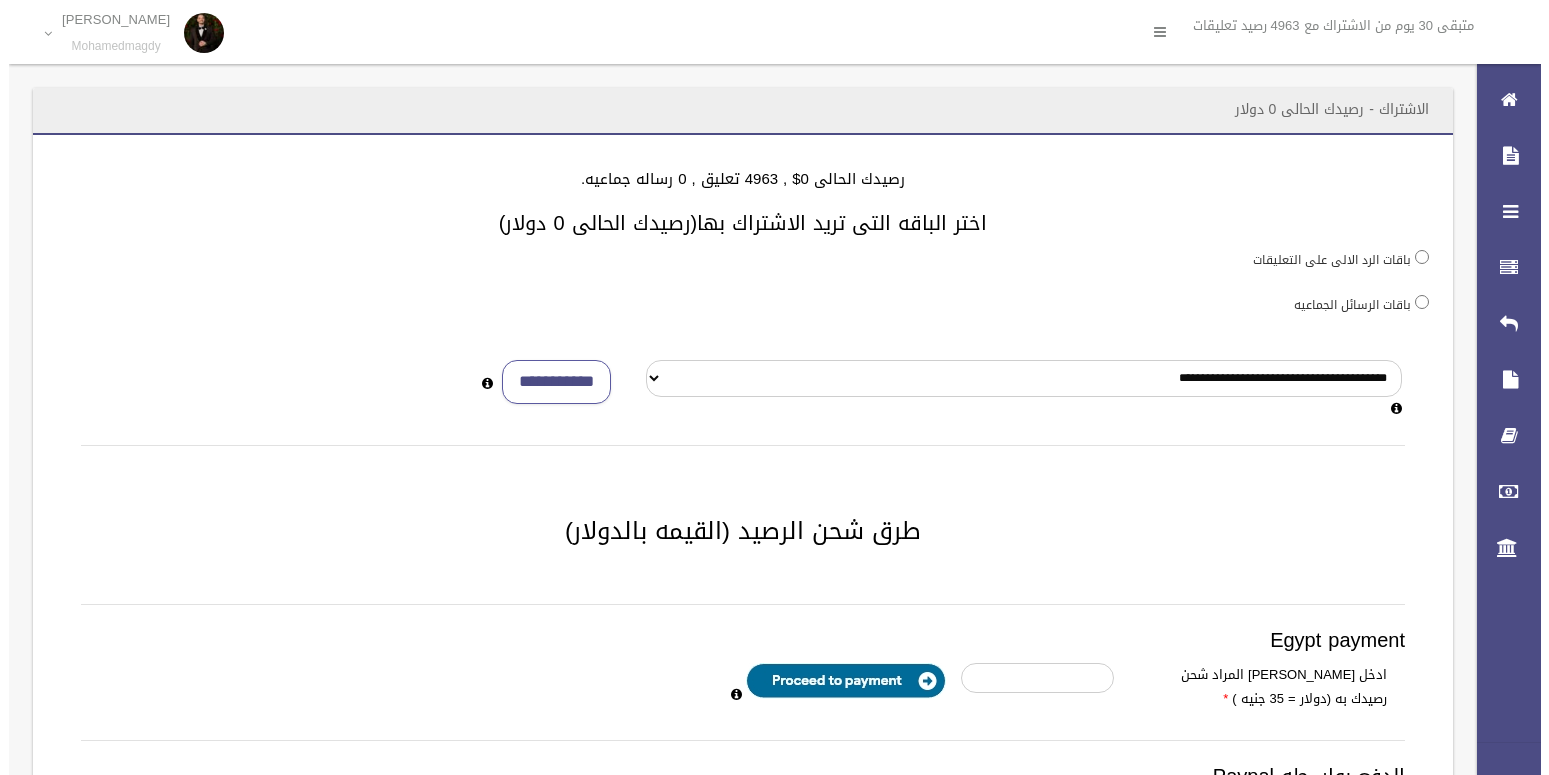 scroll, scrollTop: 0, scrollLeft: 0, axis: both 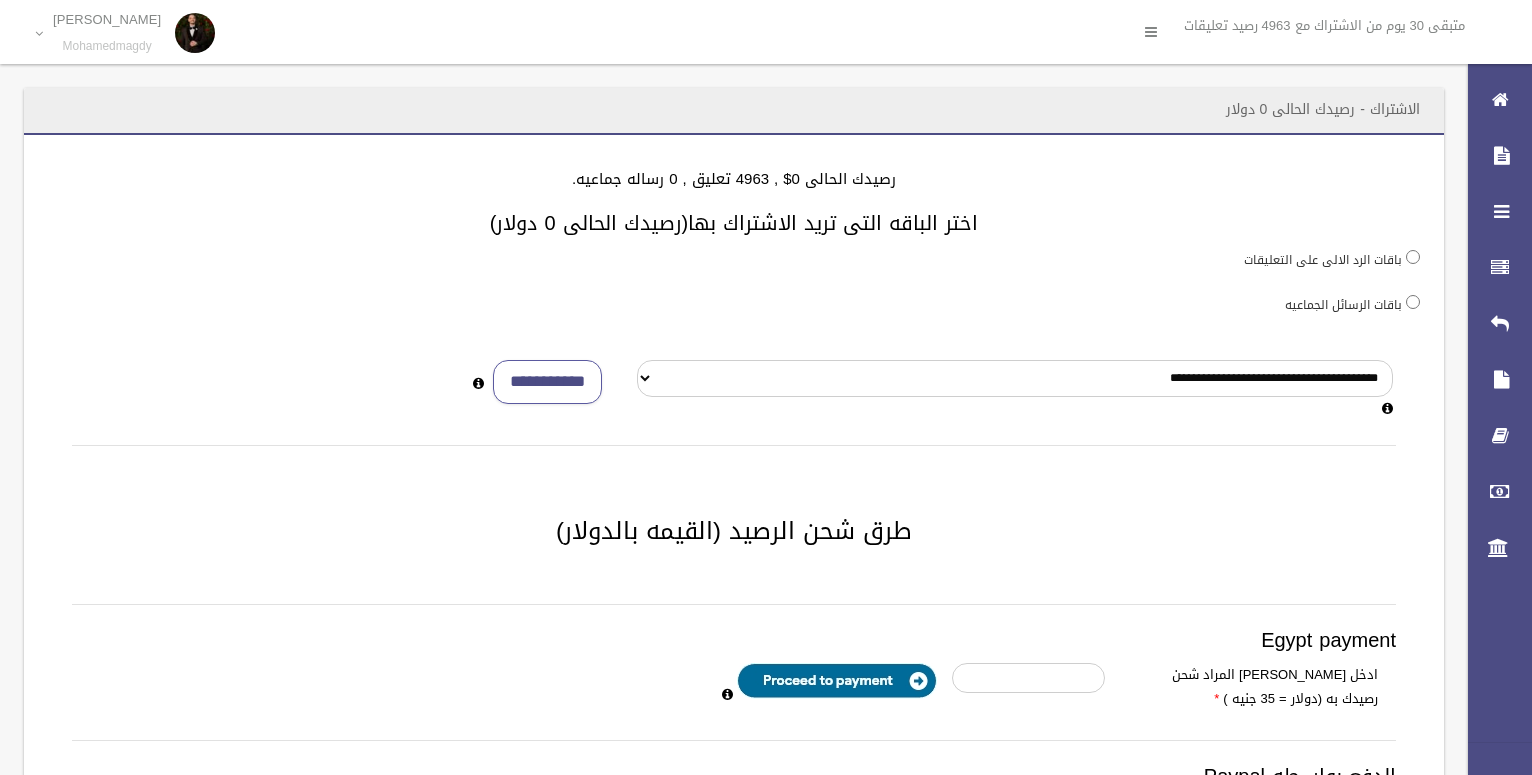 click on "باقات الرسائل الجماعيه" at bounding box center (734, 304) 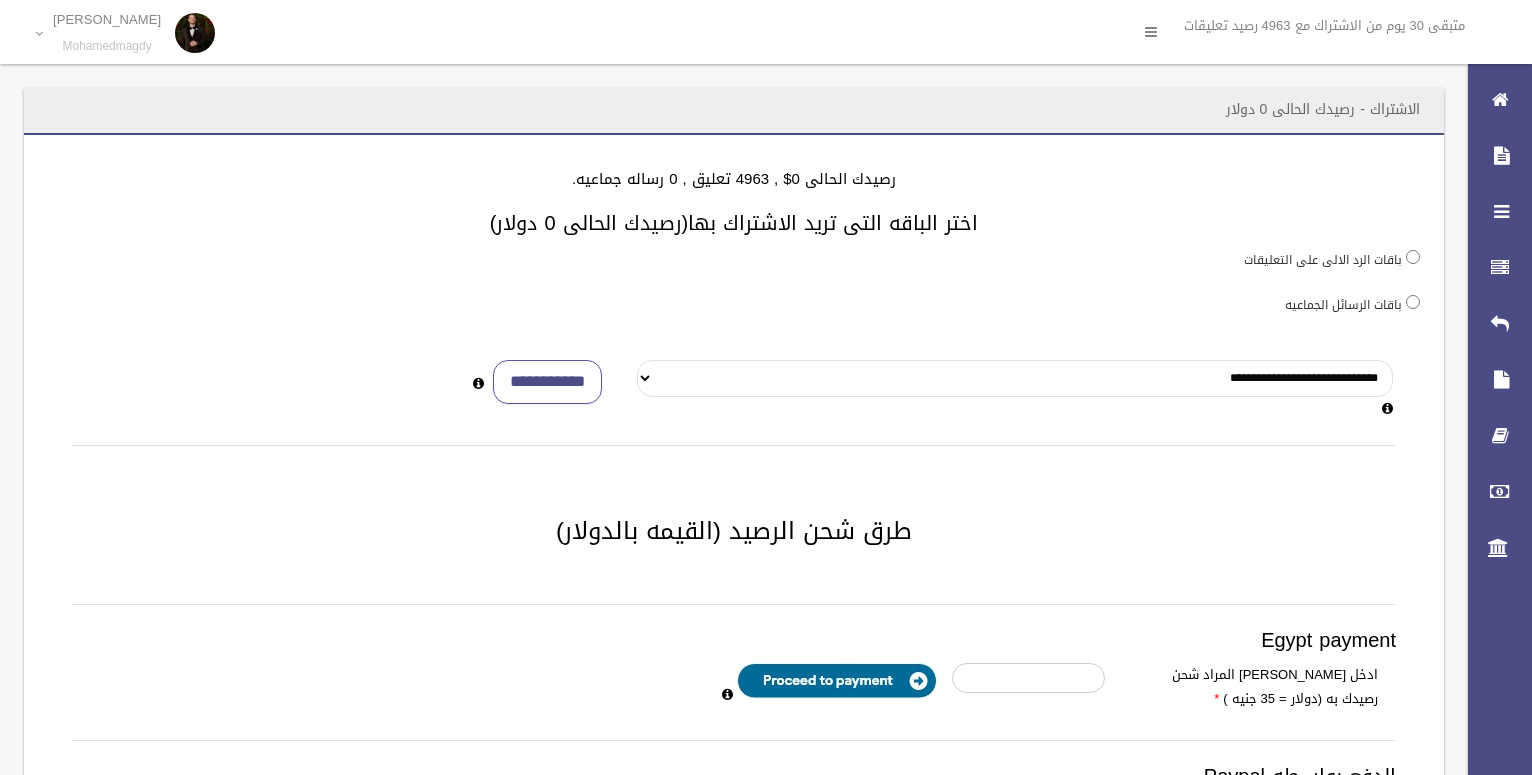 click on "**********" at bounding box center (1015, 378) 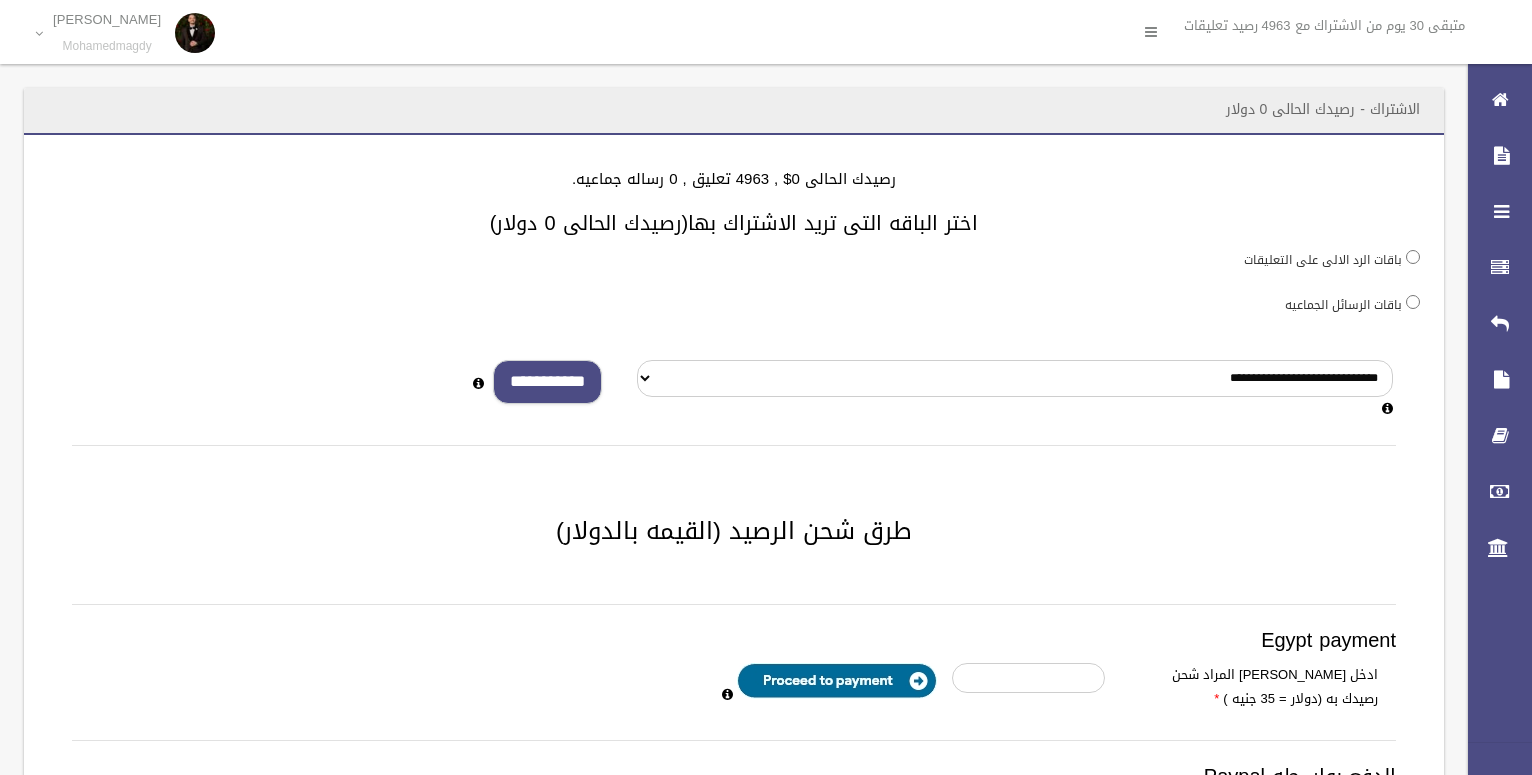 click on "**********" at bounding box center (547, 382) 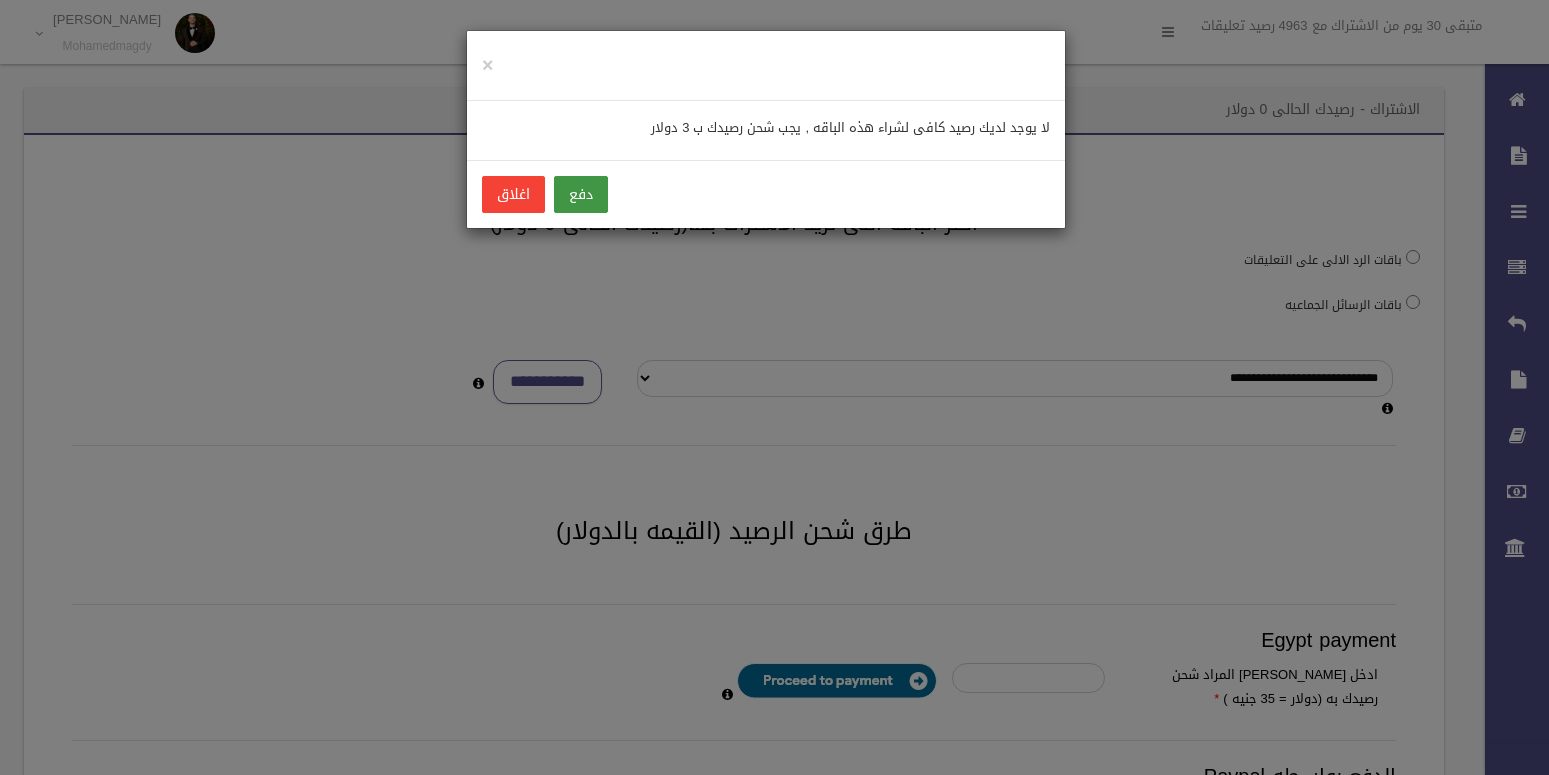click on "دفع" at bounding box center (581, 194) 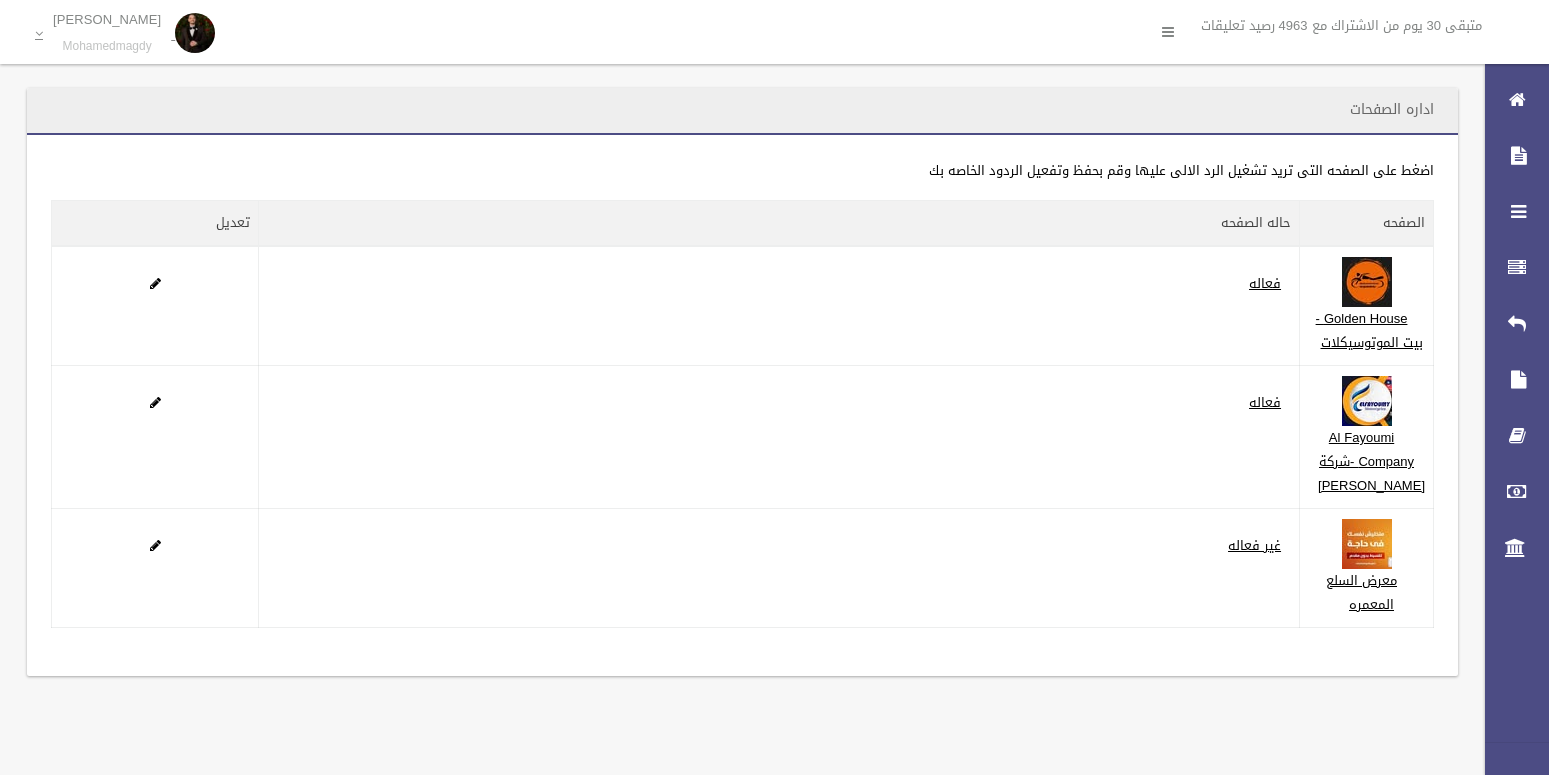 scroll, scrollTop: 0, scrollLeft: 0, axis: both 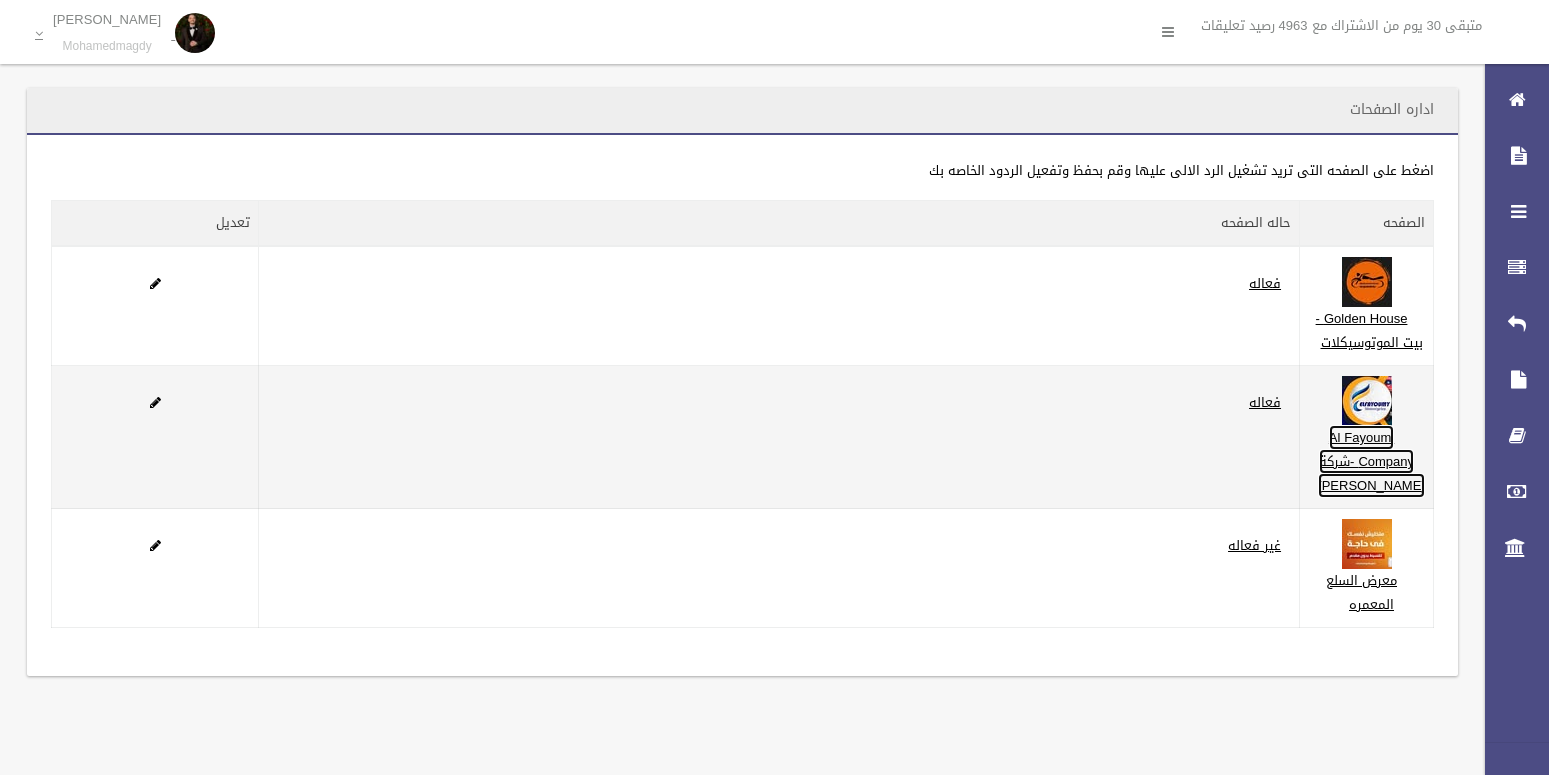 click on "Al Fayoumi Company -شركة الفيومى" at bounding box center [1371, 461] 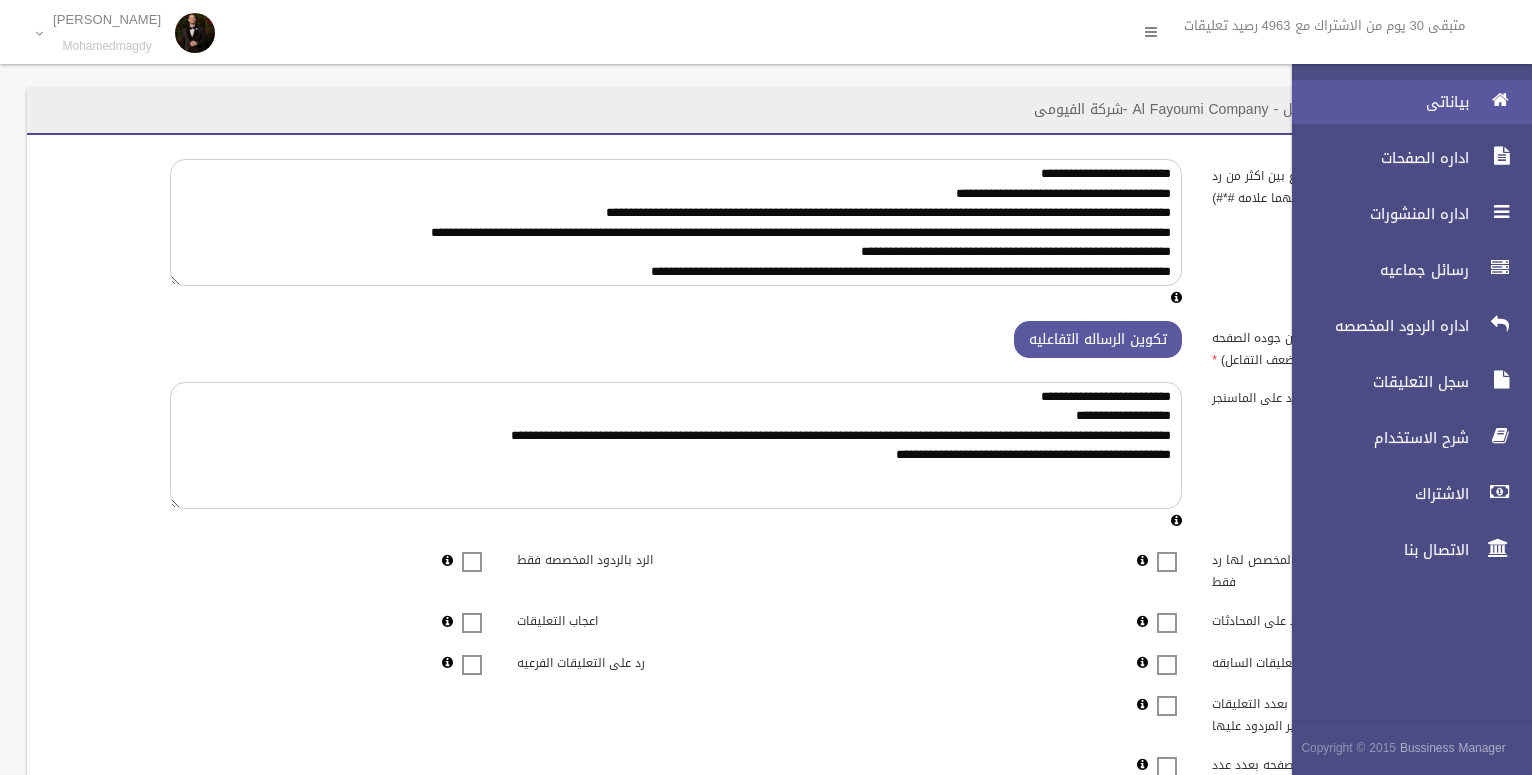 scroll, scrollTop: 0, scrollLeft: 0, axis: both 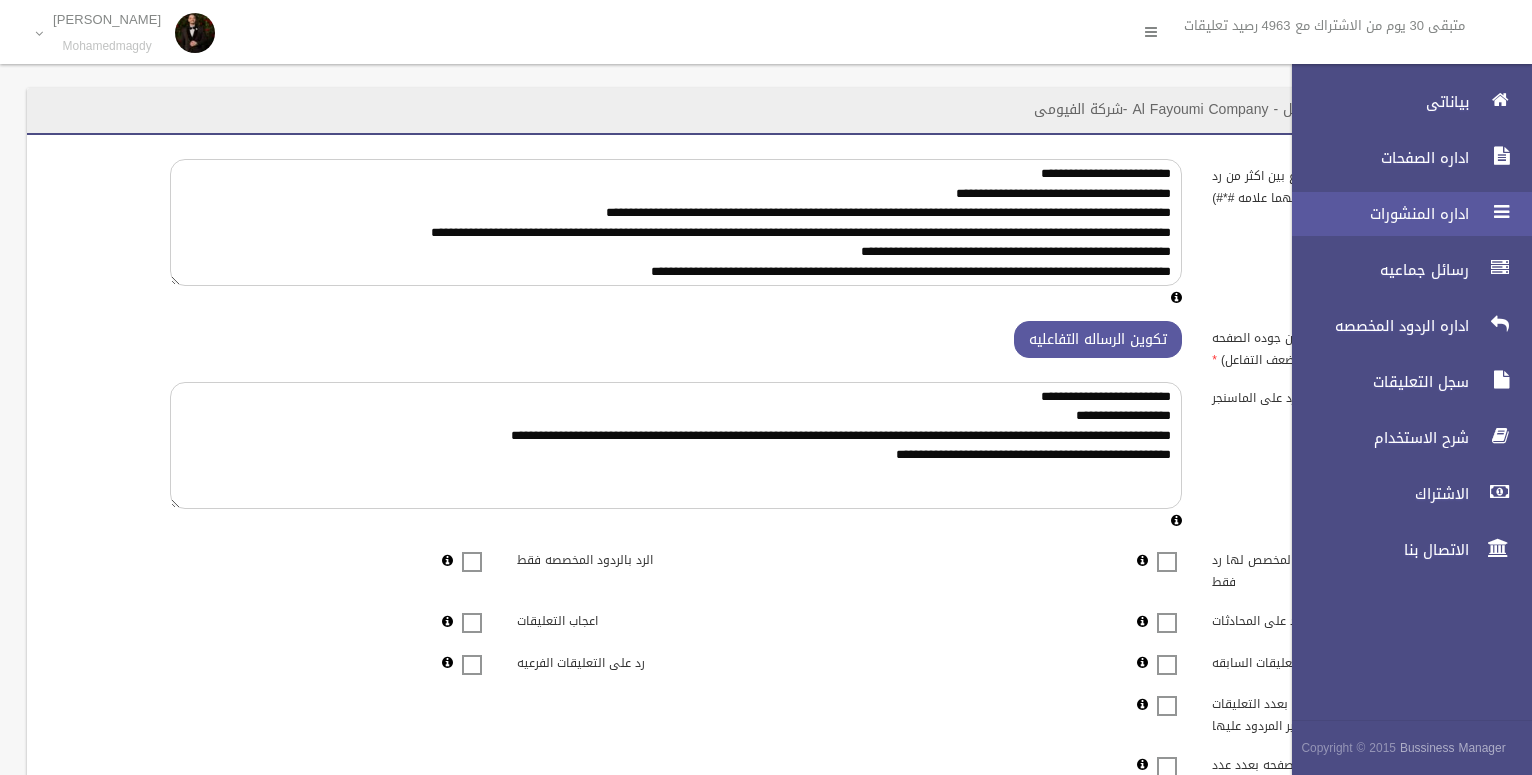 click on "اداره المنشورات" at bounding box center (1375, 214) 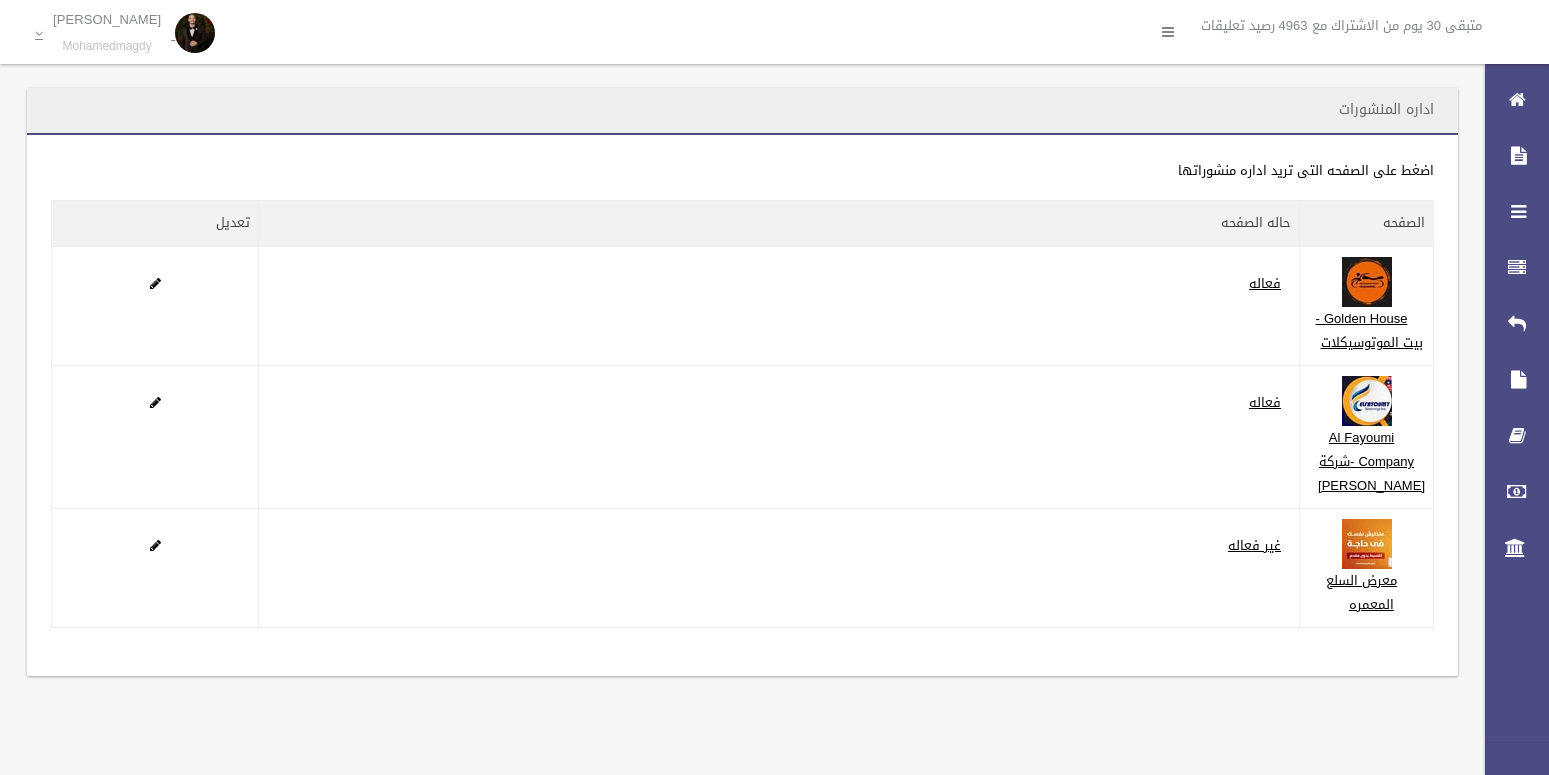scroll, scrollTop: 0, scrollLeft: 0, axis: both 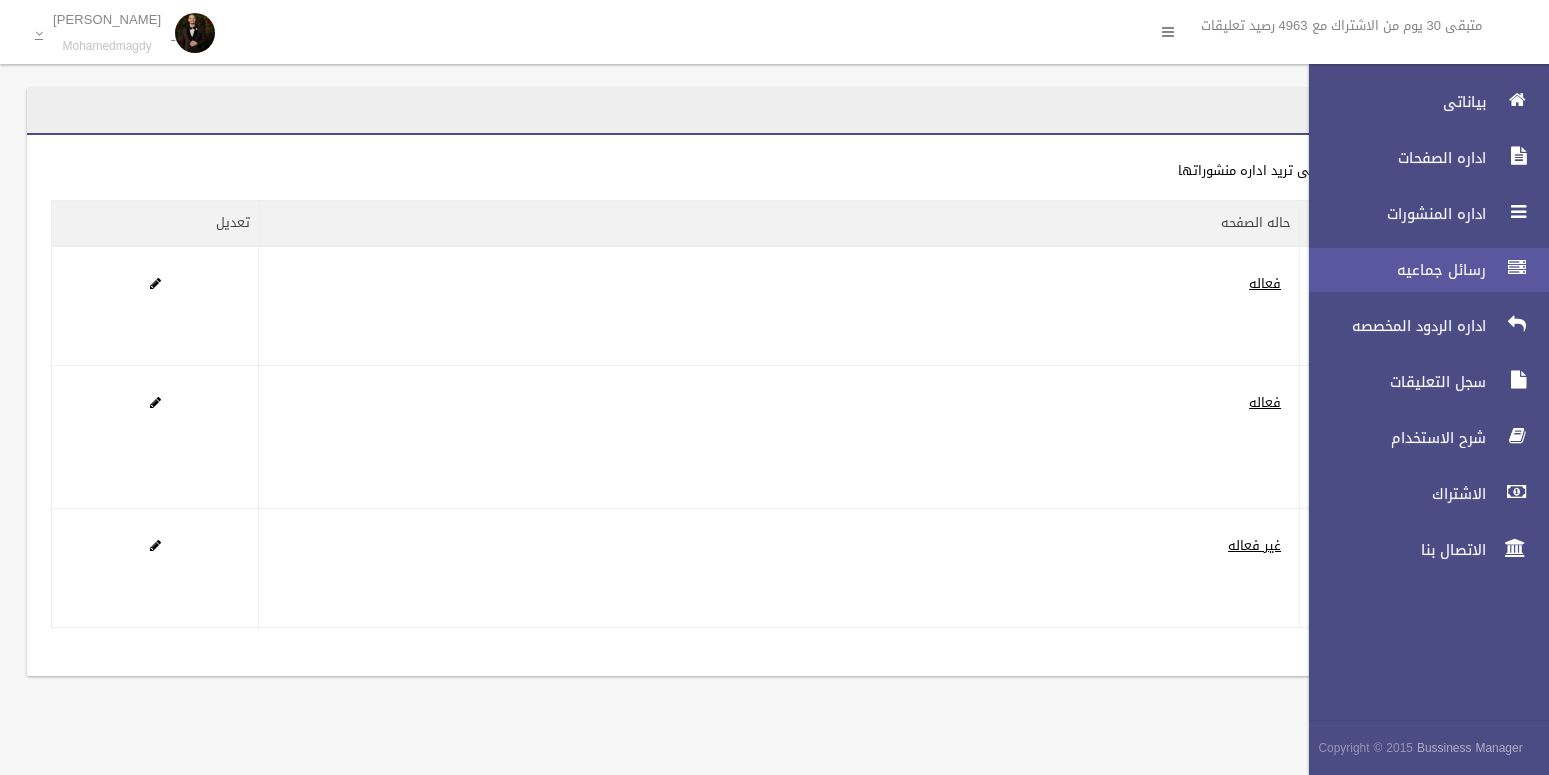 click on "رسائل جماعيه" at bounding box center (1420, 270) 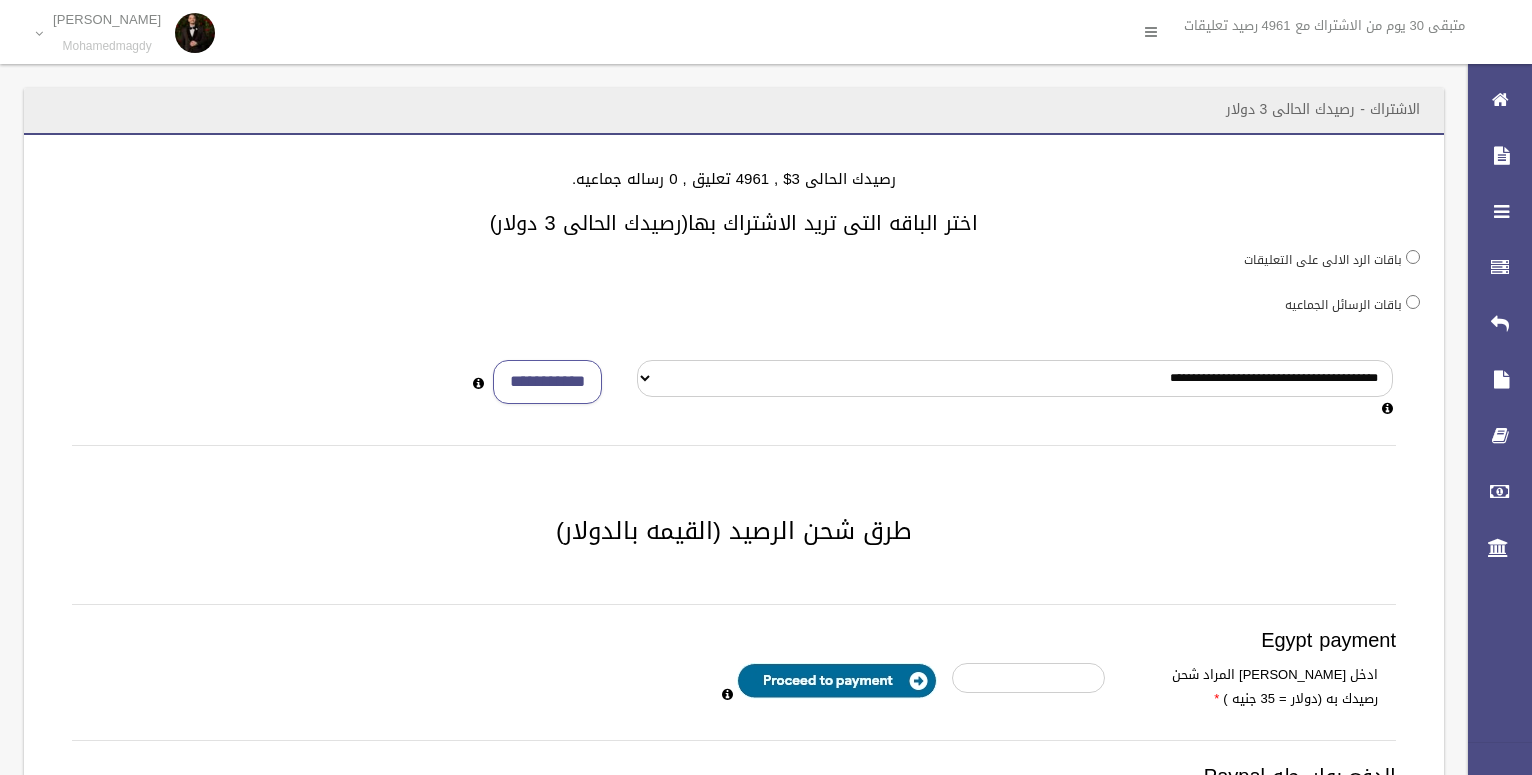 scroll, scrollTop: 0, scrollLeft: 0, axis: both 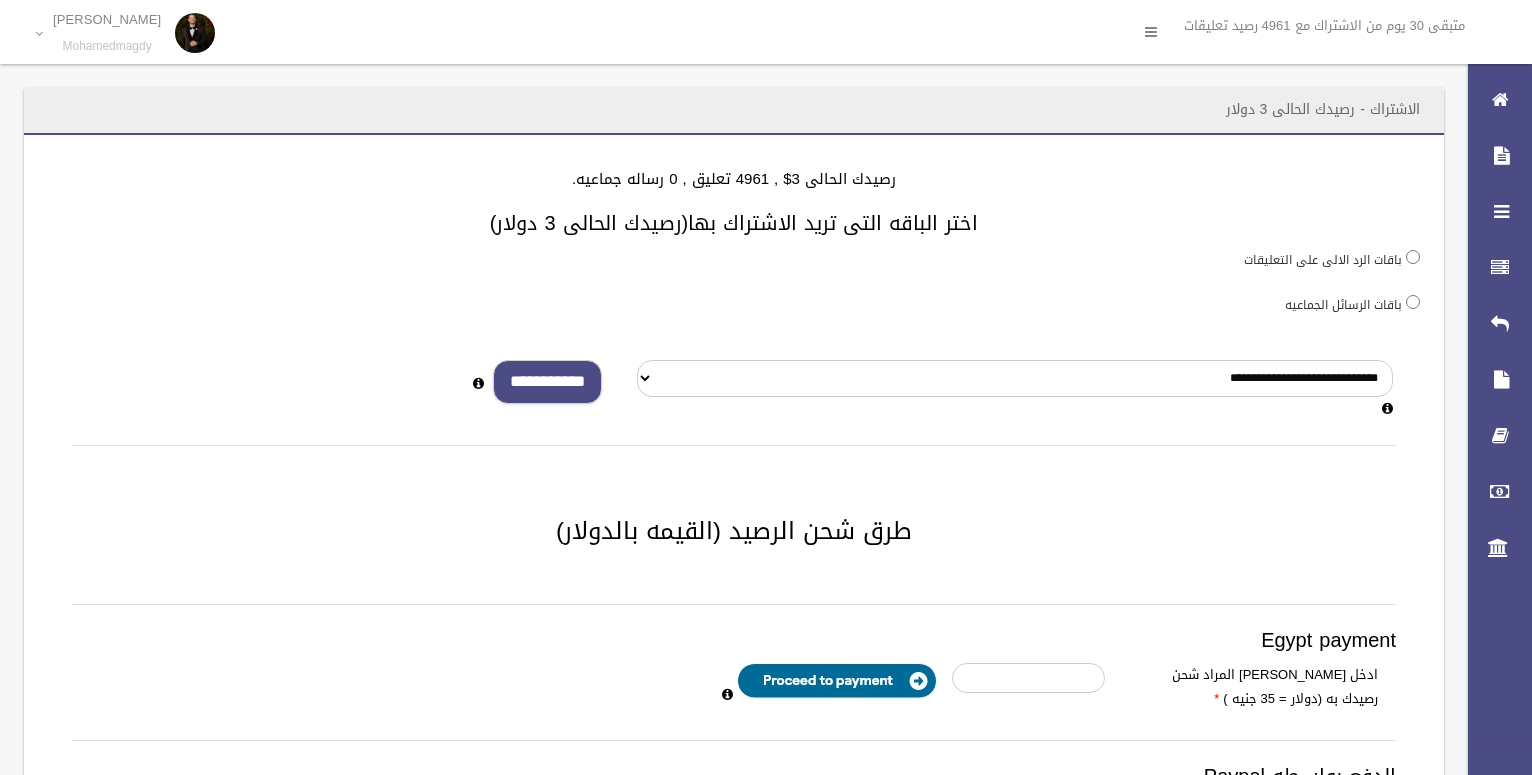 click on "**********" at bounding box center (547, 382) 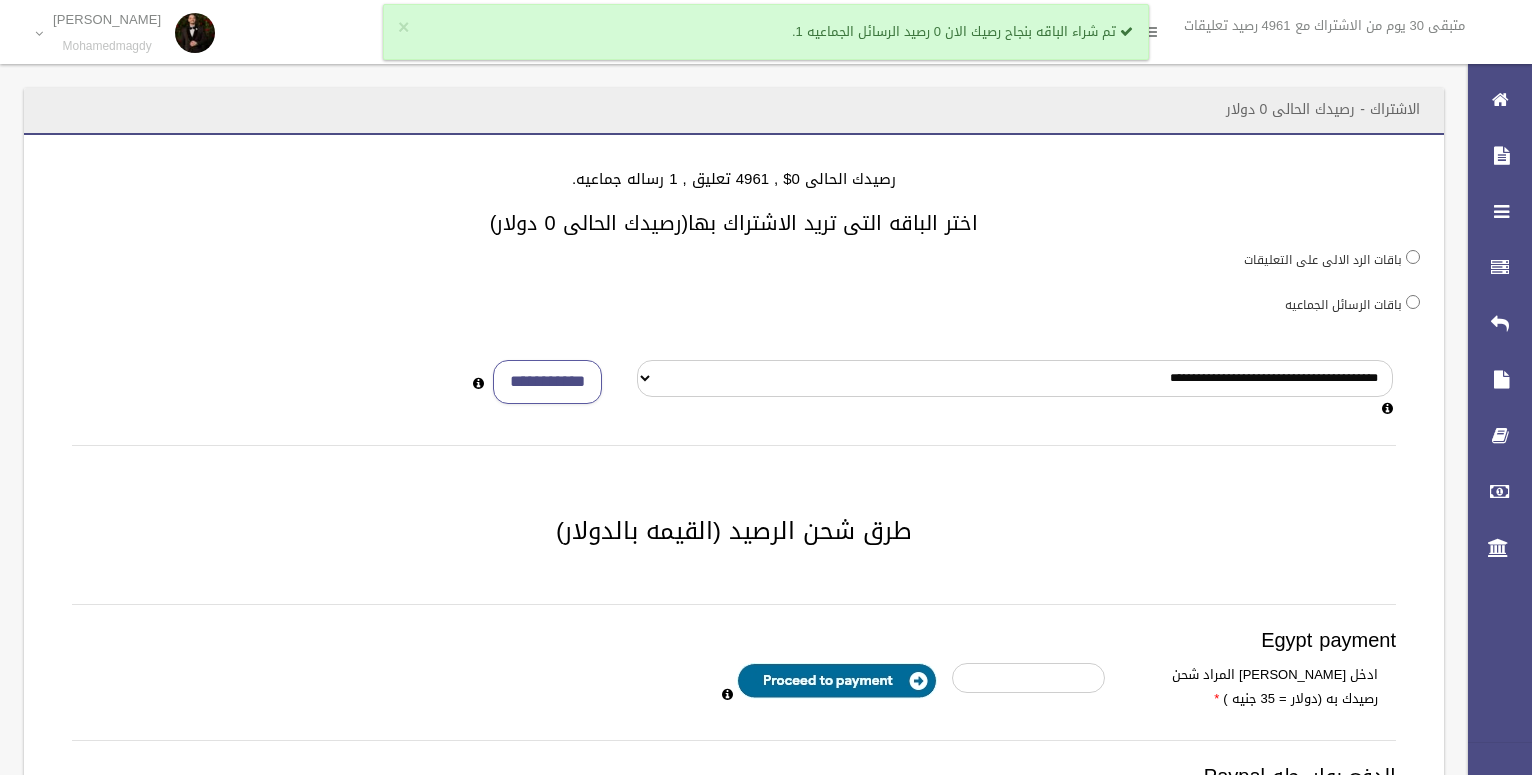 scroll, scrollTop: 0, scrollLeft: 0, axis: both 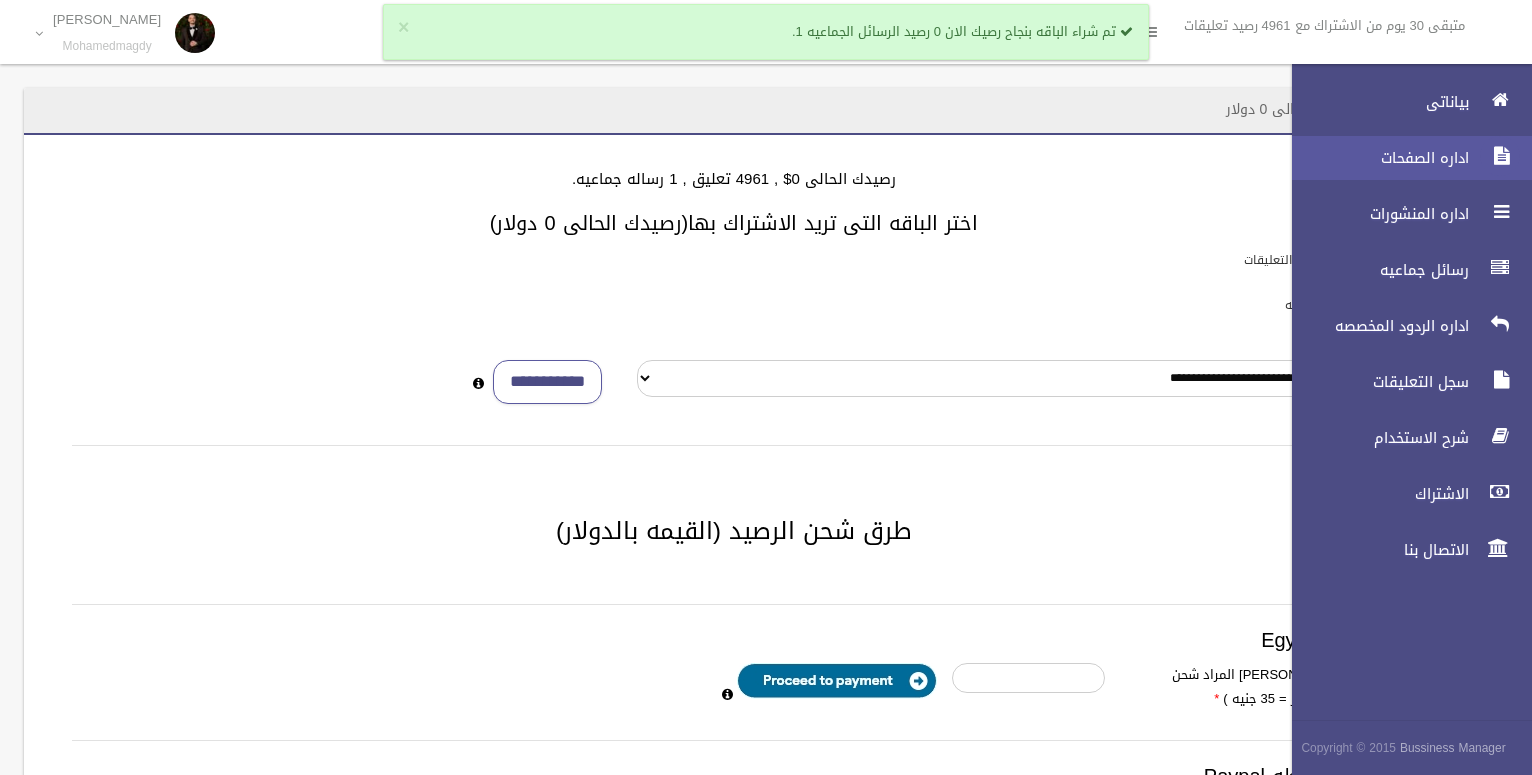 click at bounding box center [1500, 156] 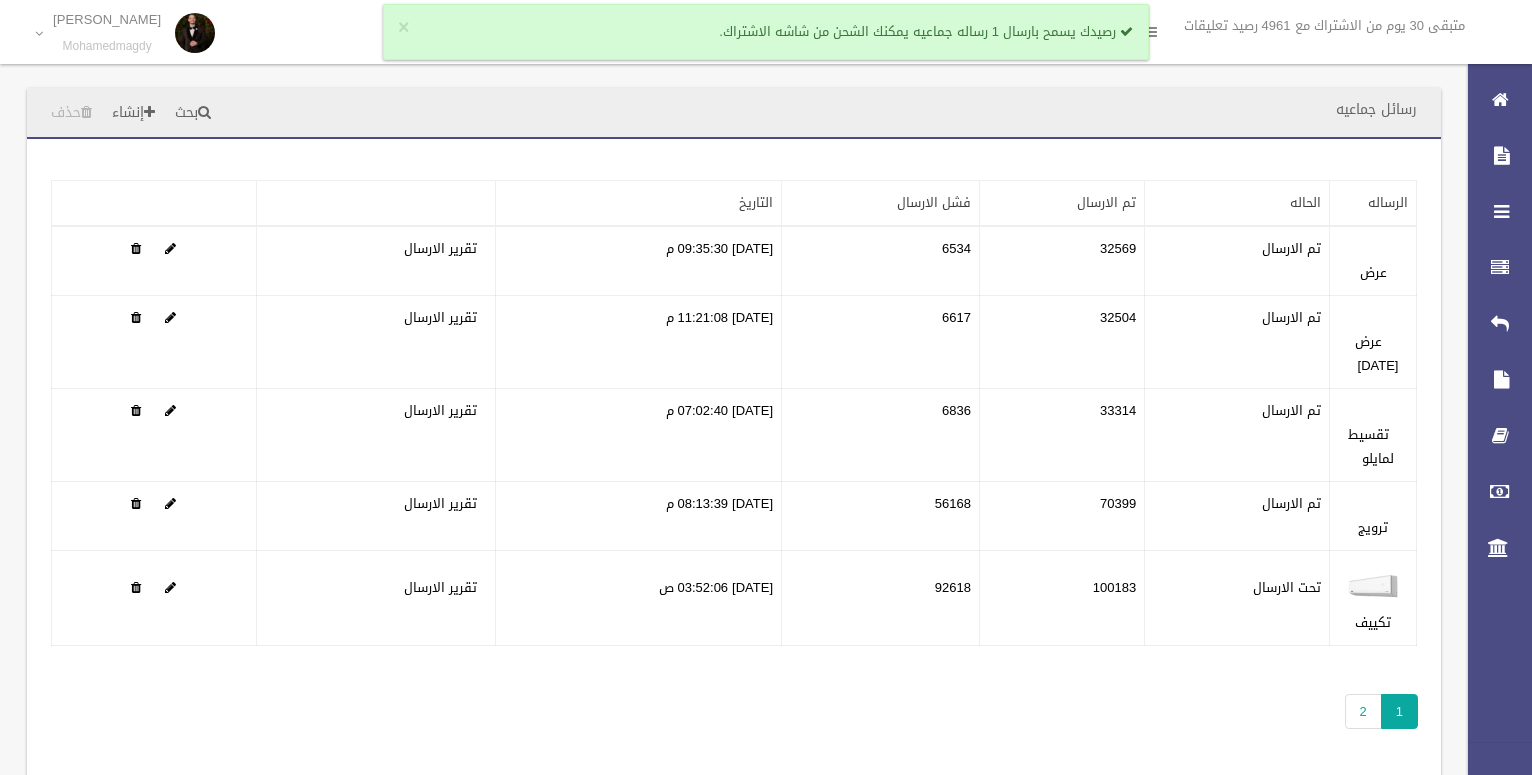scroll, scrollTop: 0, scrollLeft: 0, axis: both 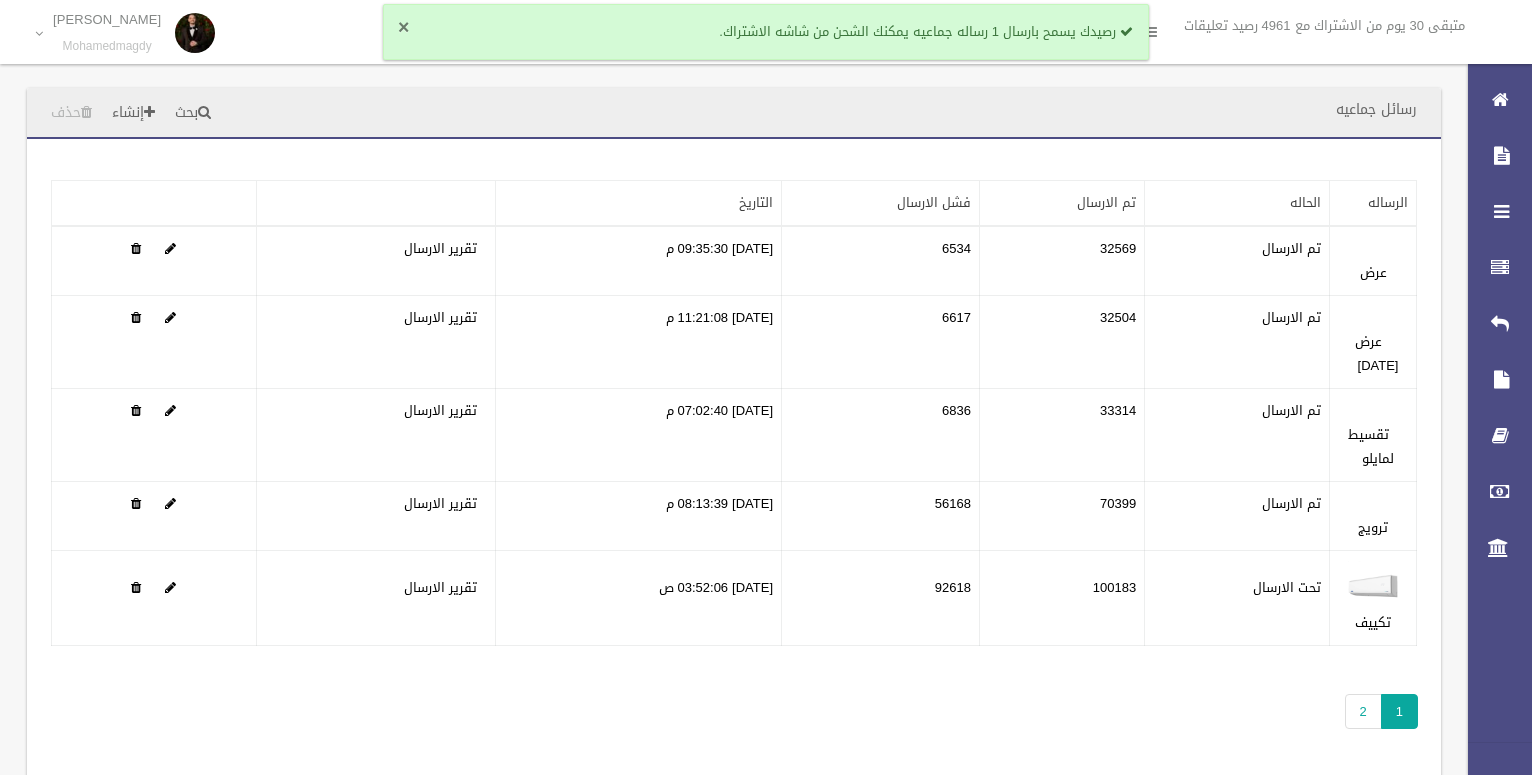 click on "×" at bounding box center [403, 28] 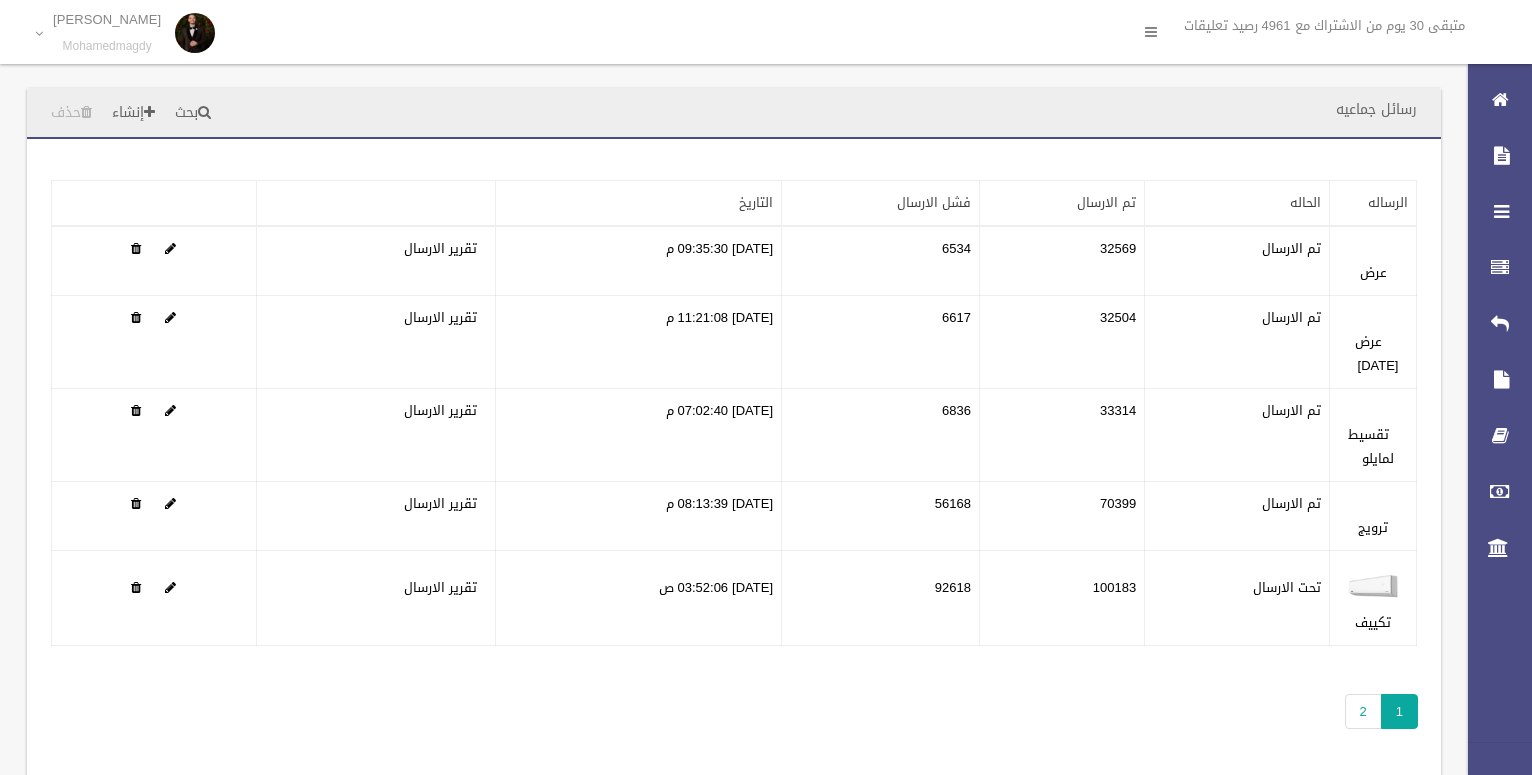 click on "رسائل جماعيه
بحث
إنشاء
حذف" at bounding box center (734, 113) 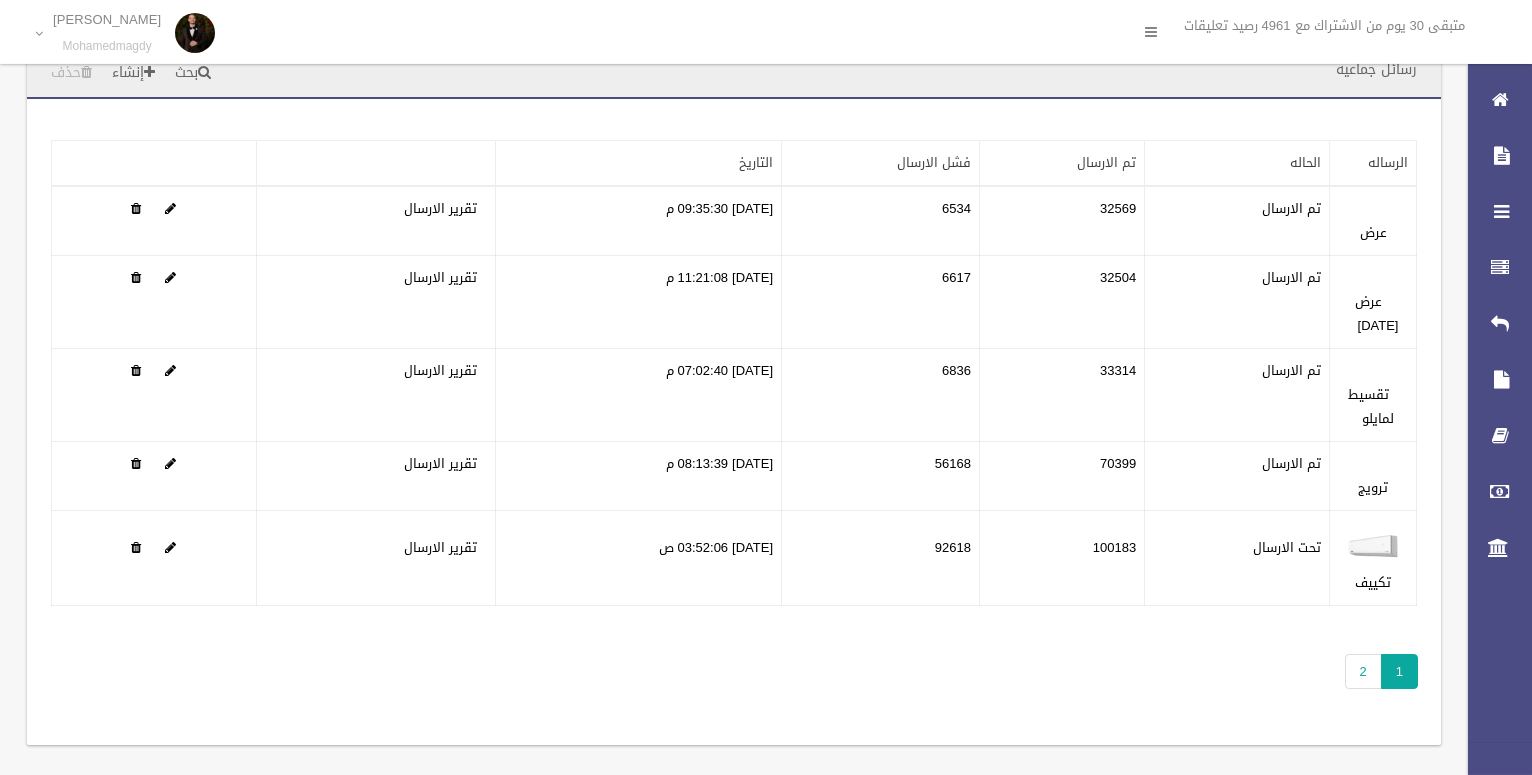 scroll, scrollTop: 58, scrollLeft: 0, axis: vertical 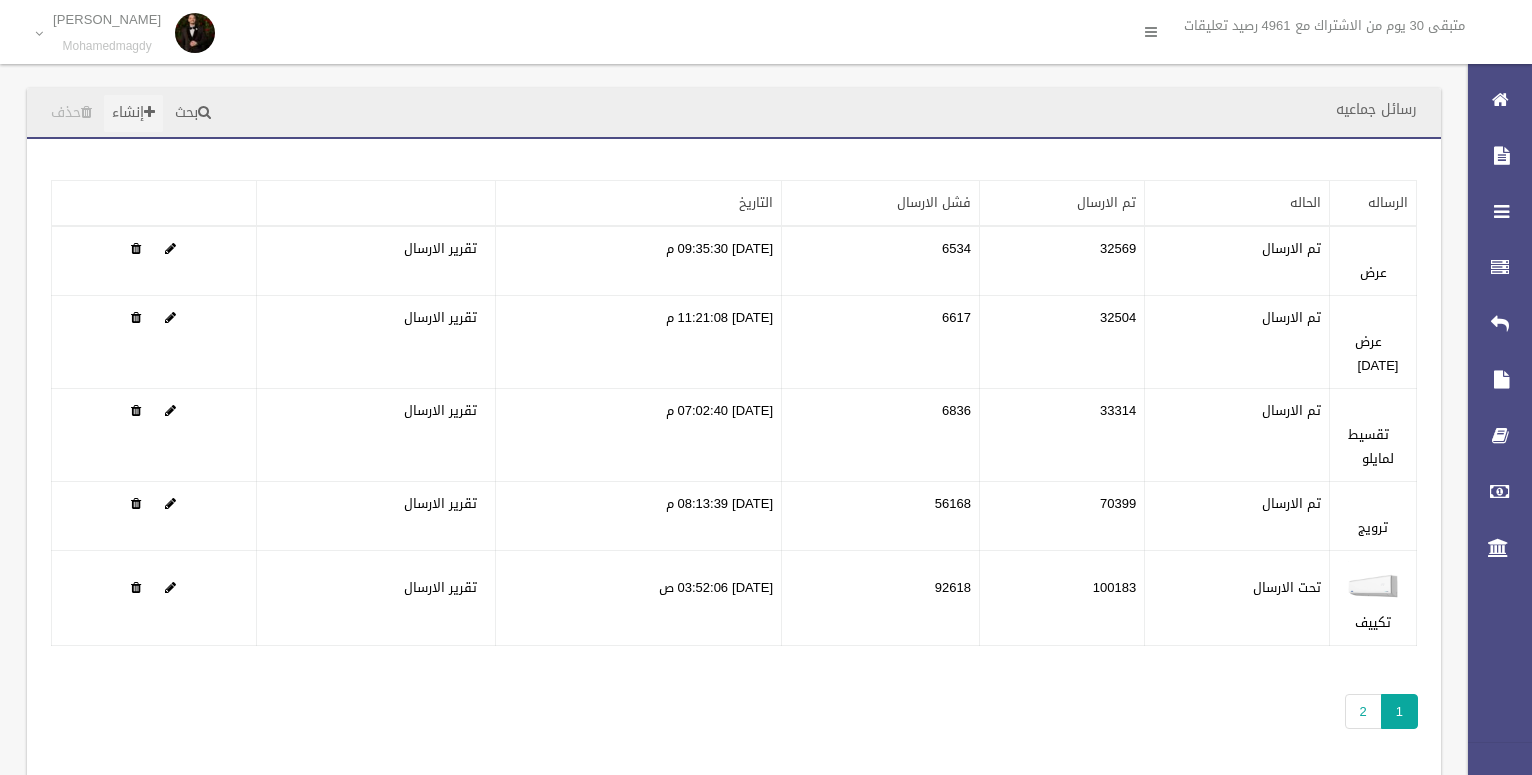 click on "إنشاء" at bounding box center (133, 113) 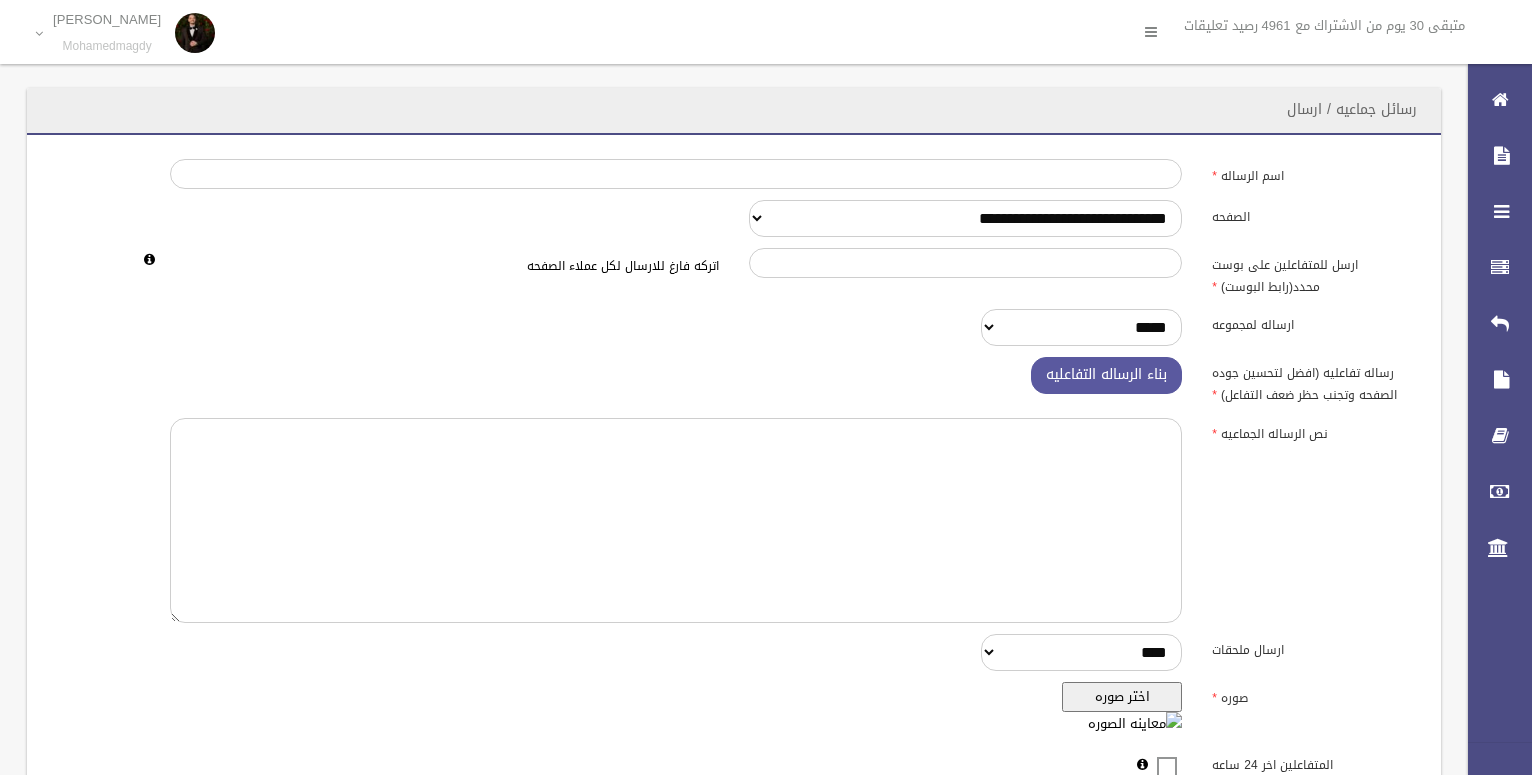 scroll, scrollTop: 0, scrollLeft: 0, axis: both 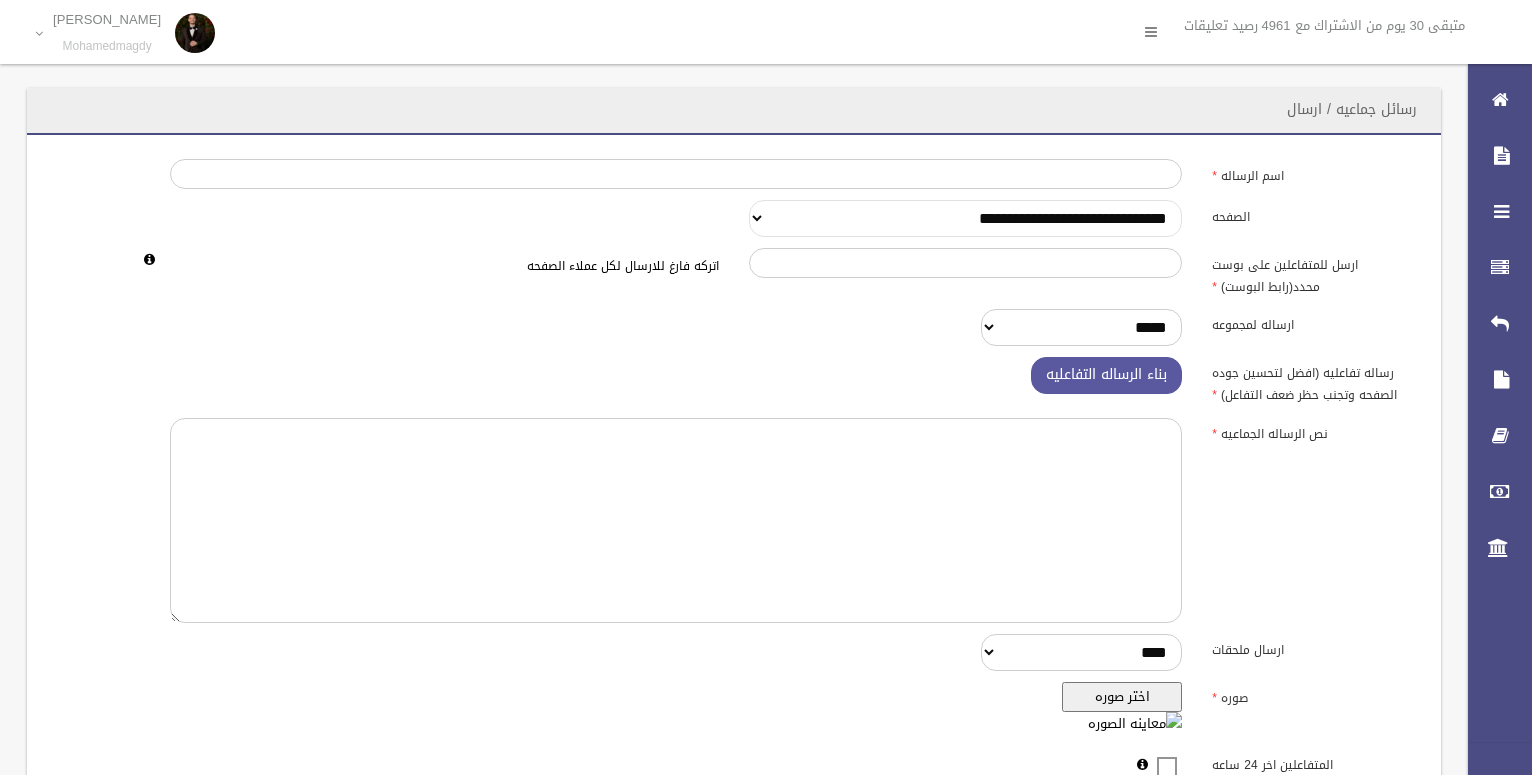 click on "**********" at bounding box center (965, 218) 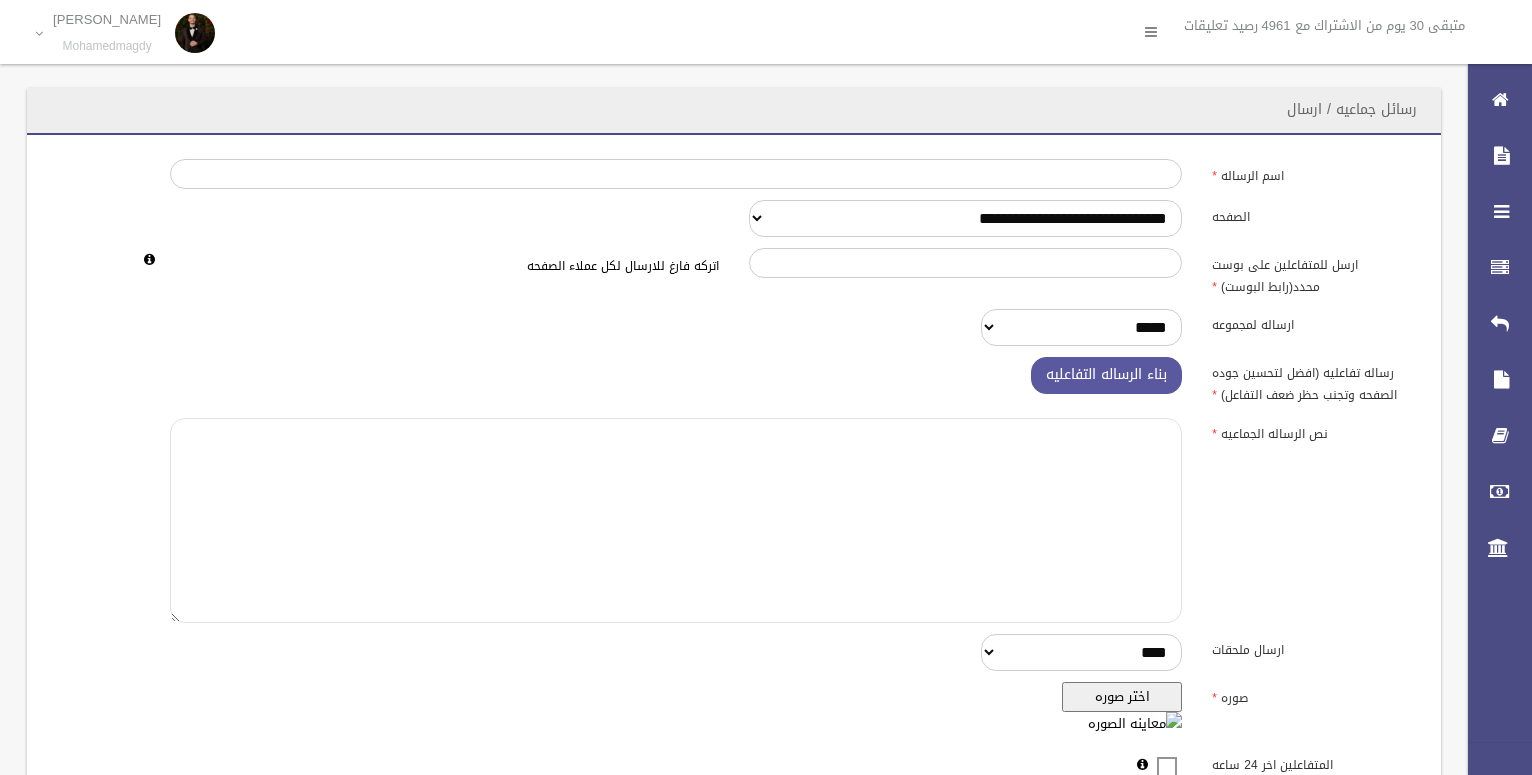 click at bounding box center (676, 520) 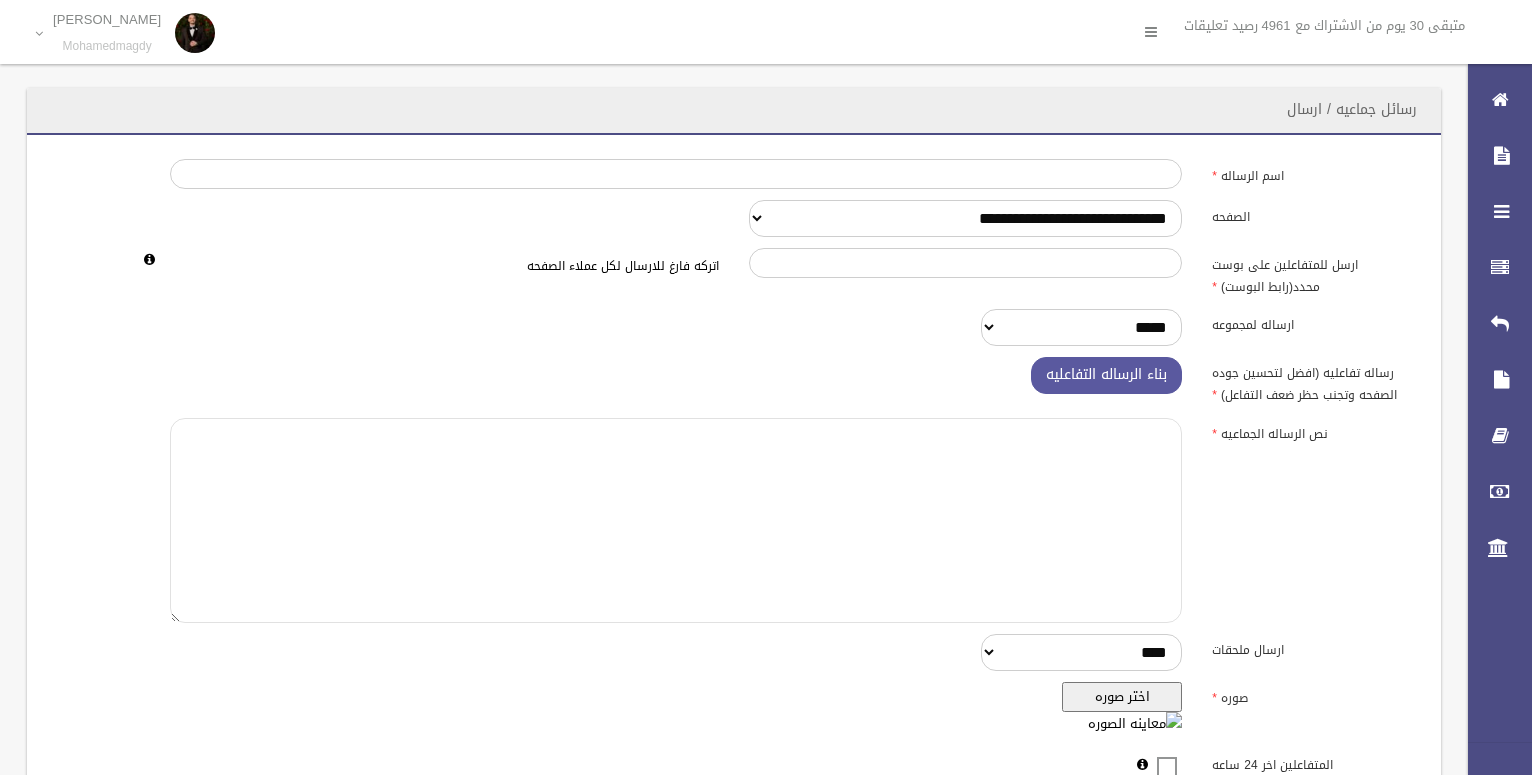 paste on "**********" 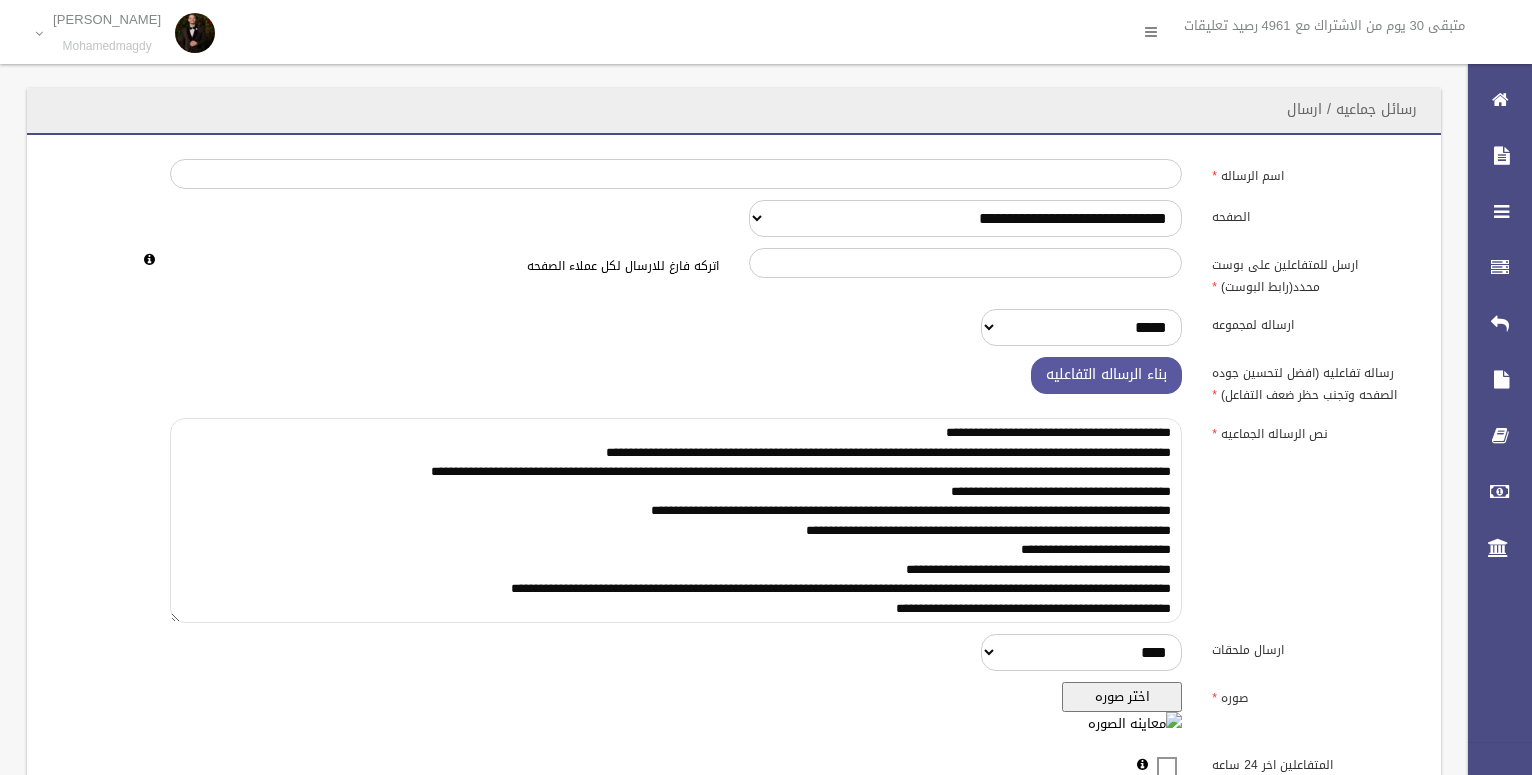 scroll, scrollTop: 0, scrollLeft: 0, axis: both 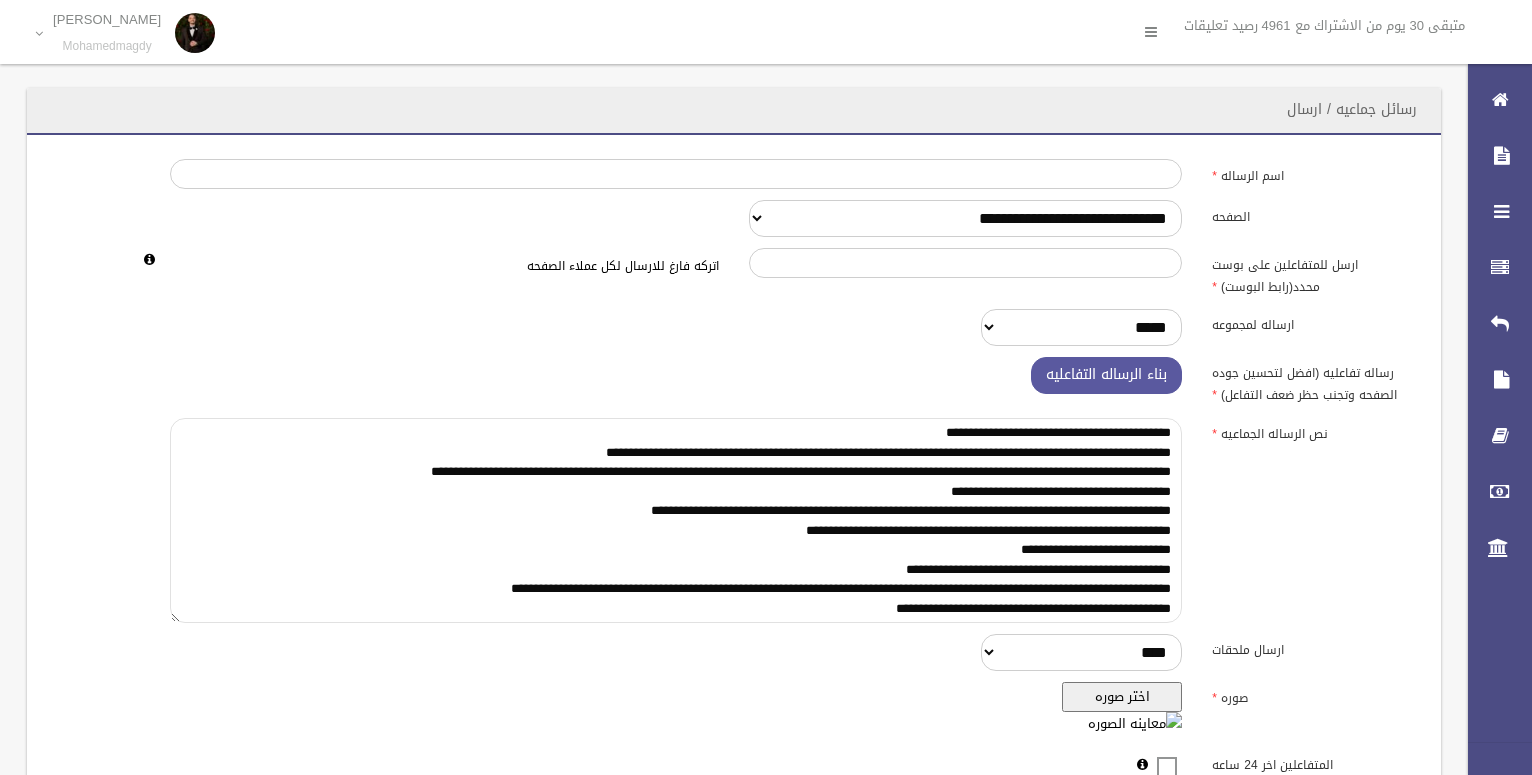 drag, startPoint x: 838, startPoint y: 586, endPoint x: 698, endPoint y: 686, distance: 172.04651 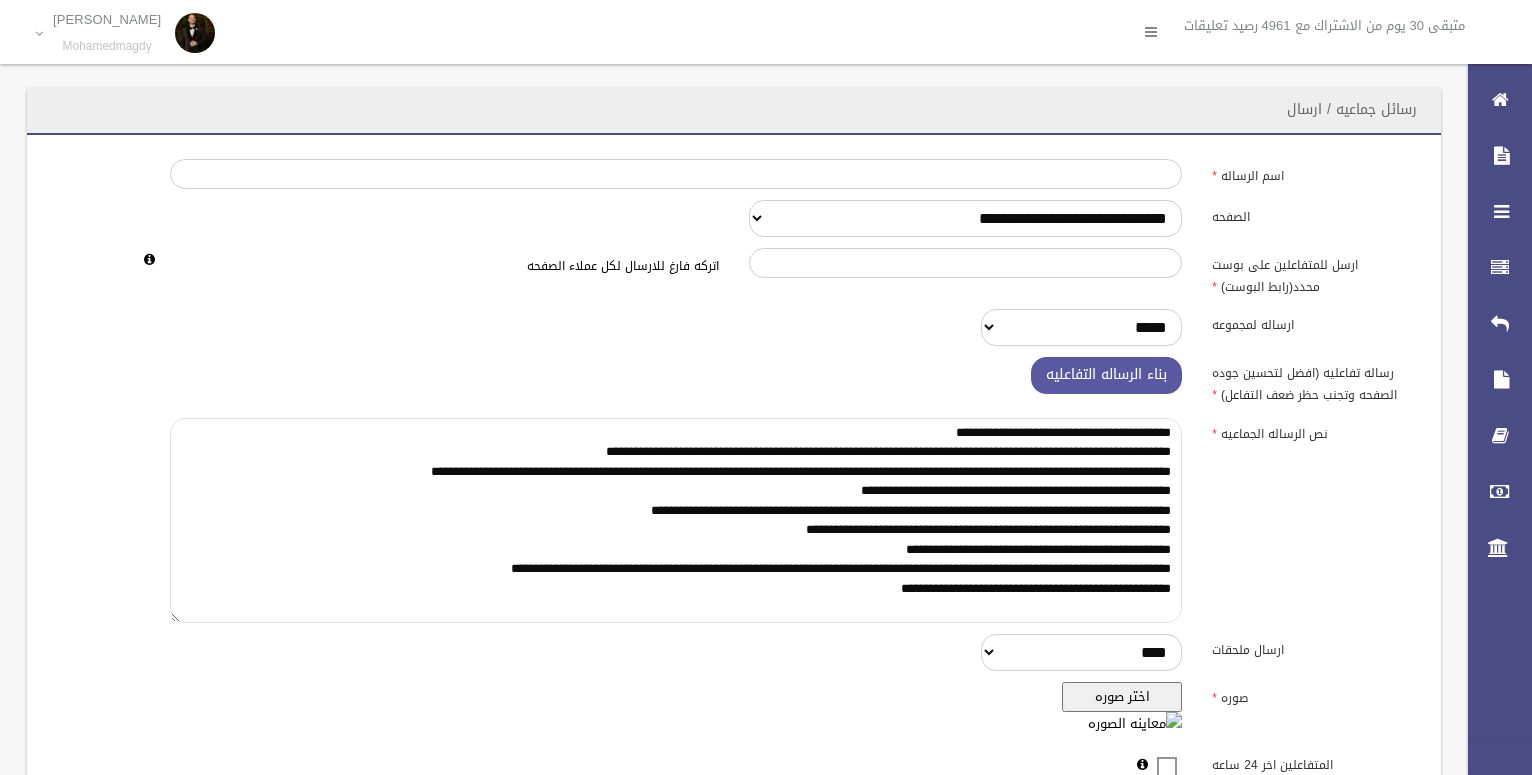 scroll, scrollTop: 0, scrollLeft: 0, axis: both 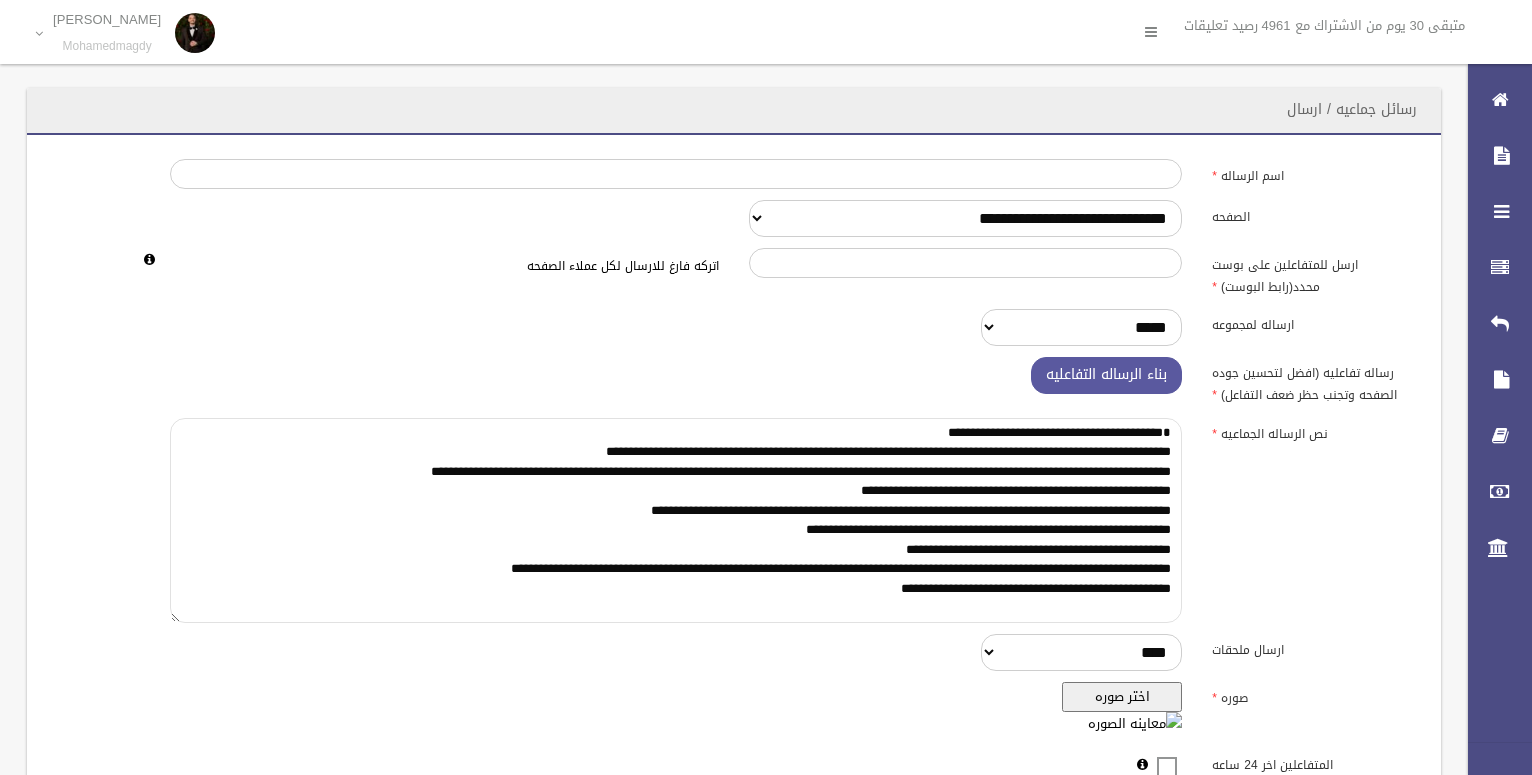 click on "**********" at bounding box center [676, 520] 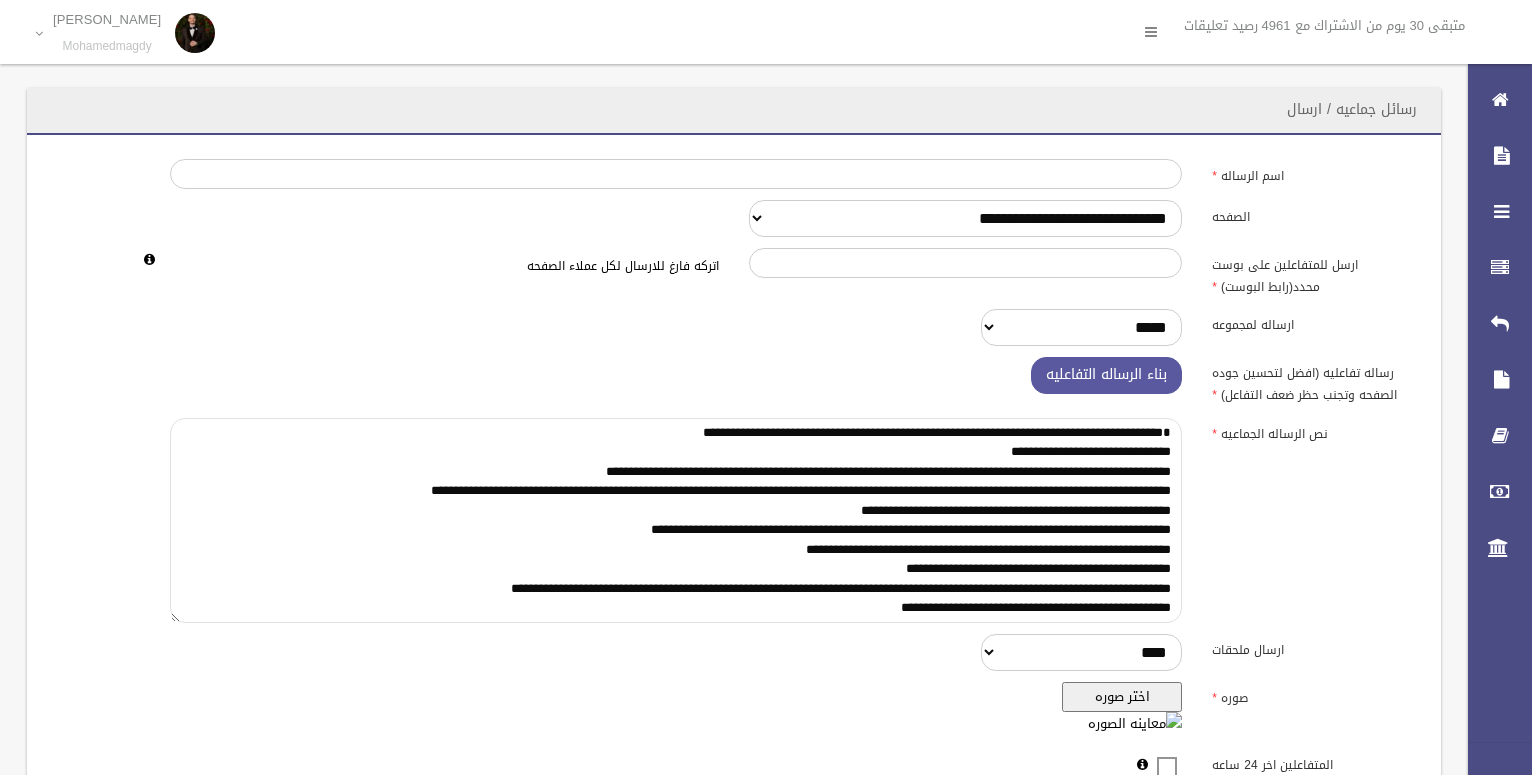 click on "**********" at bounding box center [676, 520] 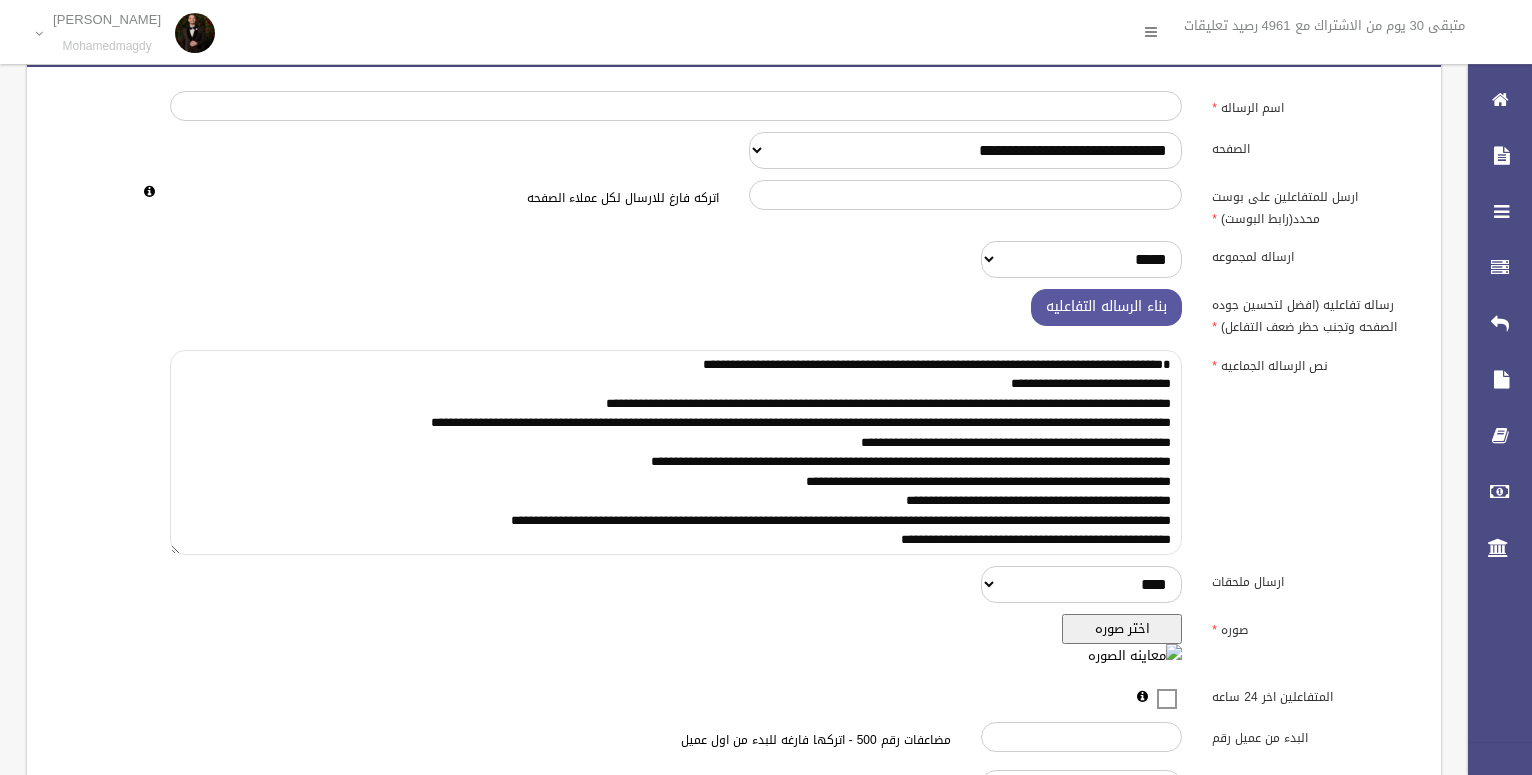 scroll, scrollTop: 0, scrollLeft: 0, axis: both 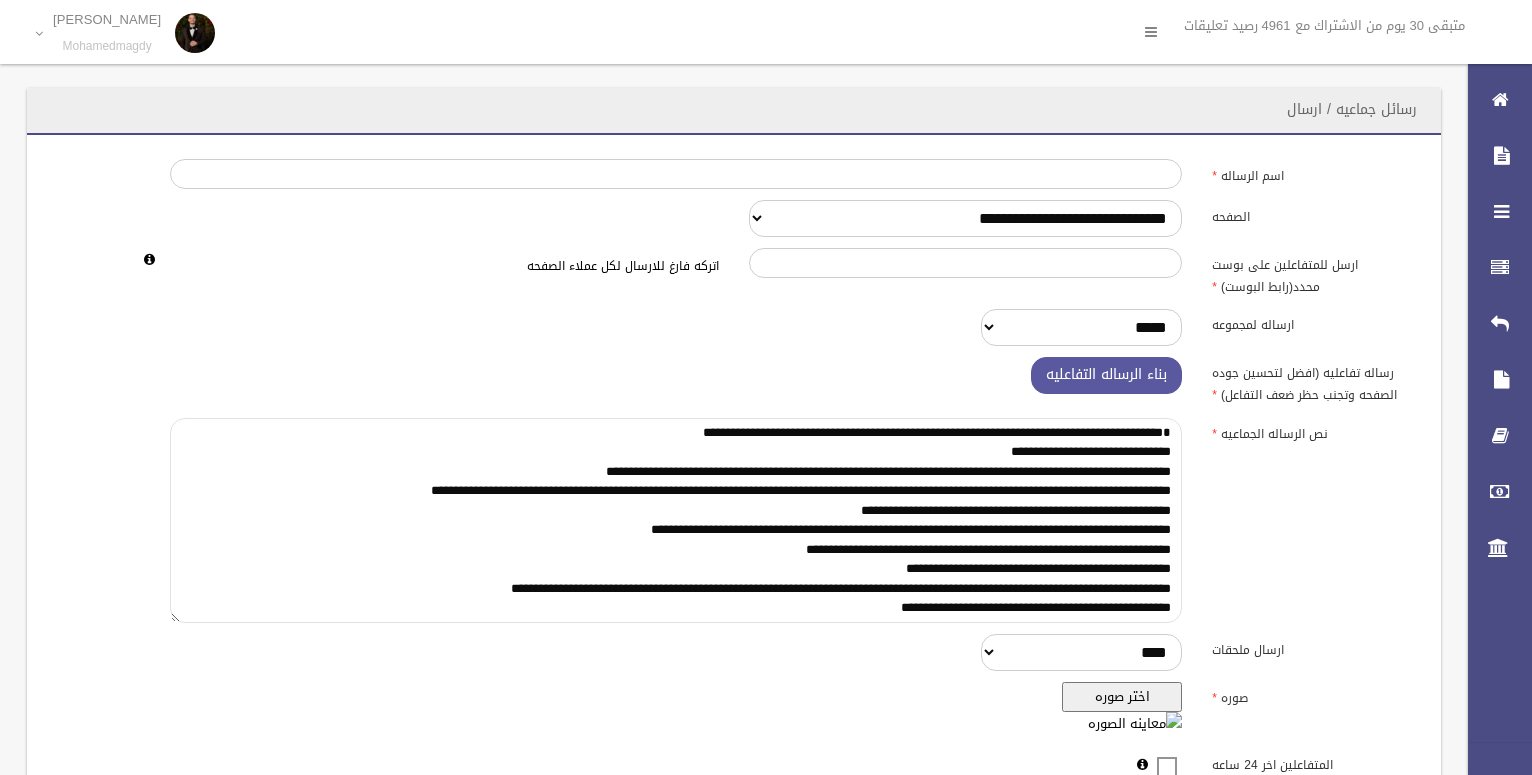 click on "**********" at bounding box center [676, 520] 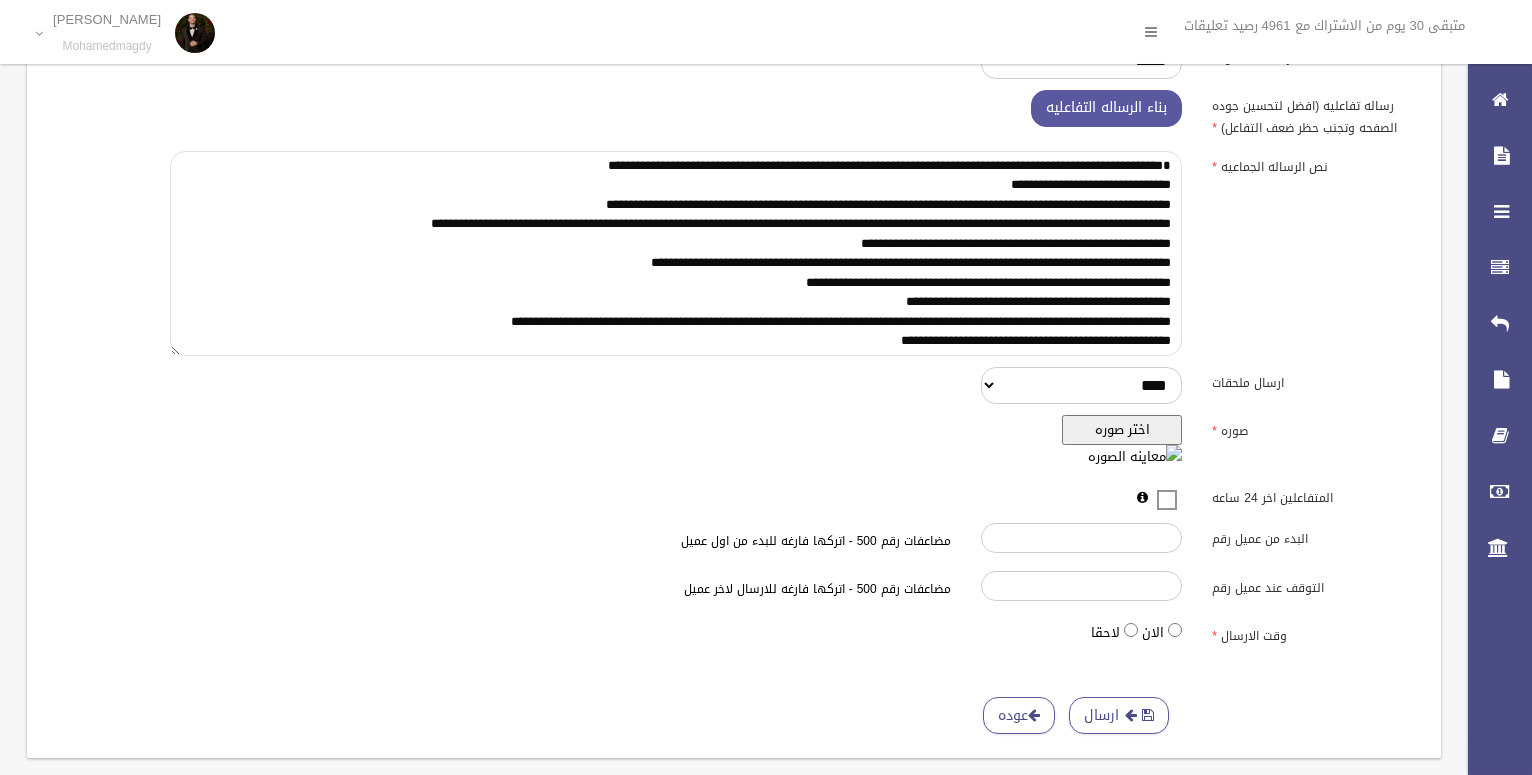 scroll, scrollTop: 296, scrollLeft: 0, axis: vertical 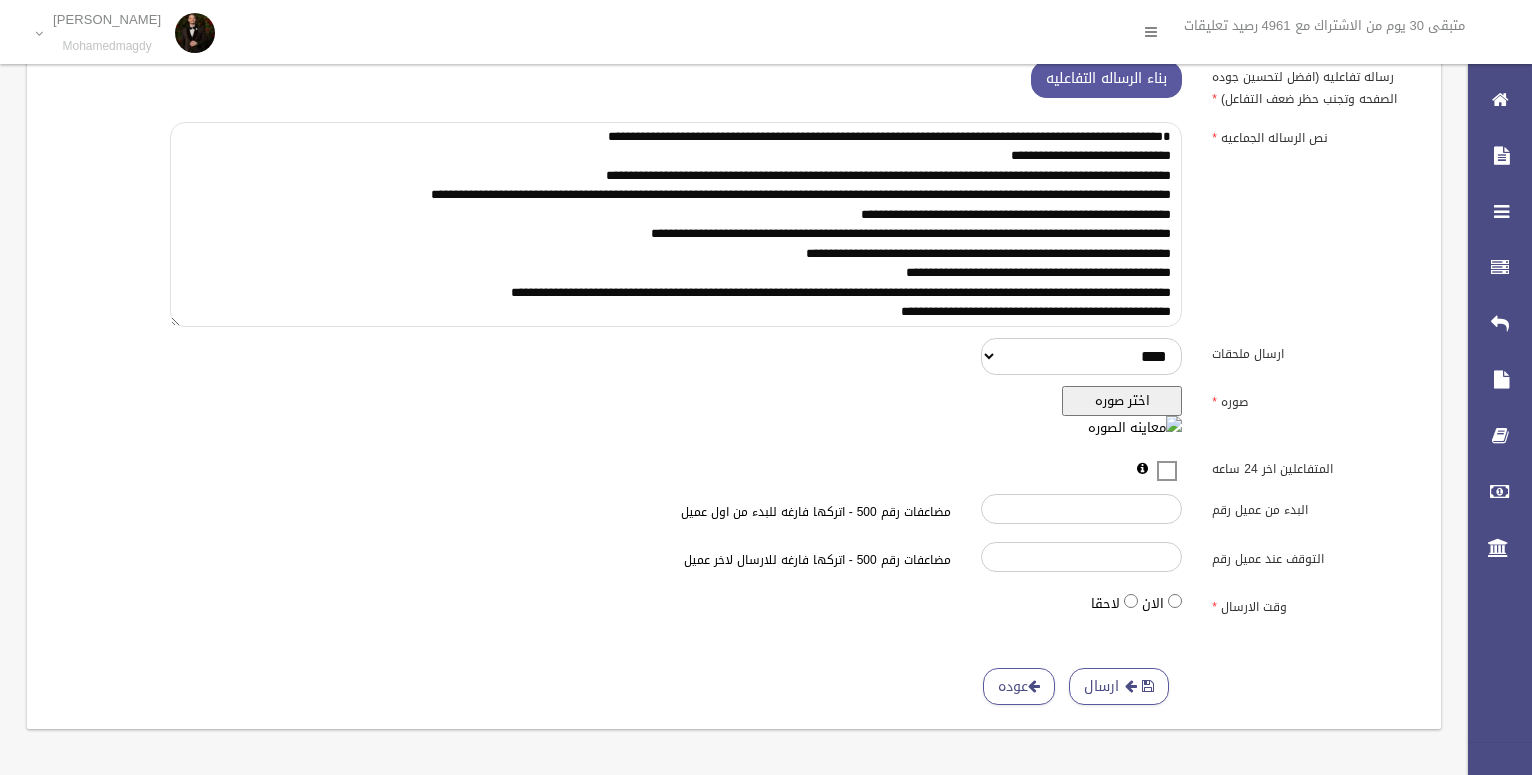 drag, startPoint x: 590, startPoint y: 293, endPoint x: 690, endPoint y: 281, distance: 100.71743 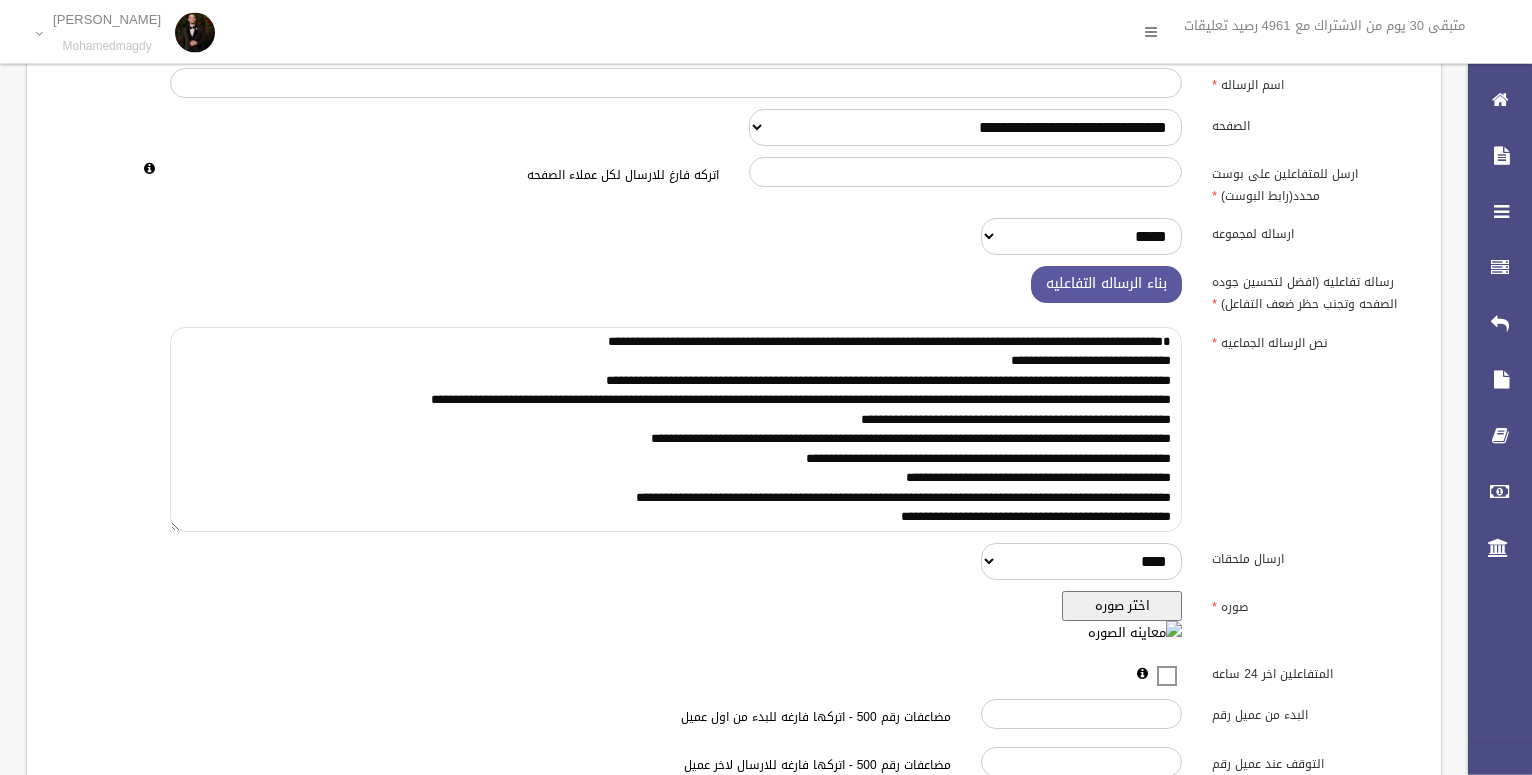 scroll, scrollTop: 0, scrollLeft: 0, axis: both 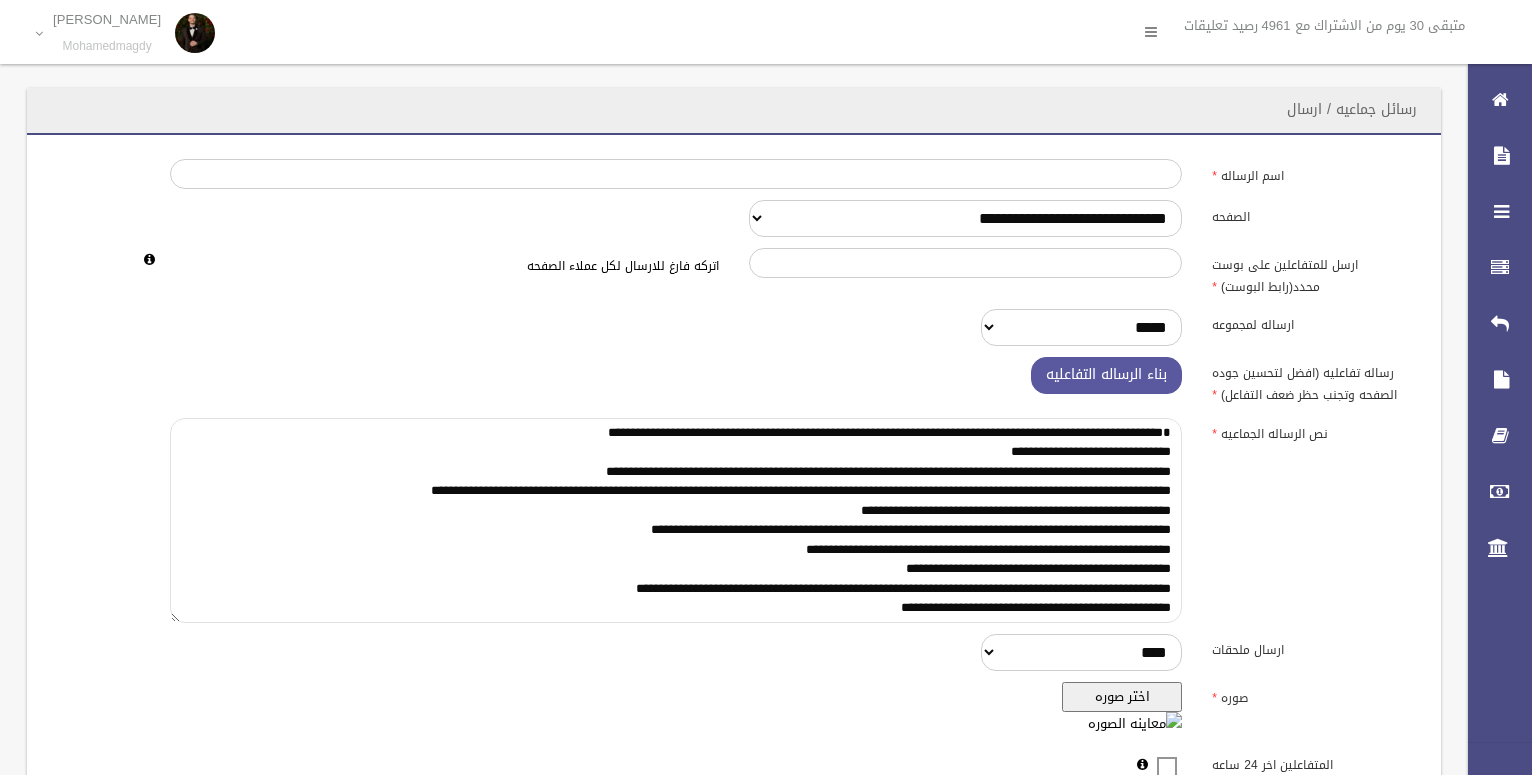 type on "**********" 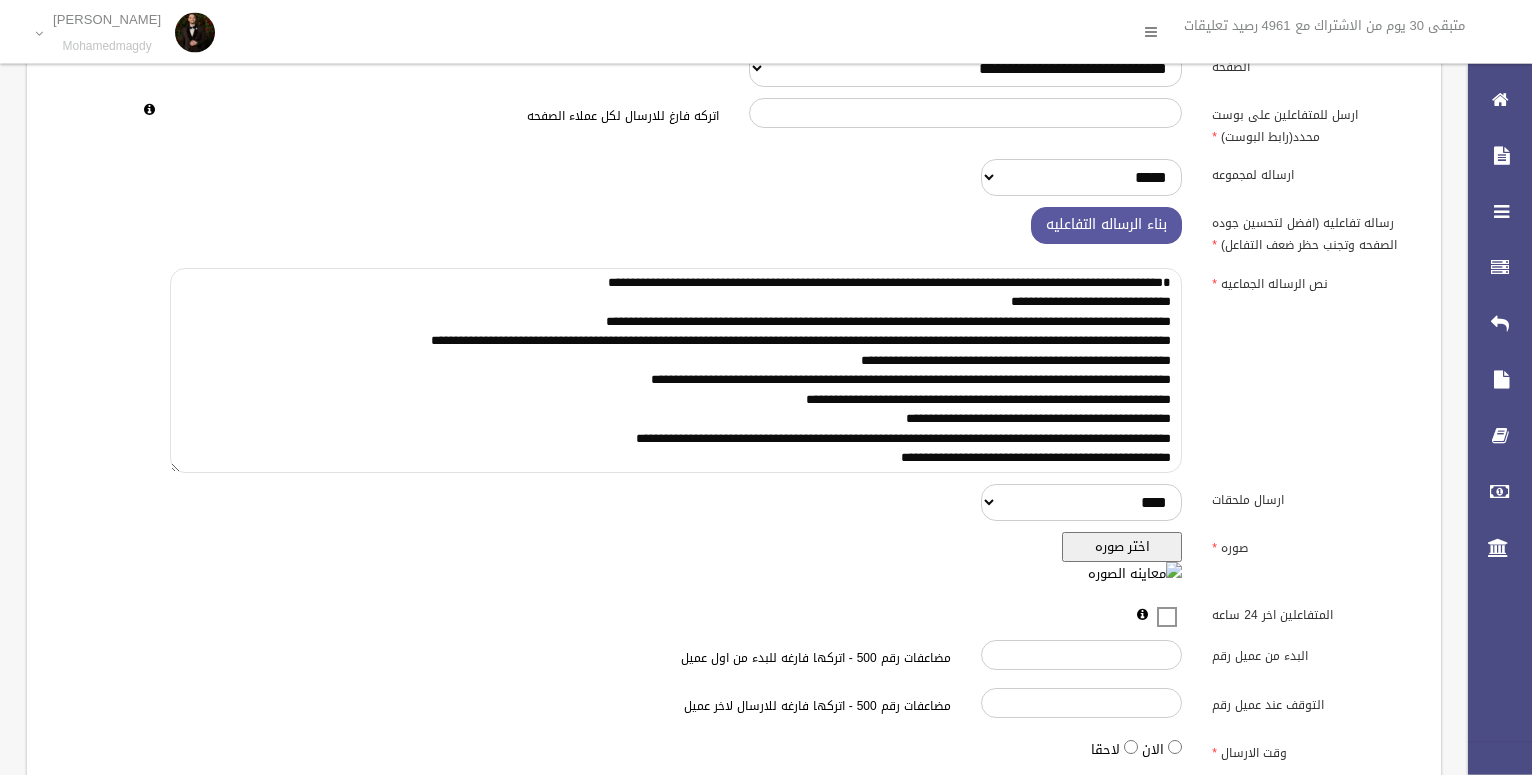 scroll, scrollTop: 238, scrollLeft: 0, axis: vertical 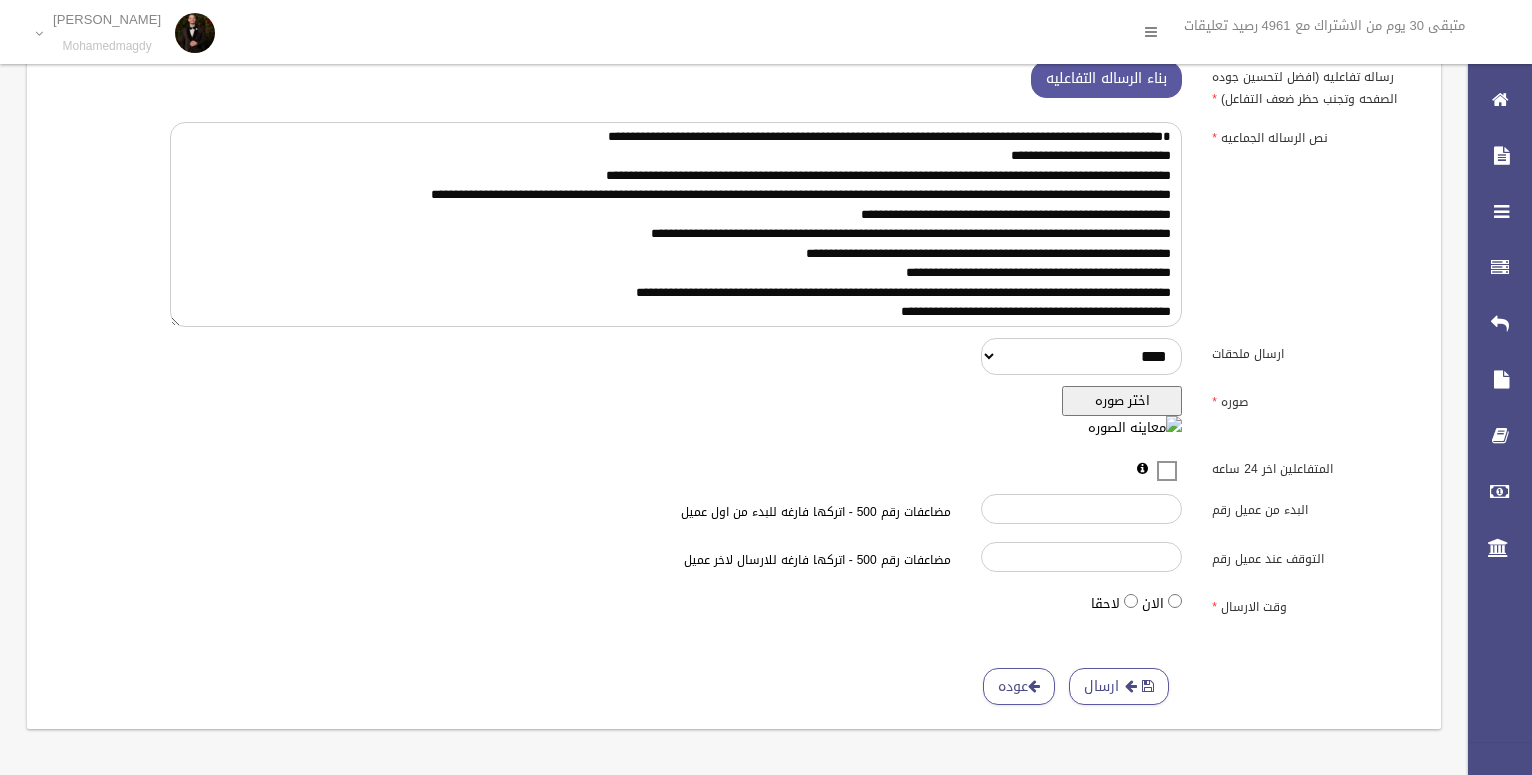 click on "**********" at bounding box center (734, 284) 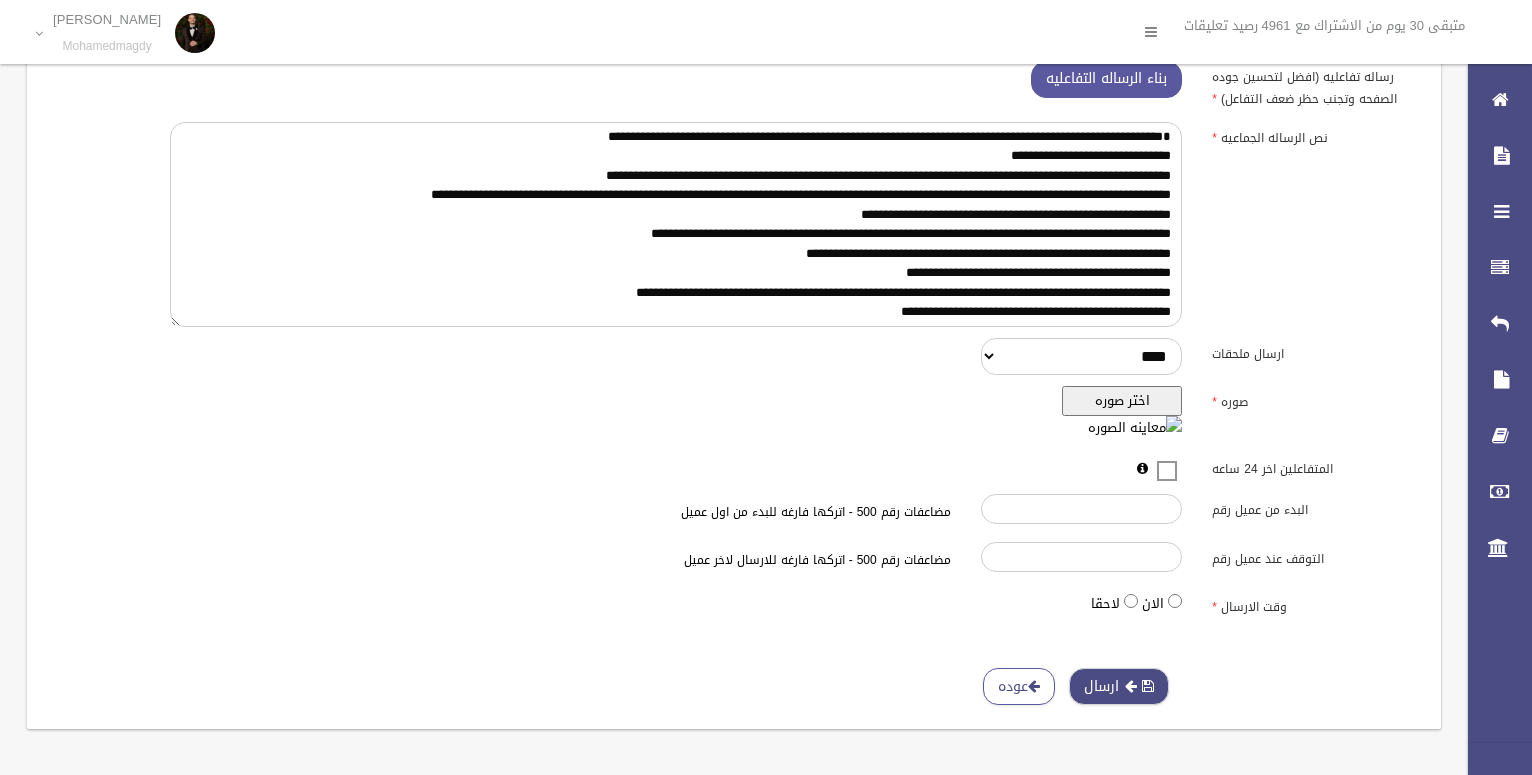 click on "ارسال" at bounding box center (1119, 686) 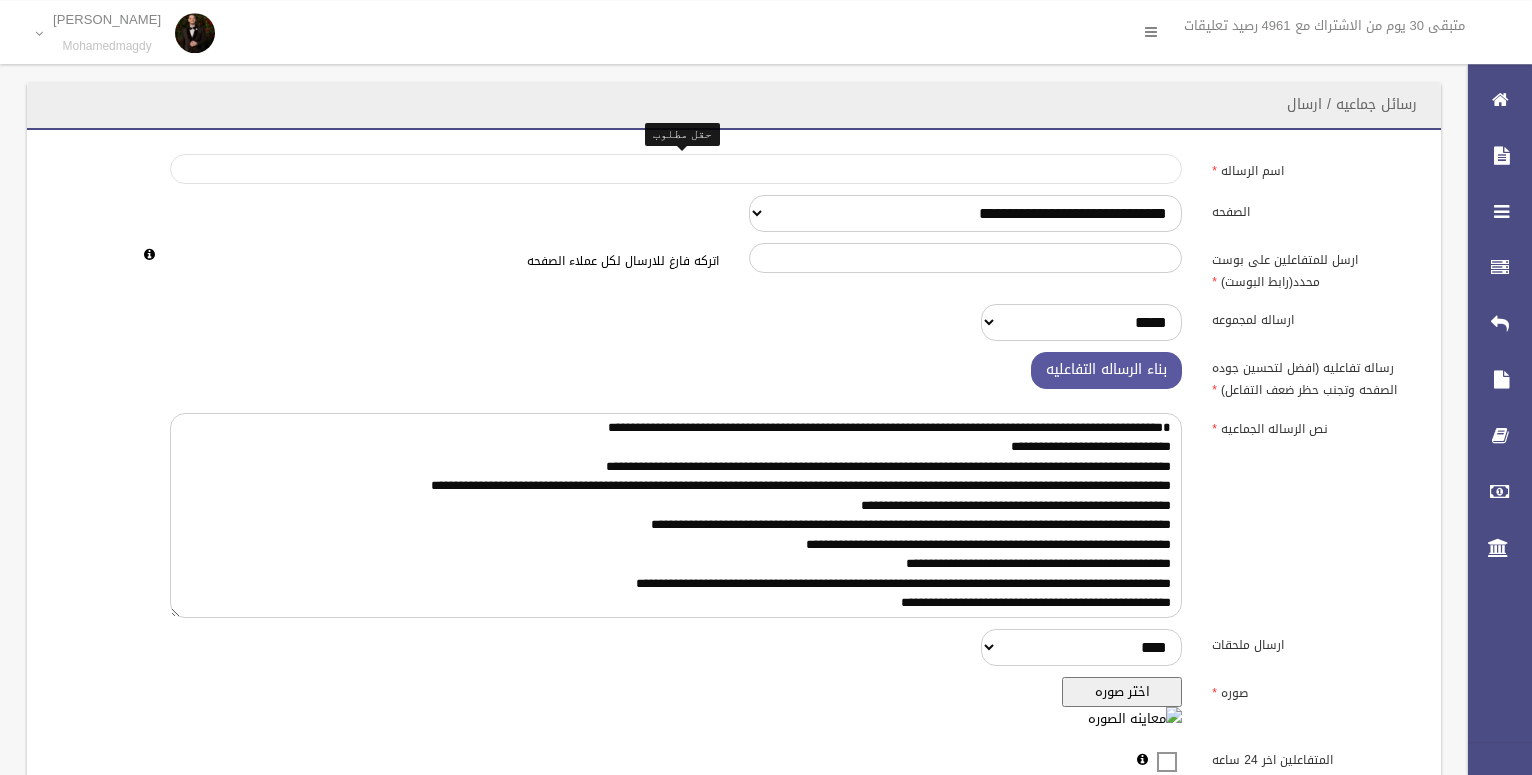 scroll, scrollTop: 0, scrollLeft: 0, axis: both 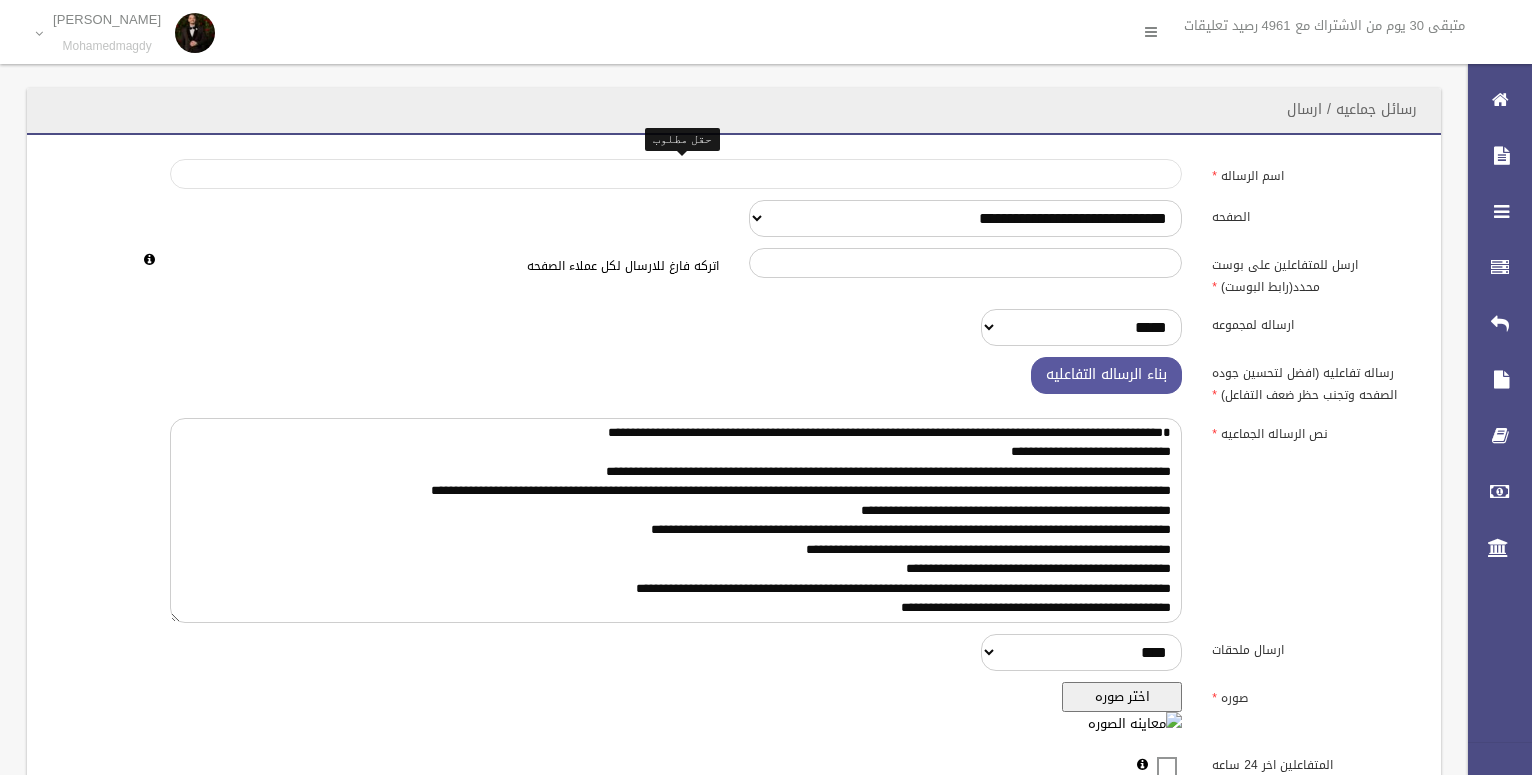 type on "*" 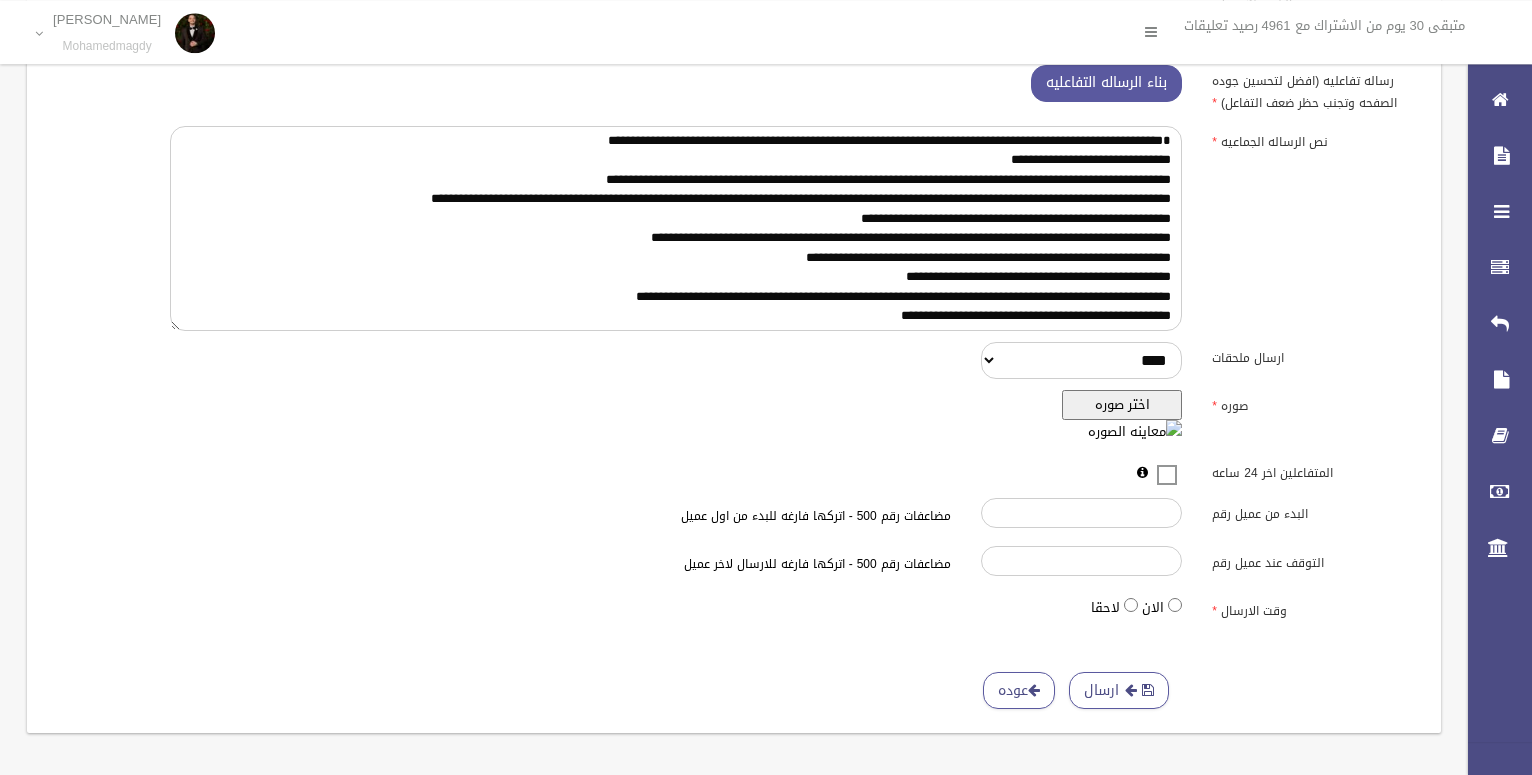 scroll, scrollTop: 296, scrollLeft: 0, axis: vertical 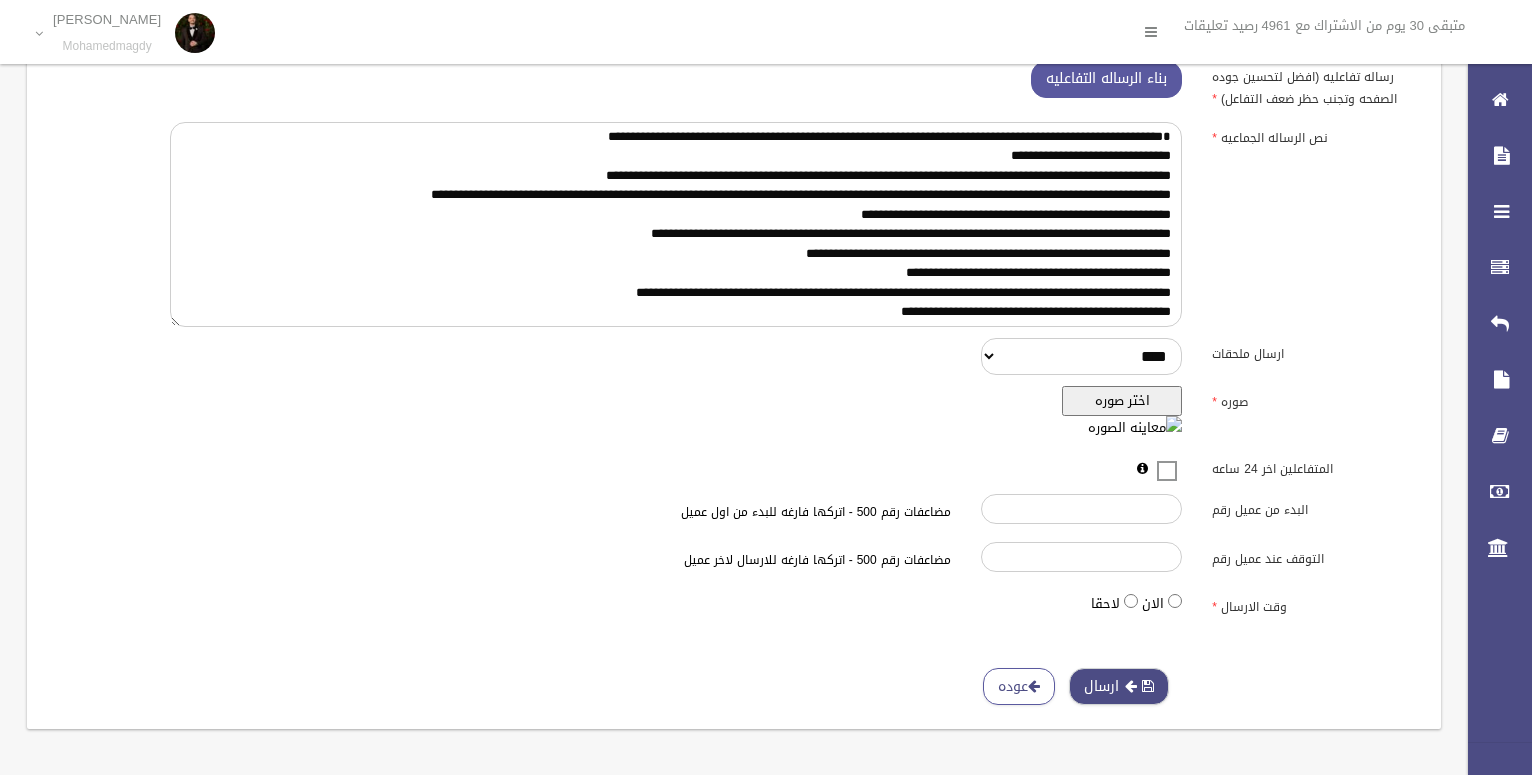 type on "**********" 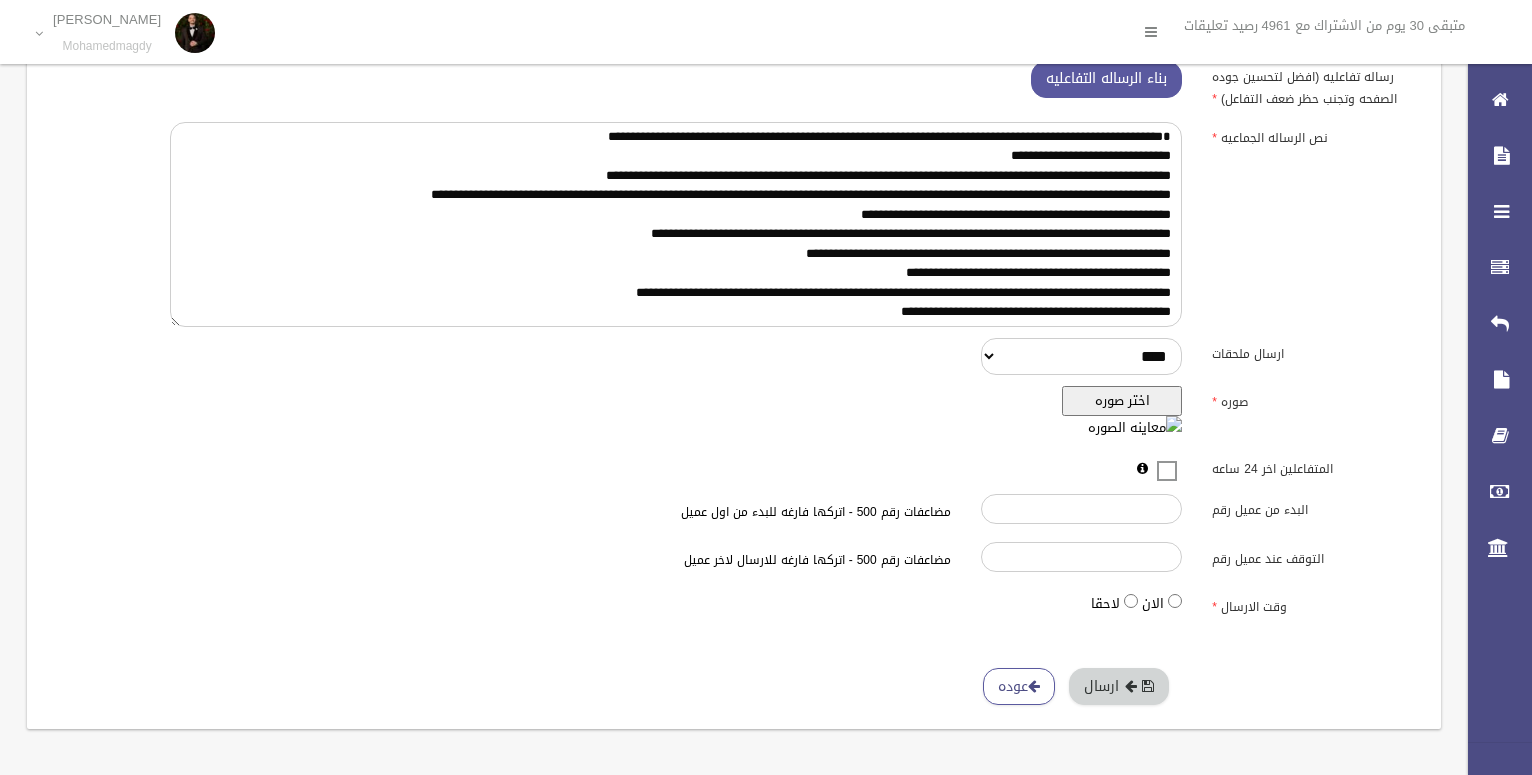 scroll, scrollTop: 0, scrollLeft: 0, axis: both 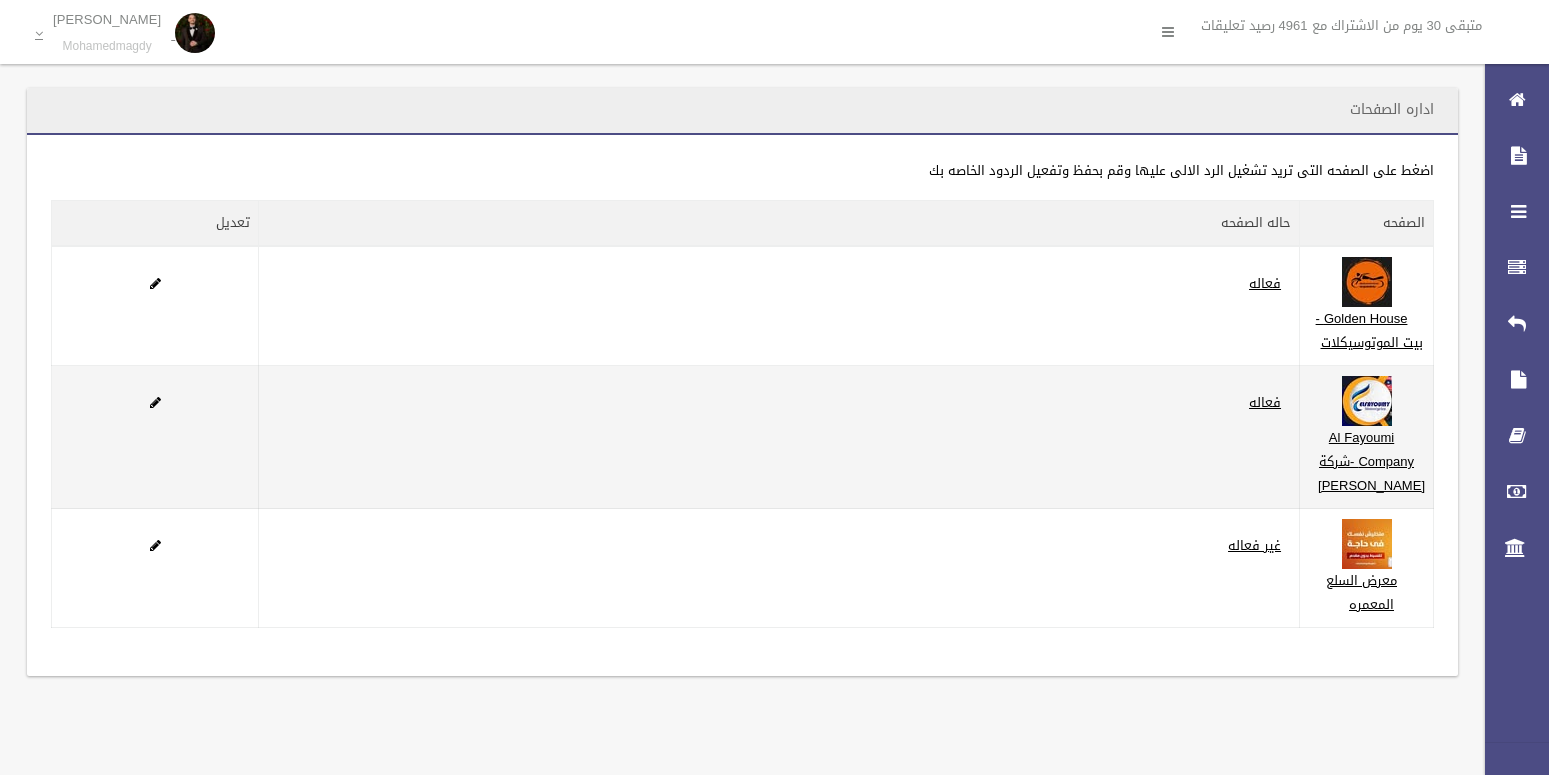 click on "Al Fayoumi Company -شركة الفيومى" at bounding box center [1367, 437] 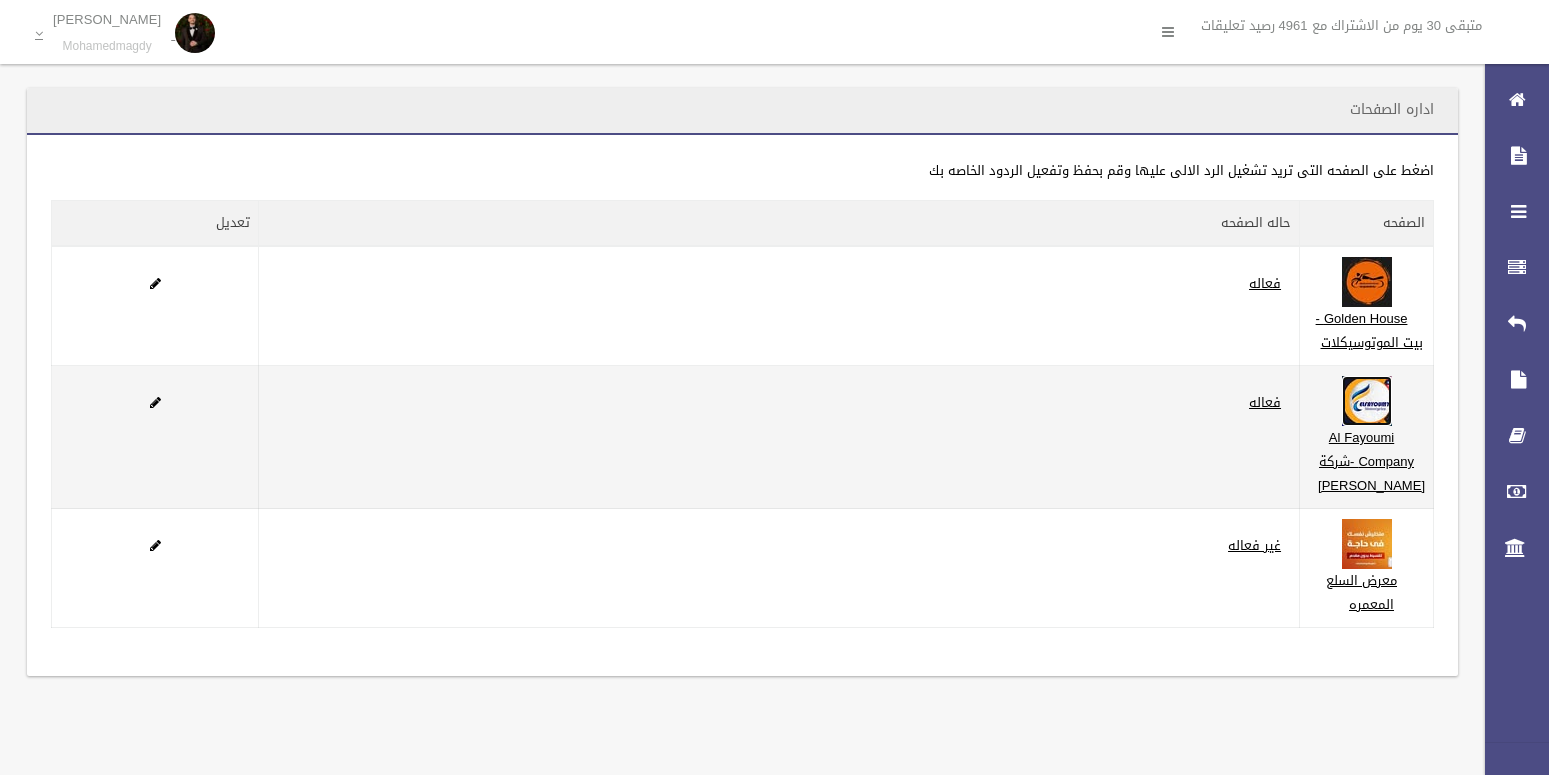 click at bounding box center [1367, 401] 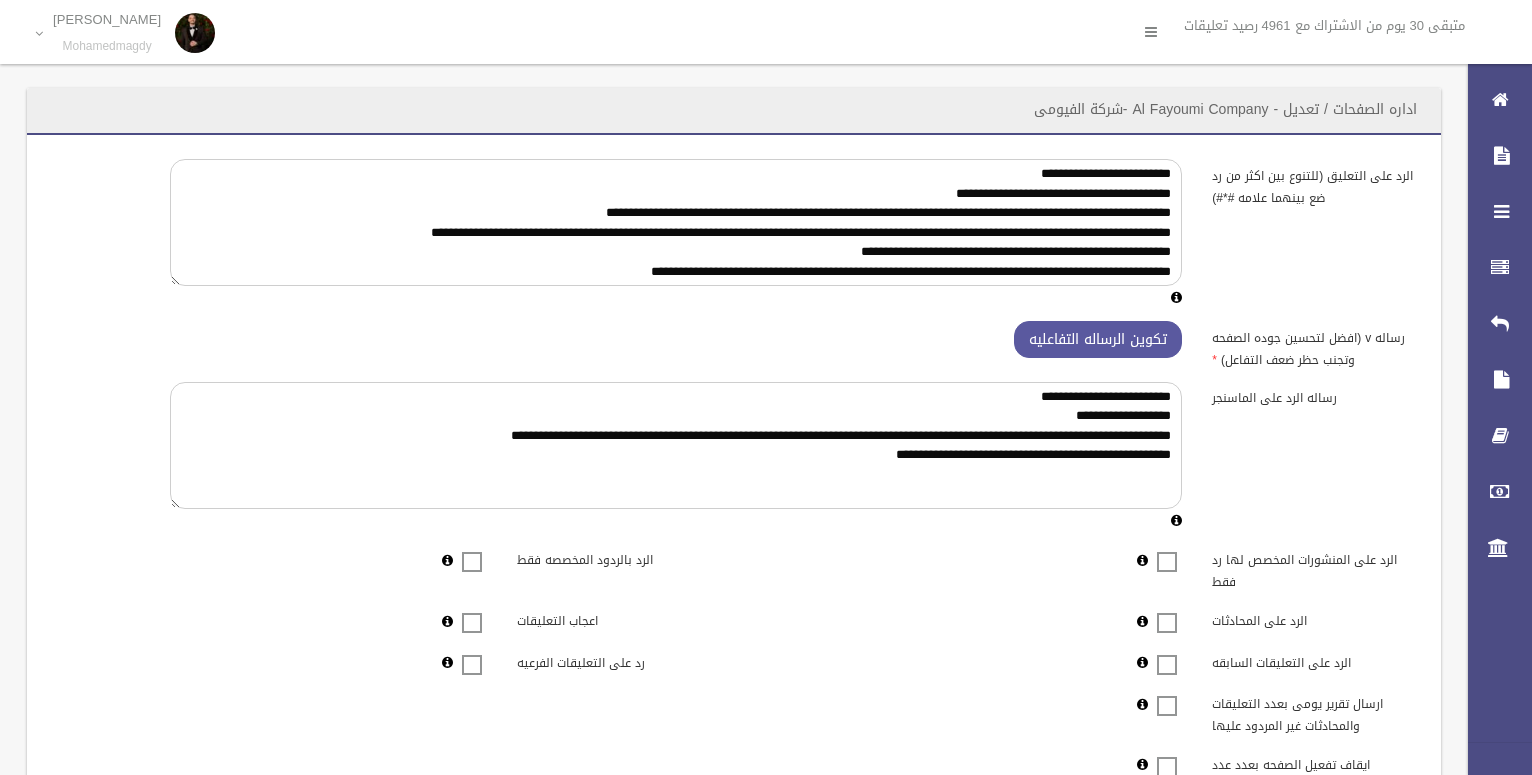 scroll, scrollTop: 0, scrollLeft: 0, axis: both 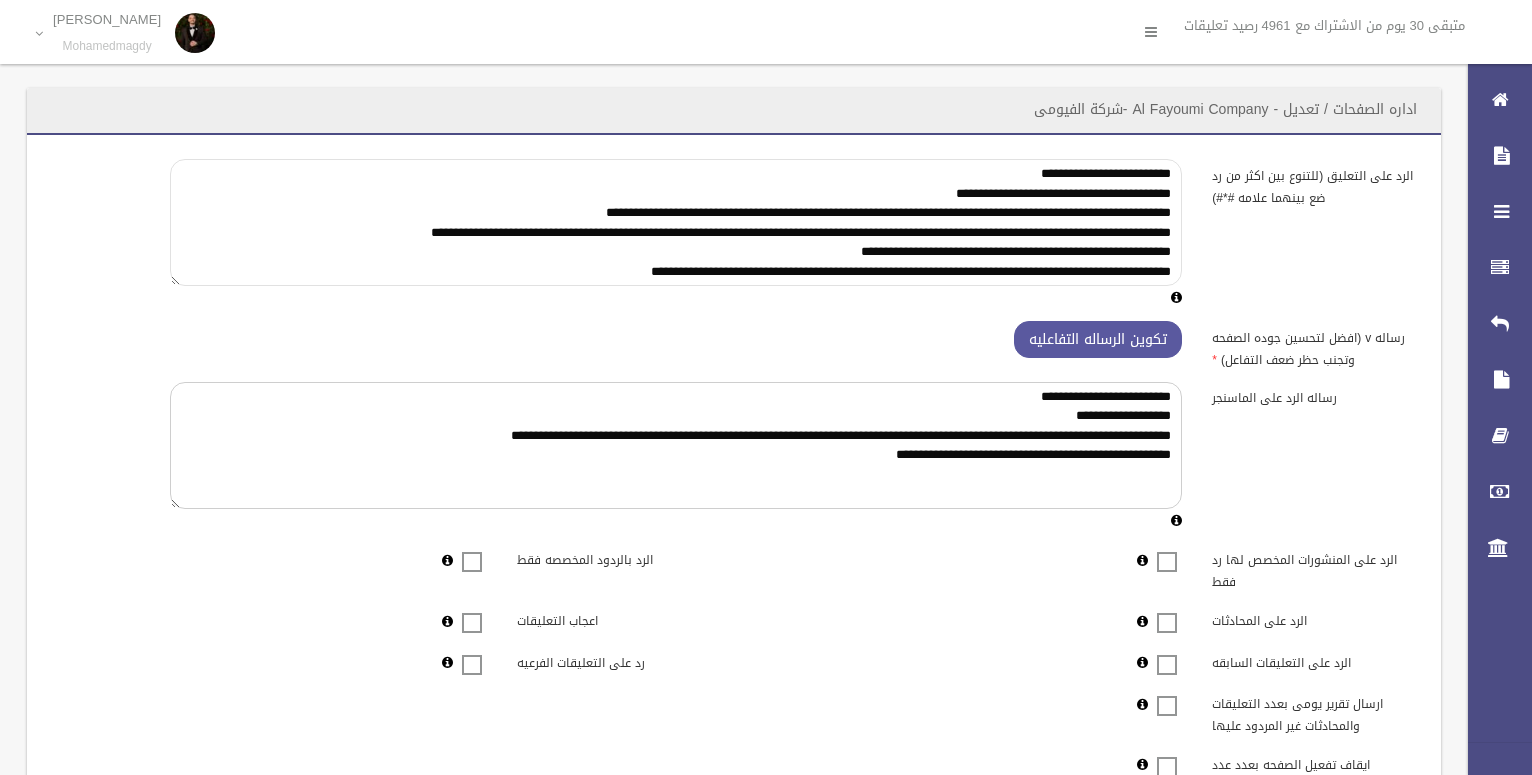 drag, startPoint x: 1169, startPoint y: 202, endPoint x: 970, endPoint y: 218, distance: 199.64218 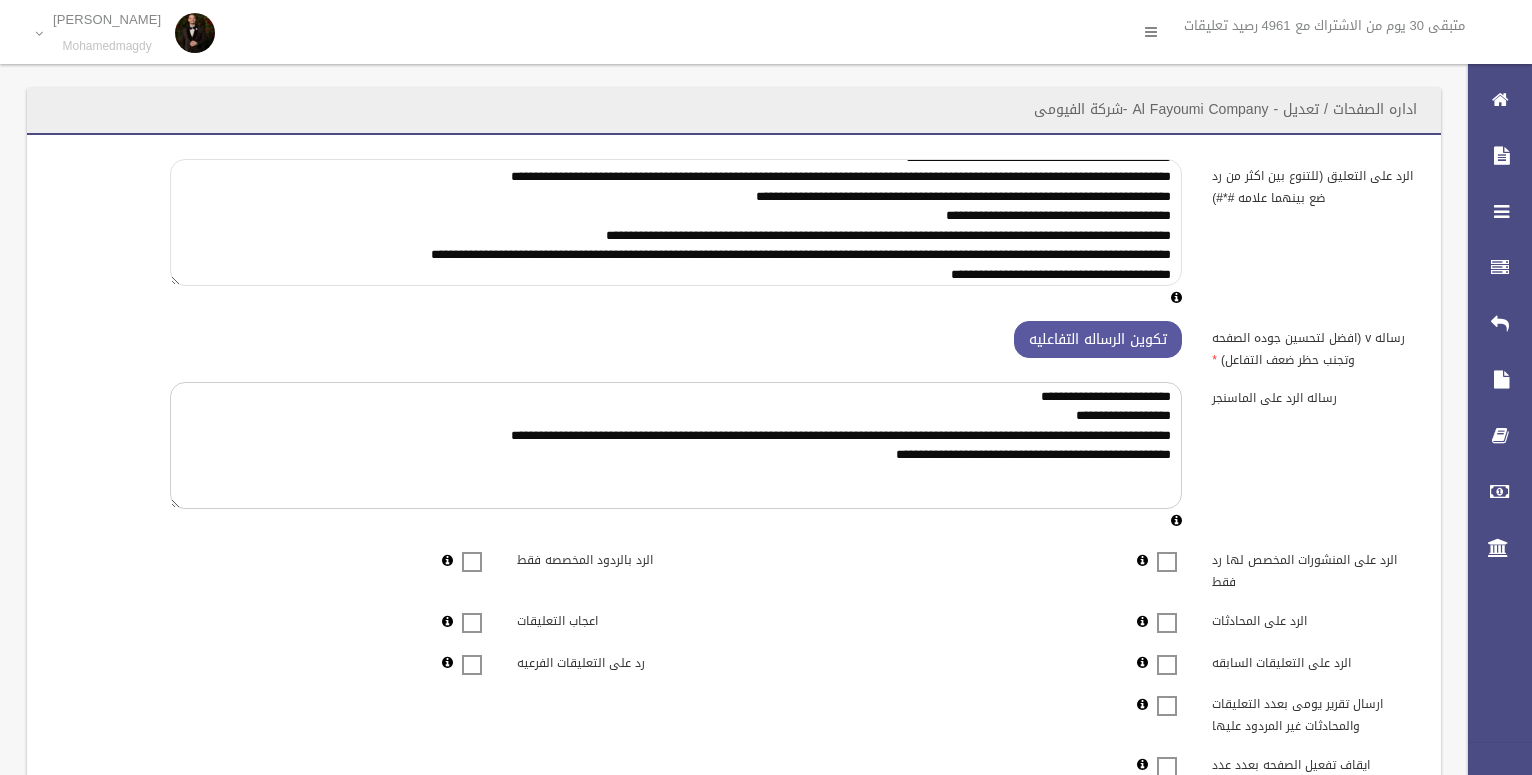scroll, scrollTop: 273, scrollLeft: 0, axis: vertical 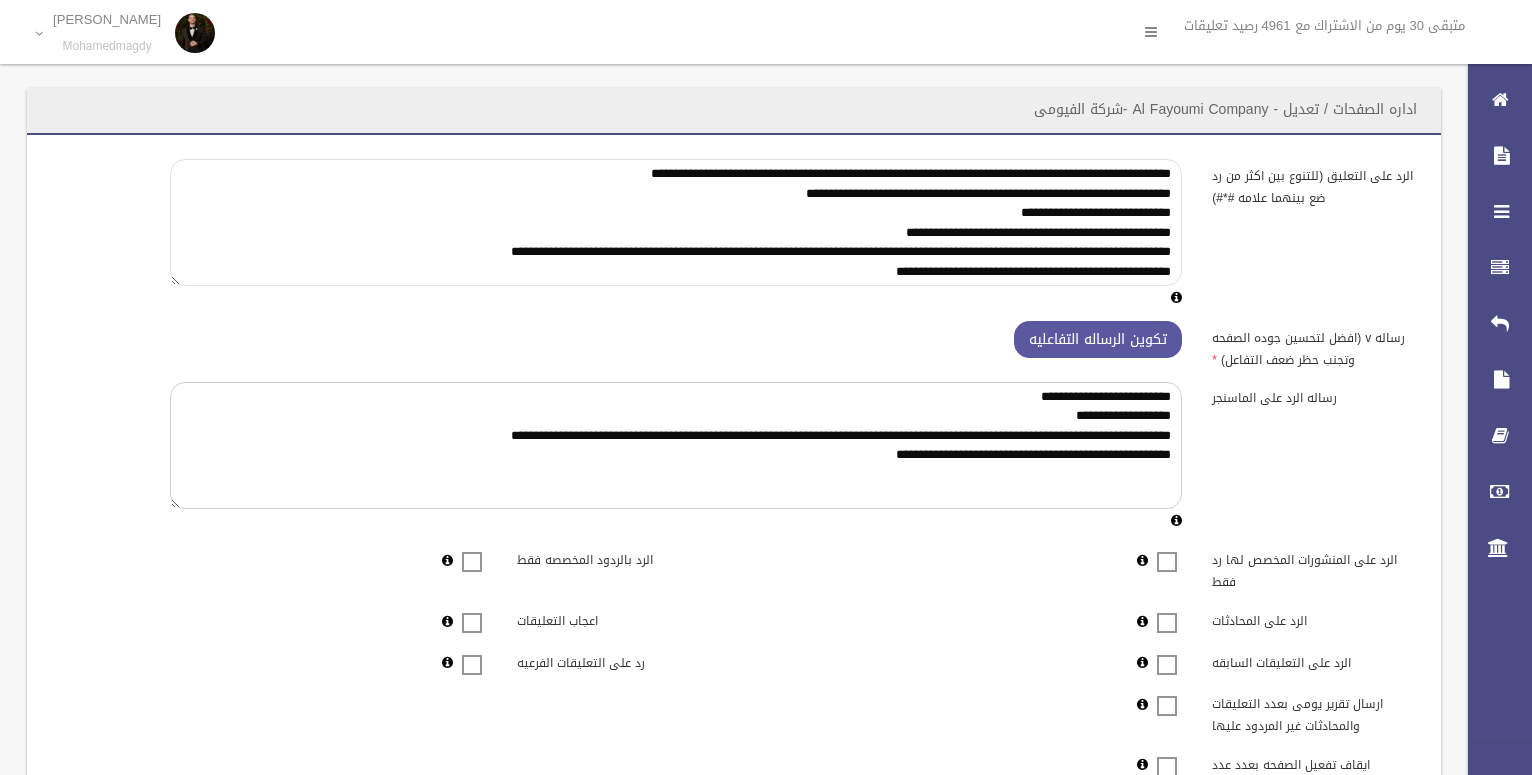drag, startPoint x: 1170, startPoint y: 197, endPoint x: 649, endPoint y: 322, distance: 535.7854 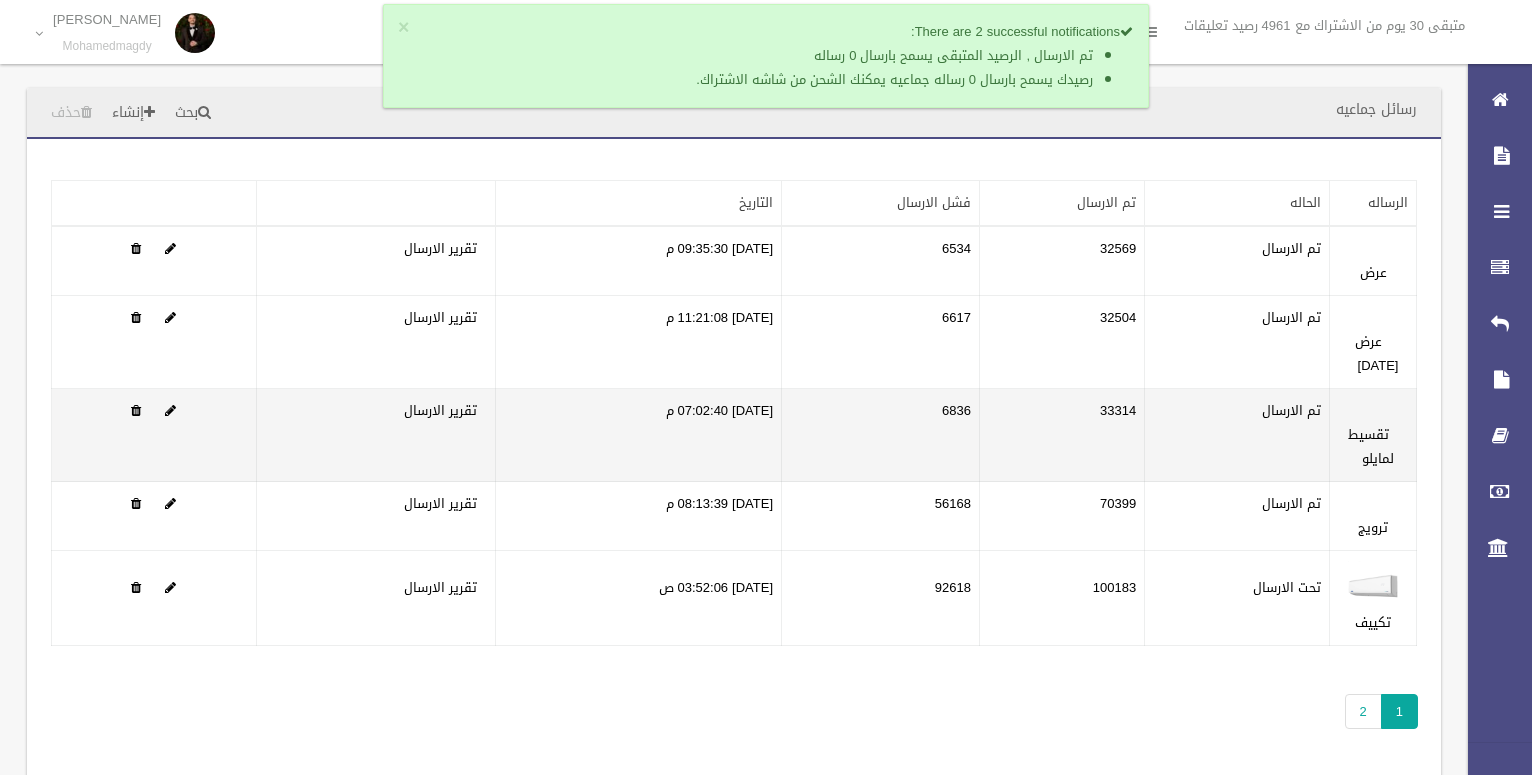 scroll, scrollTop: 0, scrollLeft: 0, axis: both 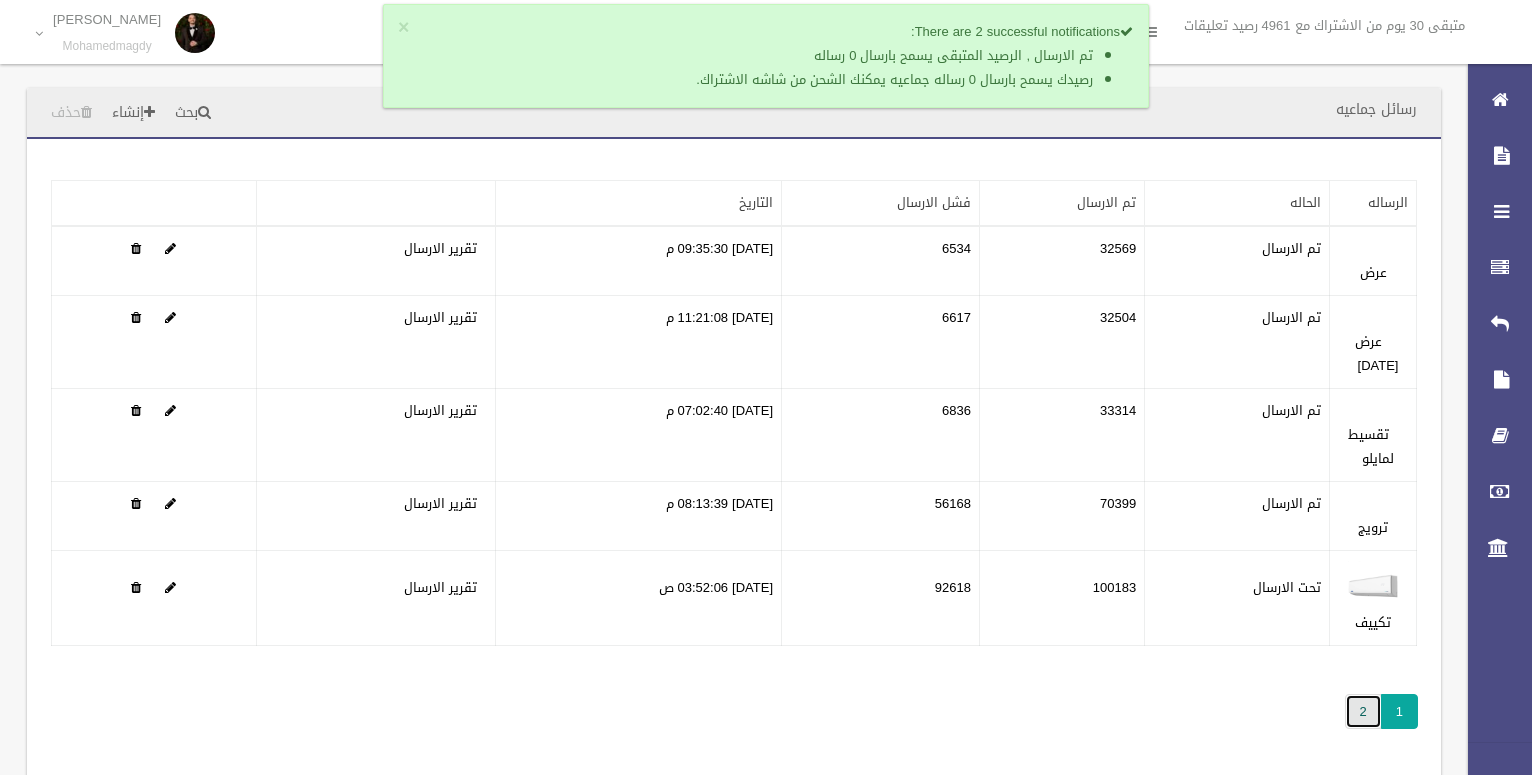 click on "2" at bounding box center [1363, 711] 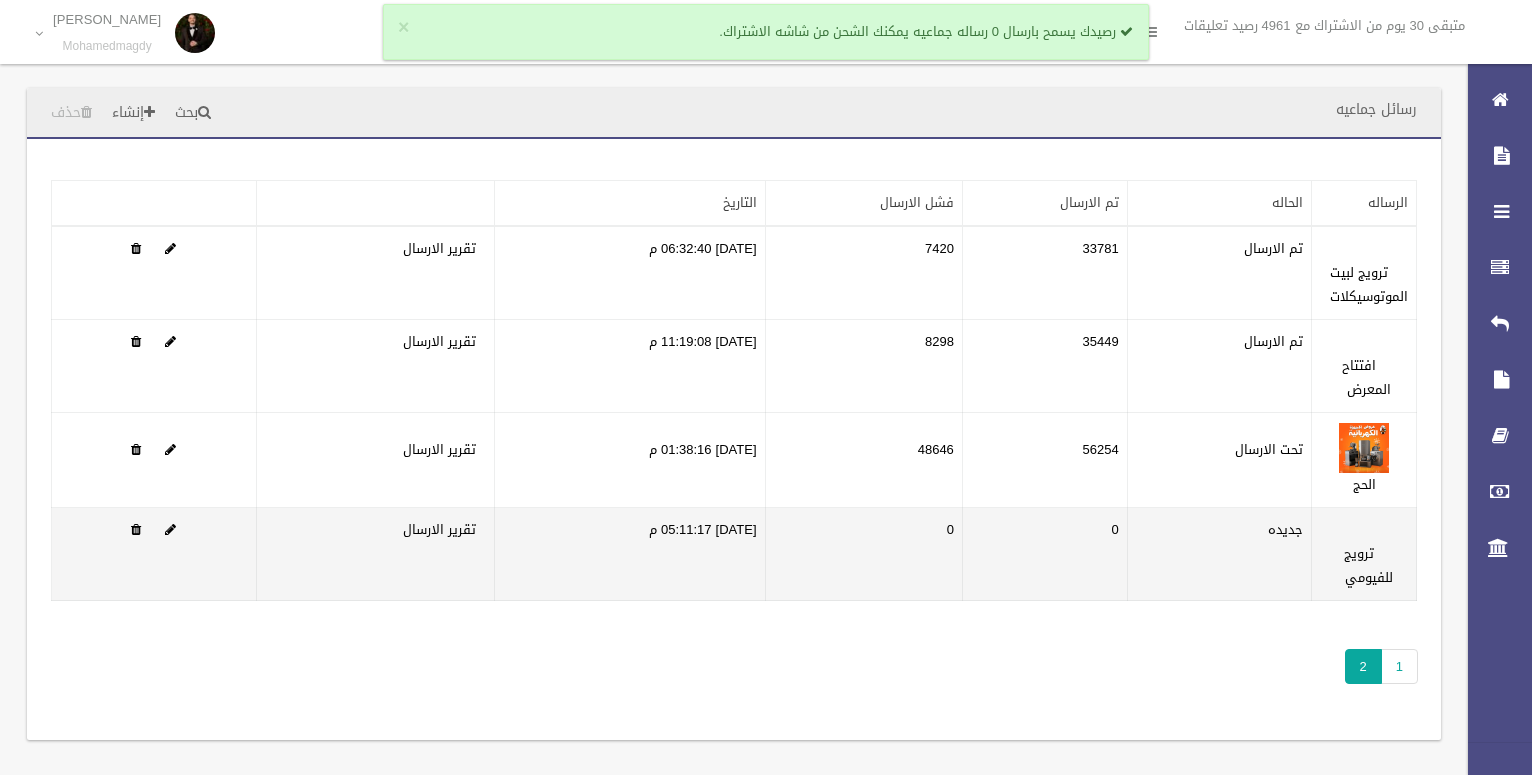 scroll, scrollTop: 0, scrollLeft: 0, axis: both 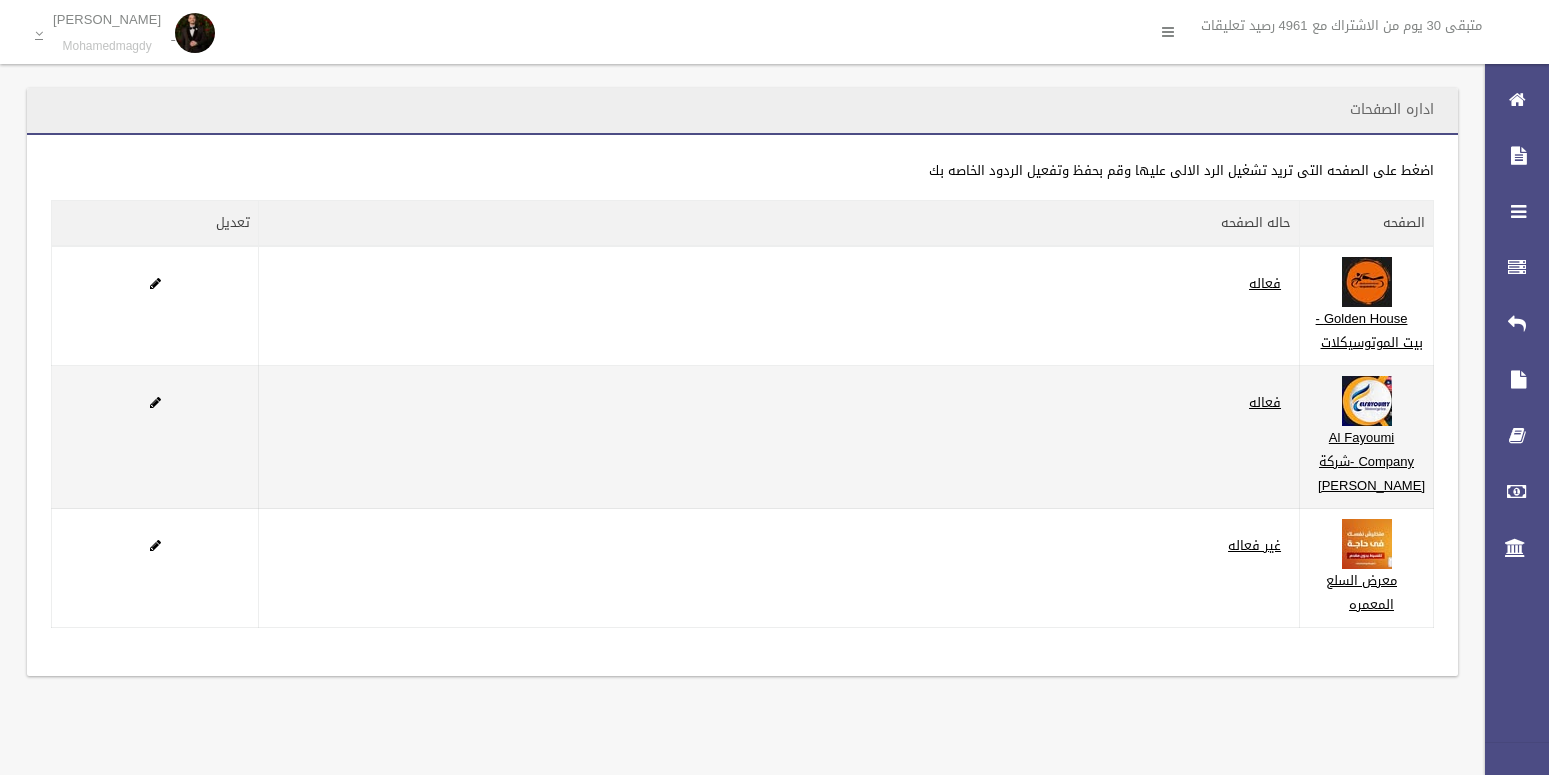 click on "فعاله" at bounding box center [779, 437] 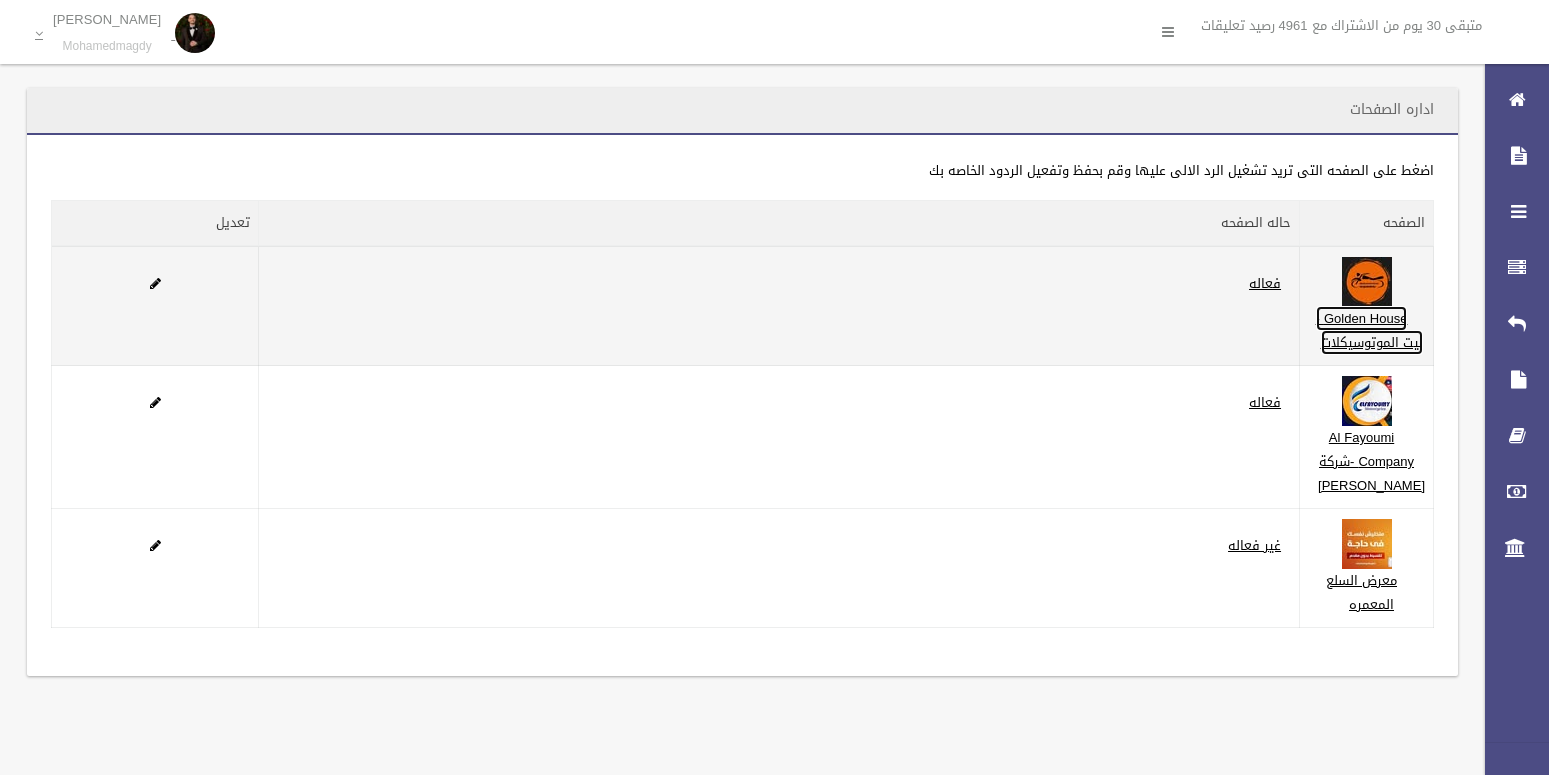 click on "Golden House - بيت الموتوسيكلات" at bounding box center (1369, 330) 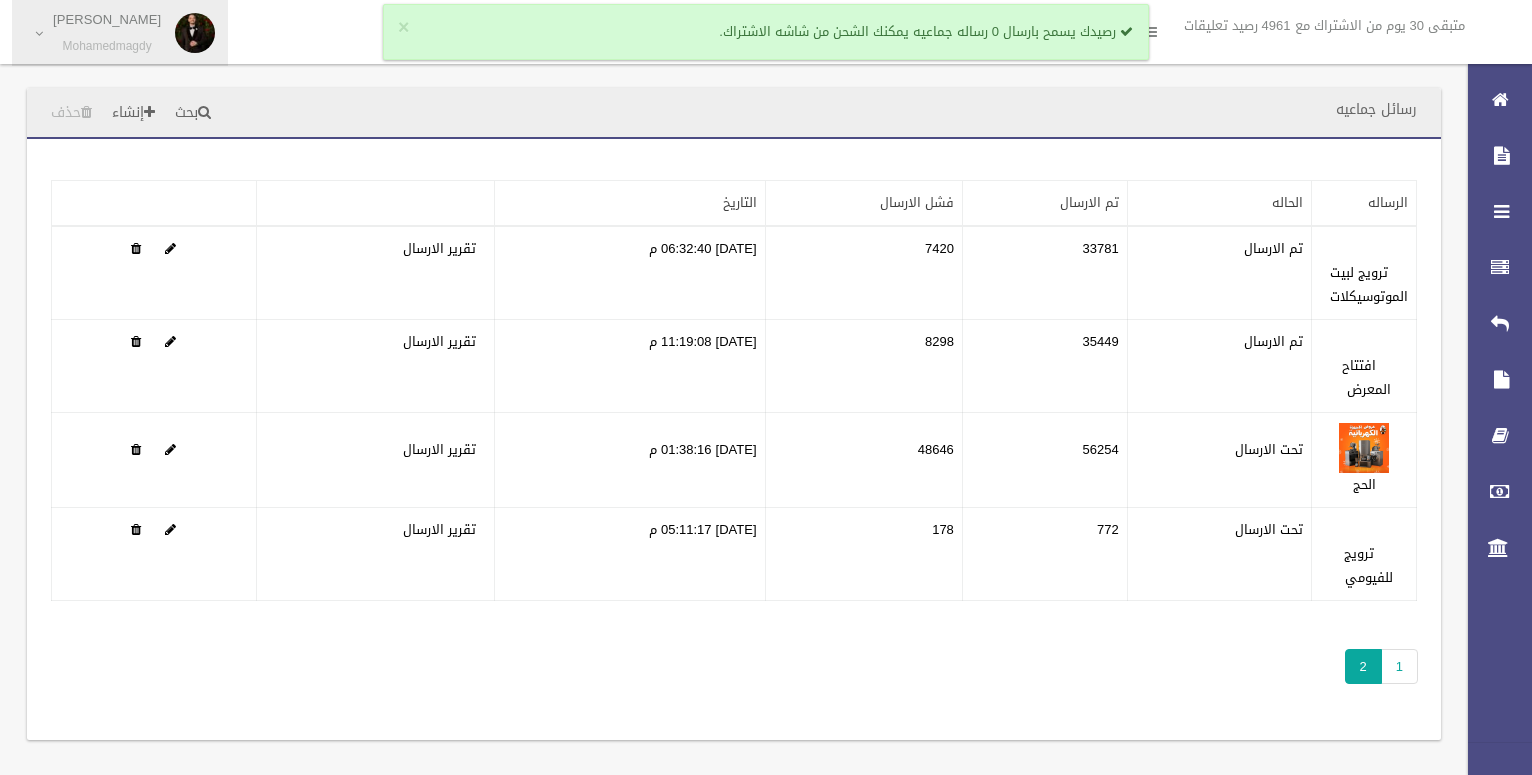 scroll, scrollTop: 13, scrollLeft: 0, axis: vertical 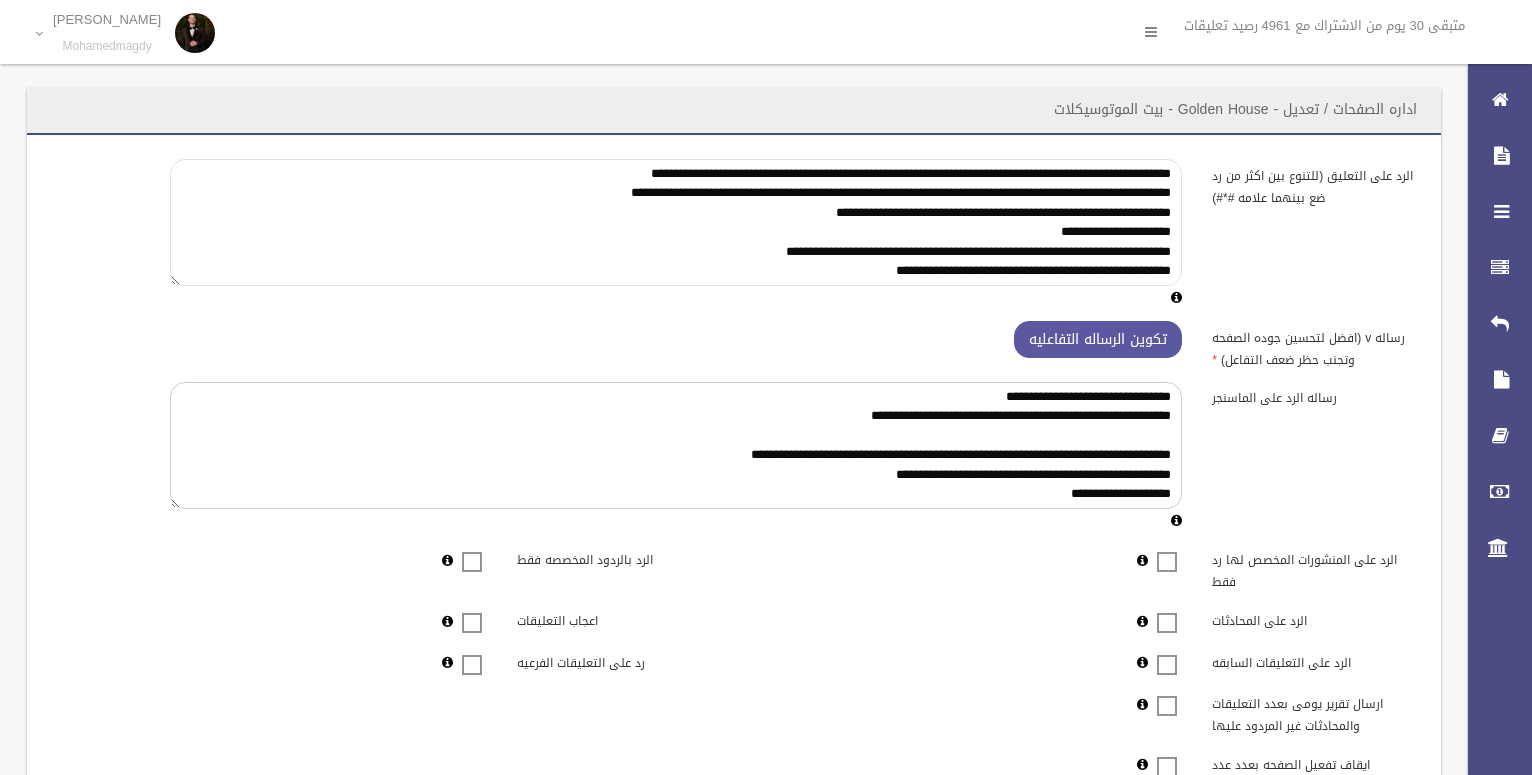 click on "**********" at bounding box center (676, 222) 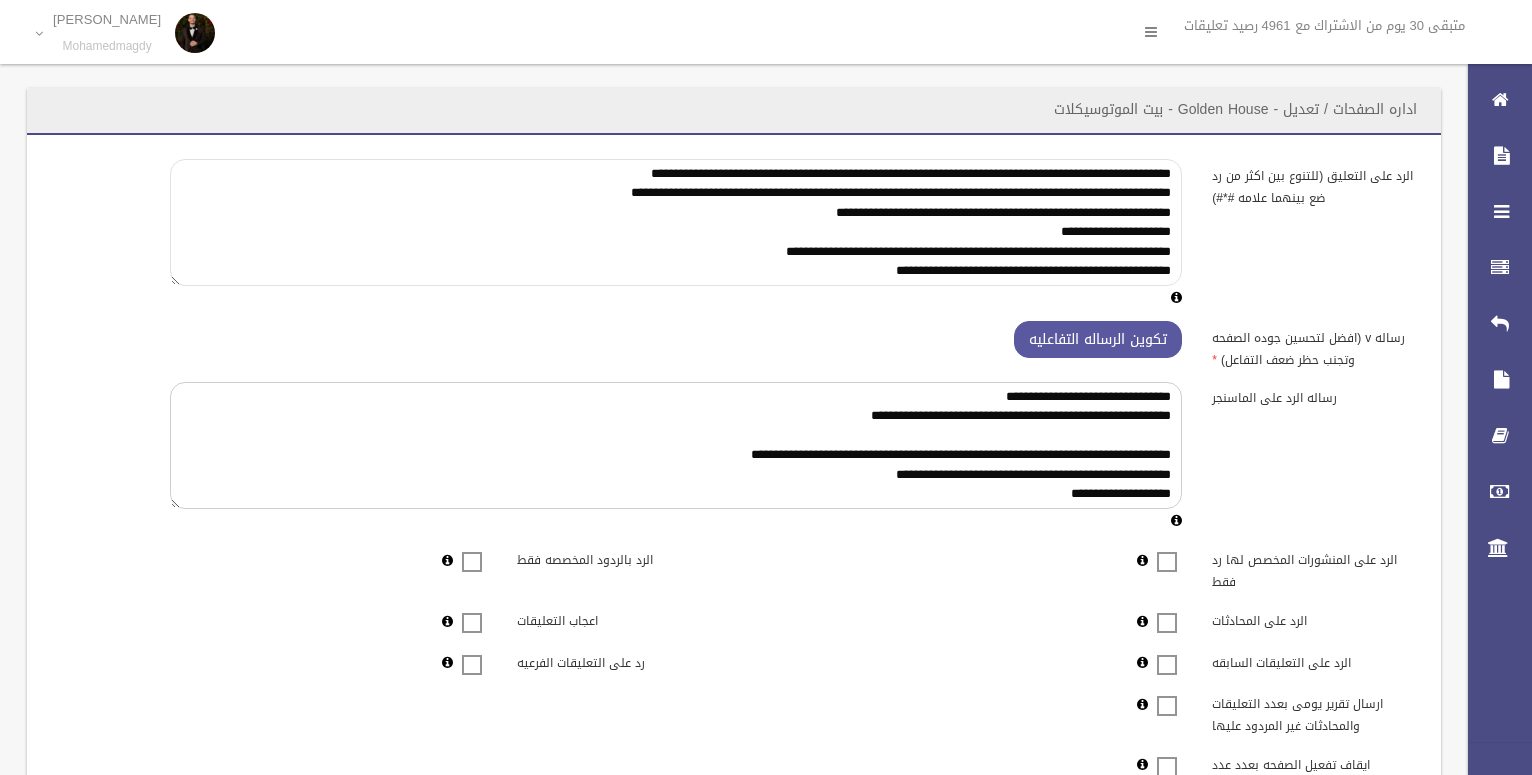 click on "**********" at bounding box center (676, 222) 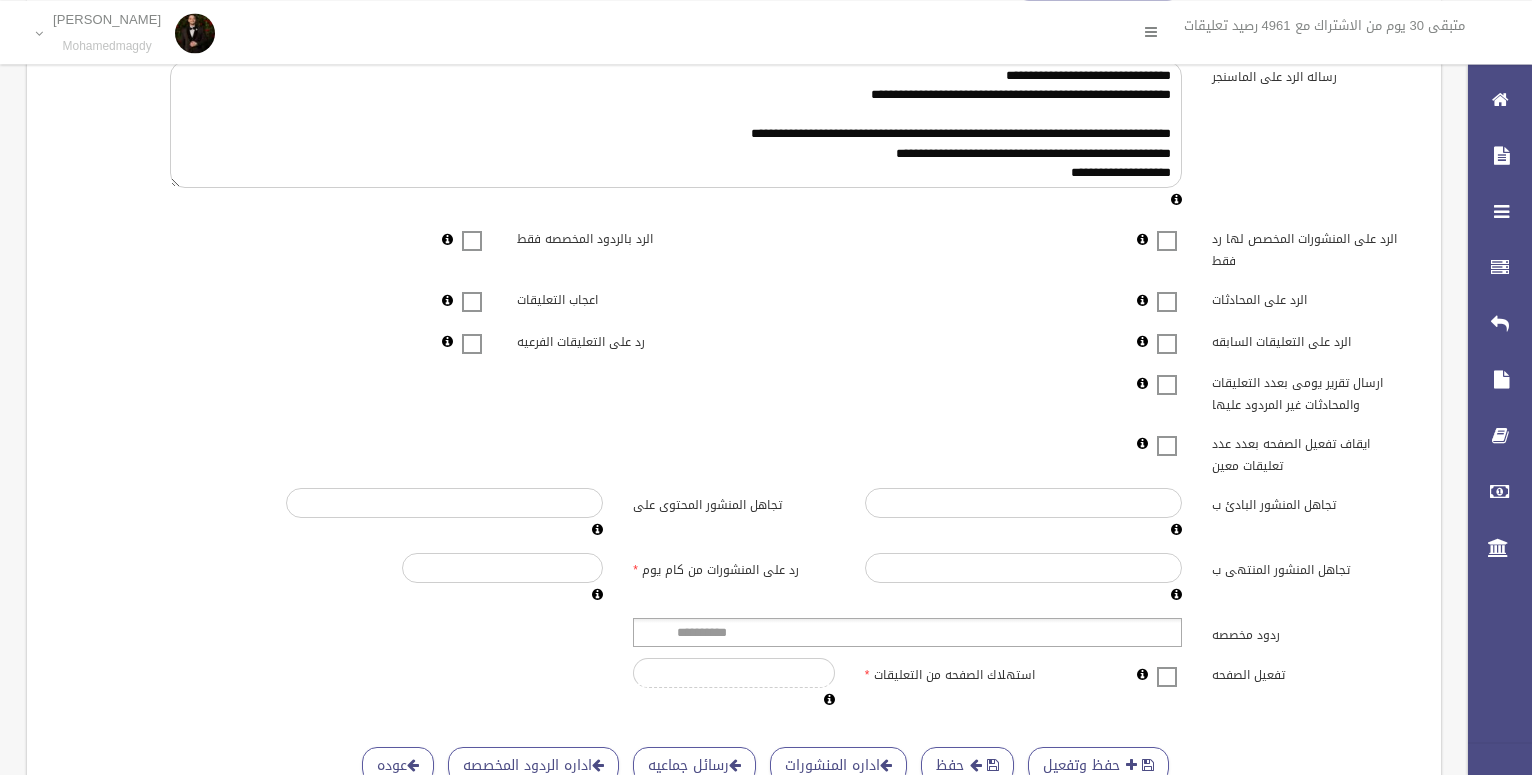 scroll, scrollTop: 418, scrollLeft: 0, axis: vertical 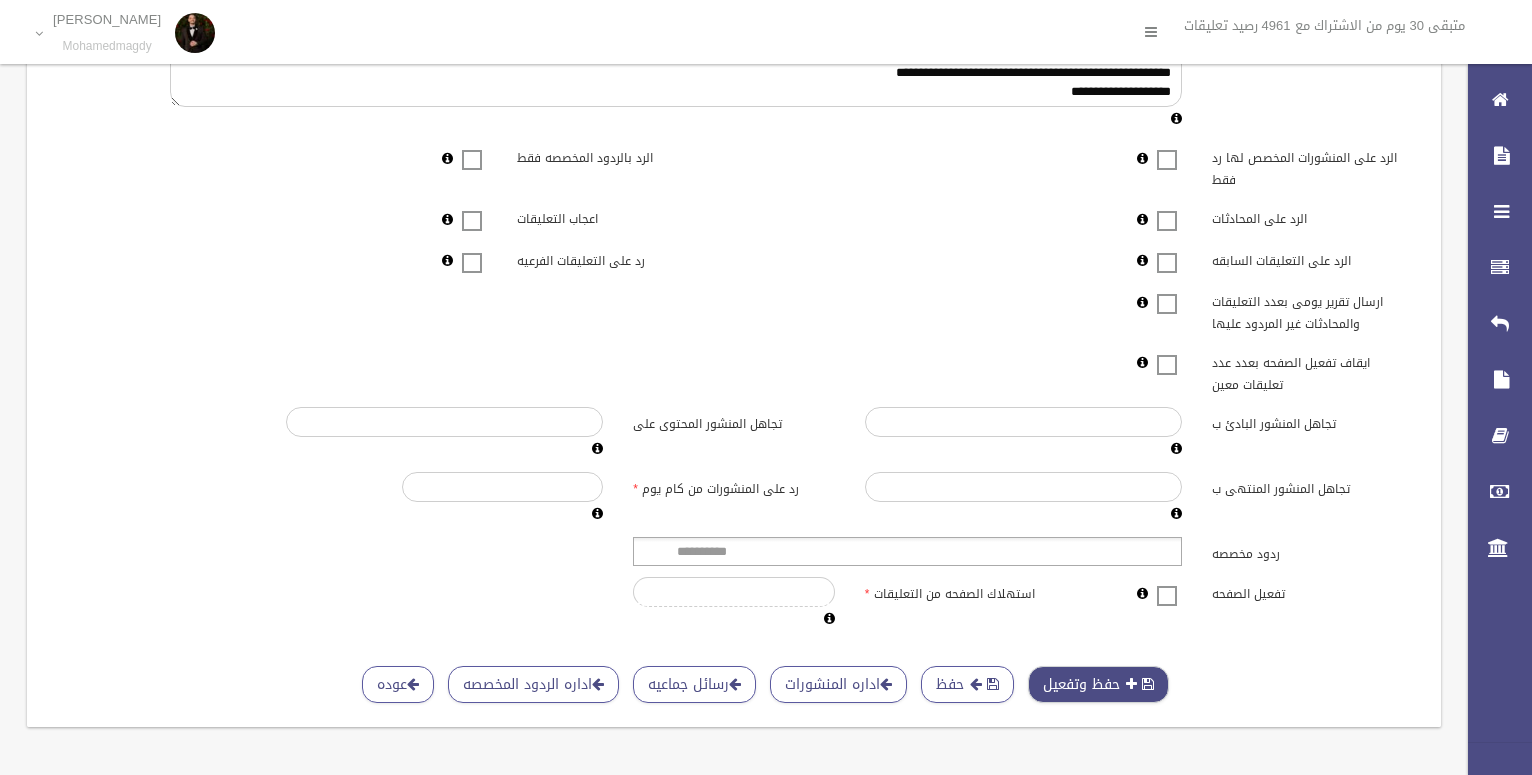 click on "حفظ وتفعيل" at bounding box center (1098, 684) 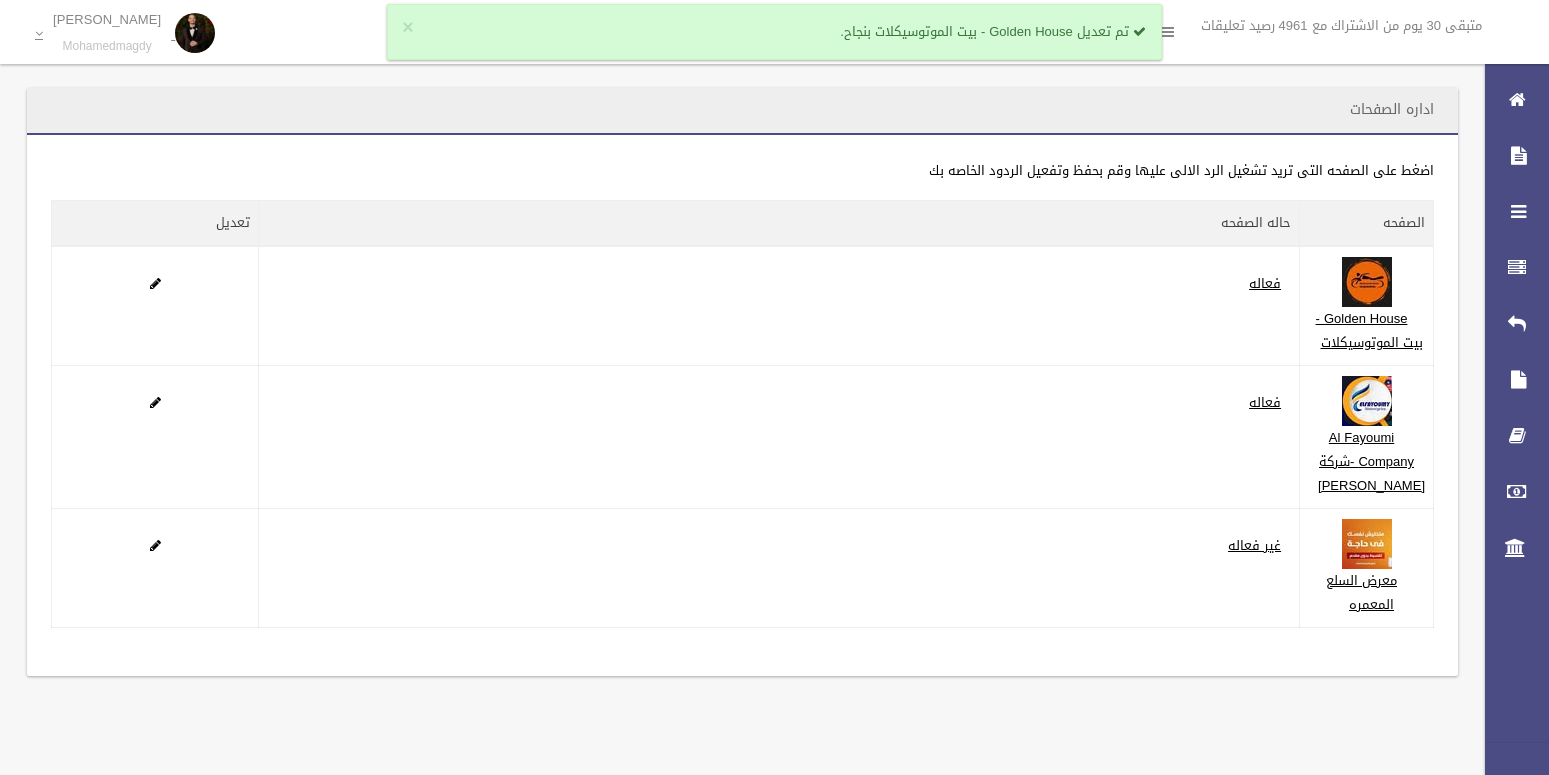 scroll, scrollTop: 0, scrollLeft: 0, axis: both 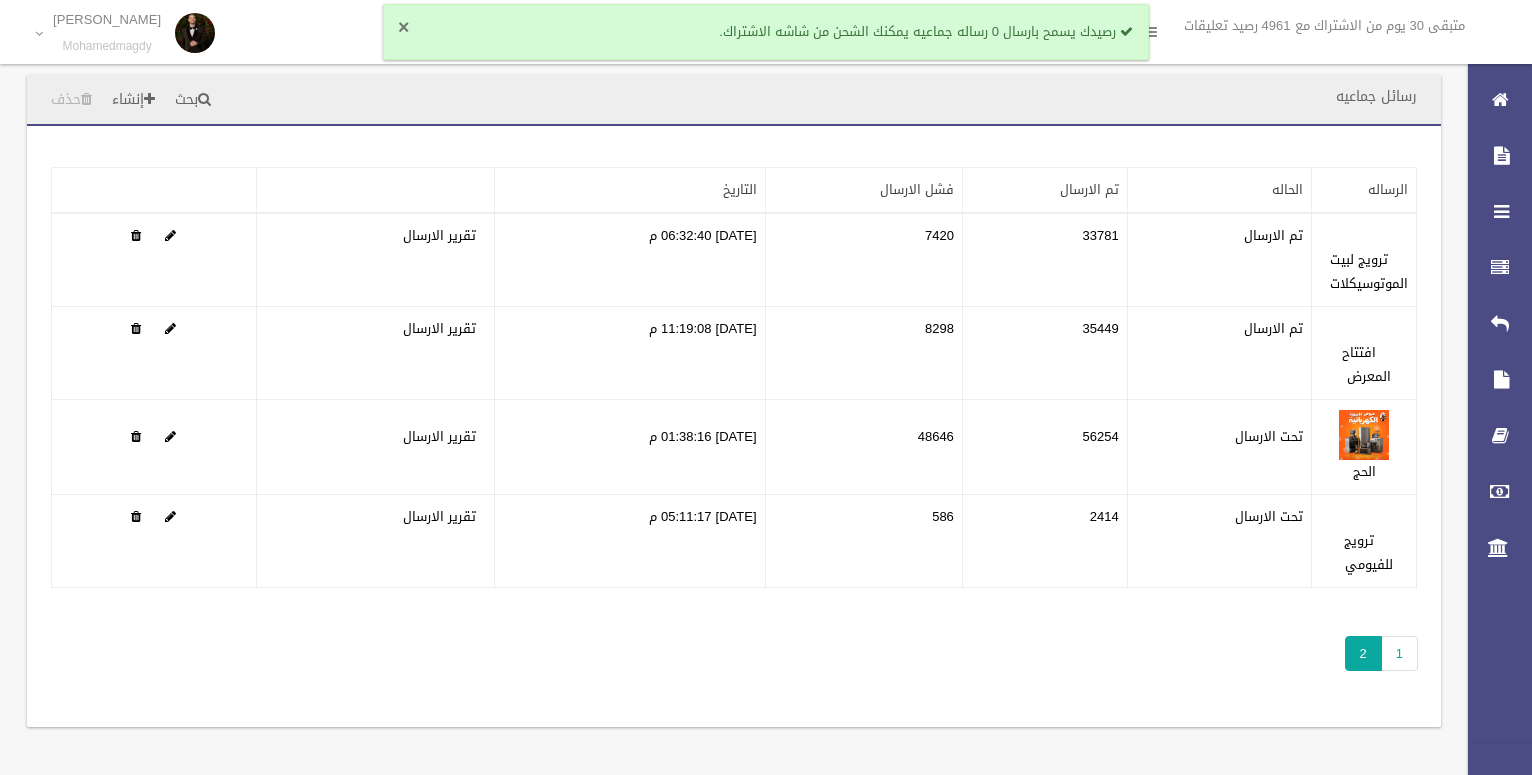 click on "×" at bounding box center (403, 28) 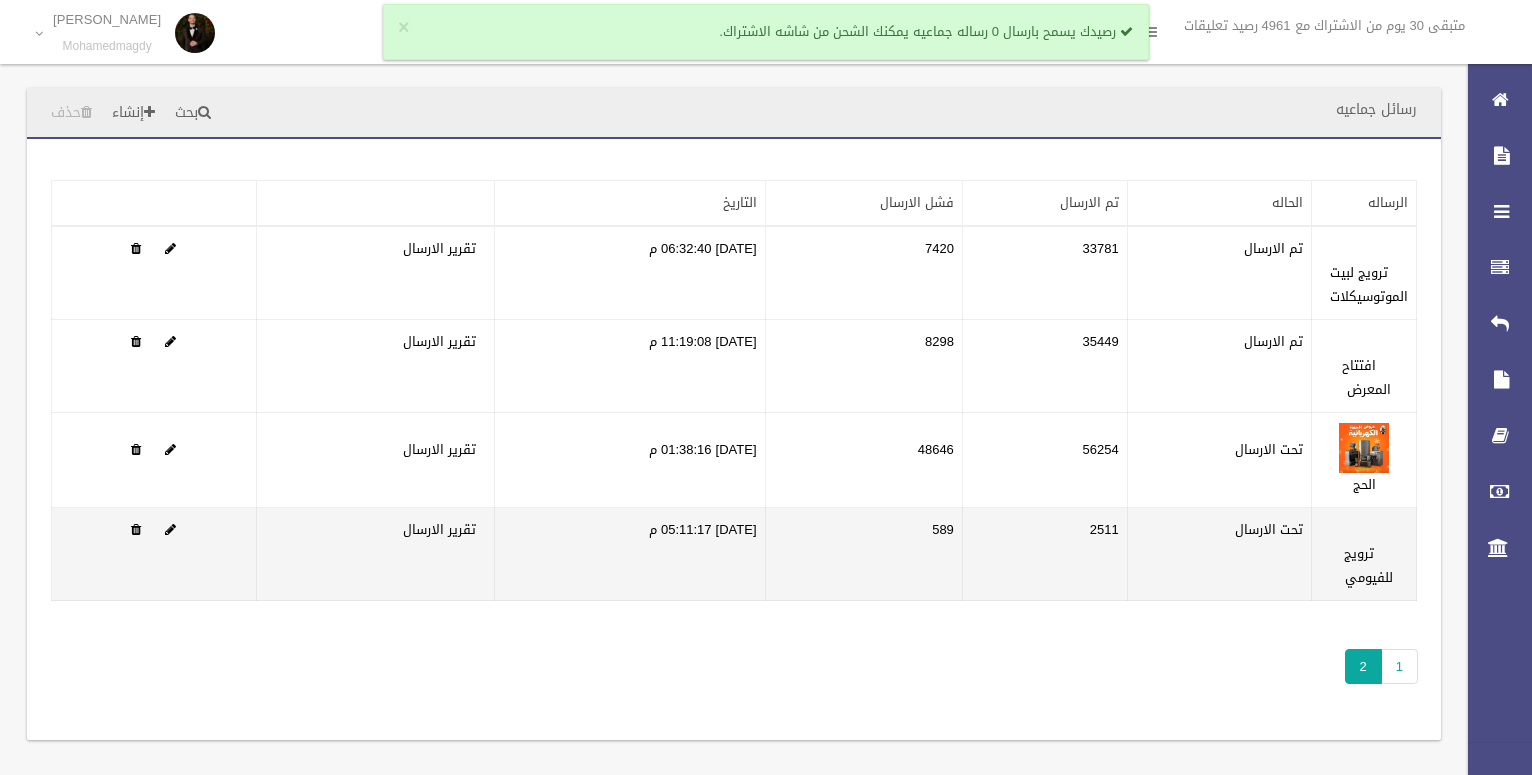 scroll, scrollTop: 13, scrollLeft: 0, axis: vertical 